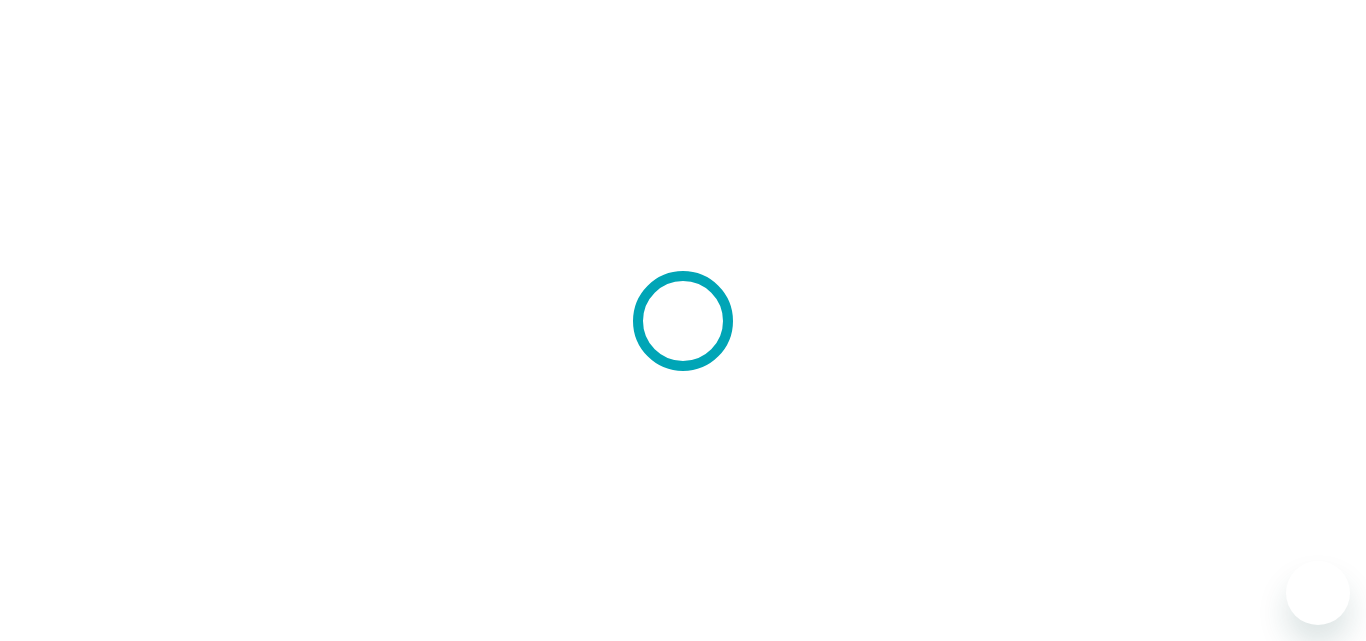 scroll, scrollTop: 0, scrollLeft: 0, axis: both 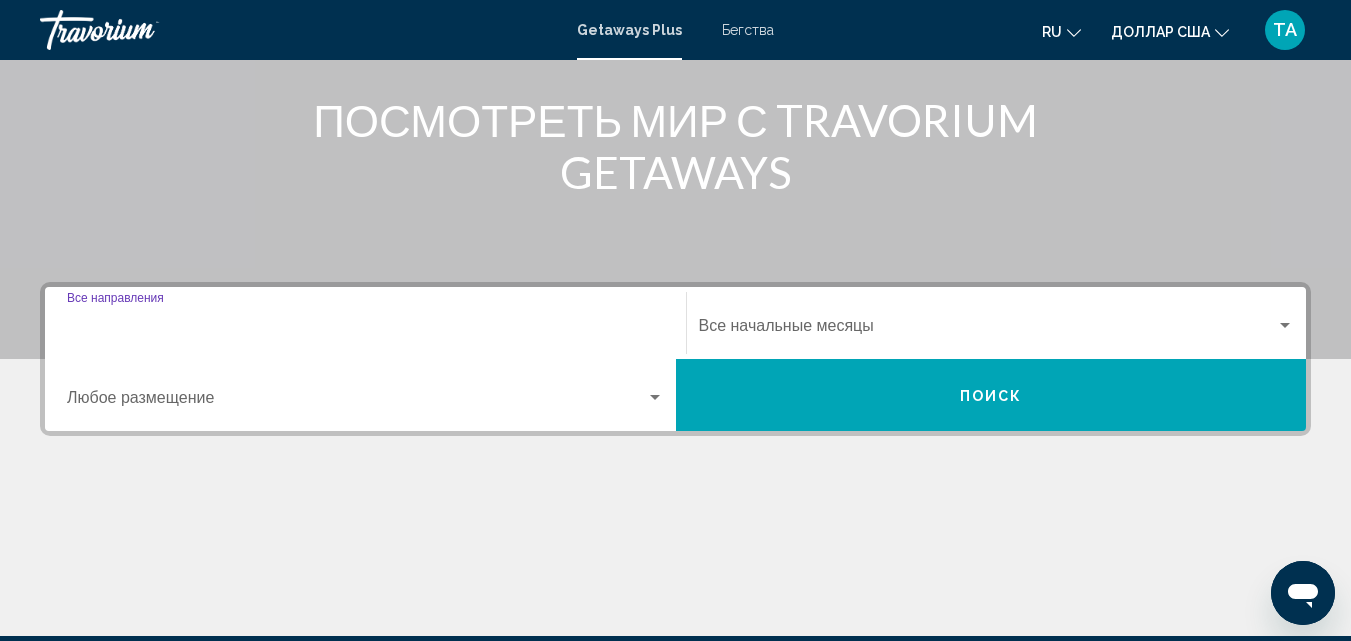 click on "Место назначения Все направления" at bounding box center [365, 330] 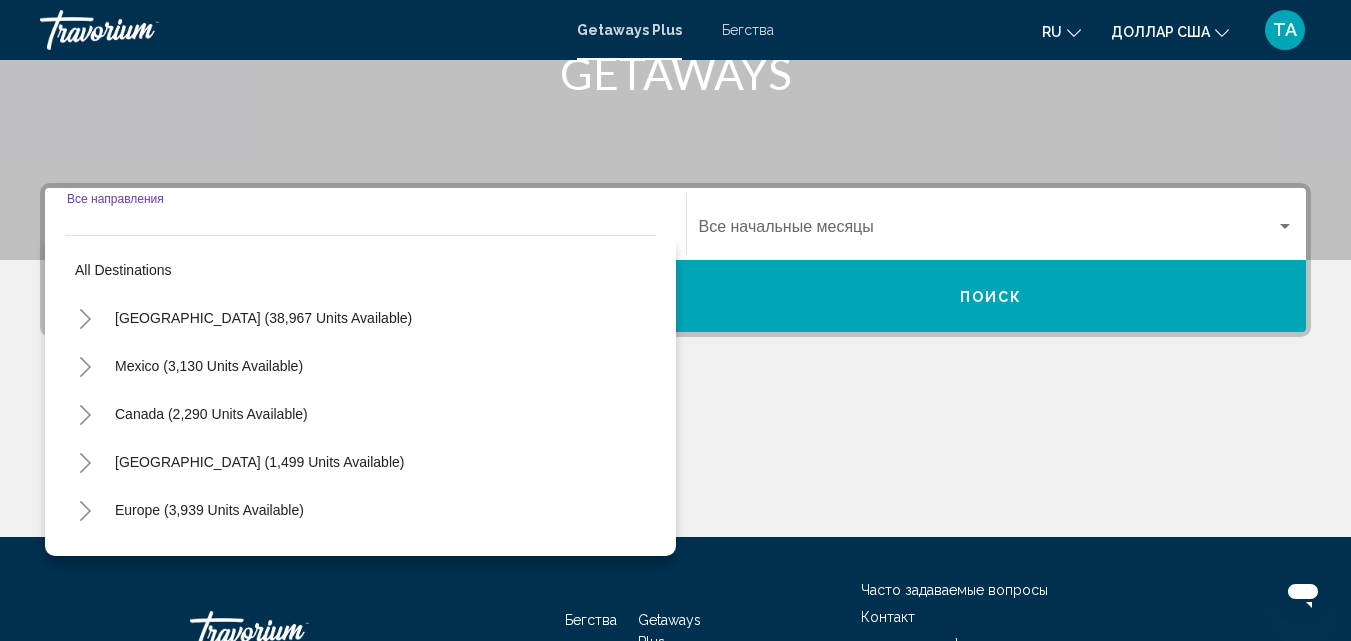 scroll, scrollTop: 458, scrollLeft: 0, axis: vertical 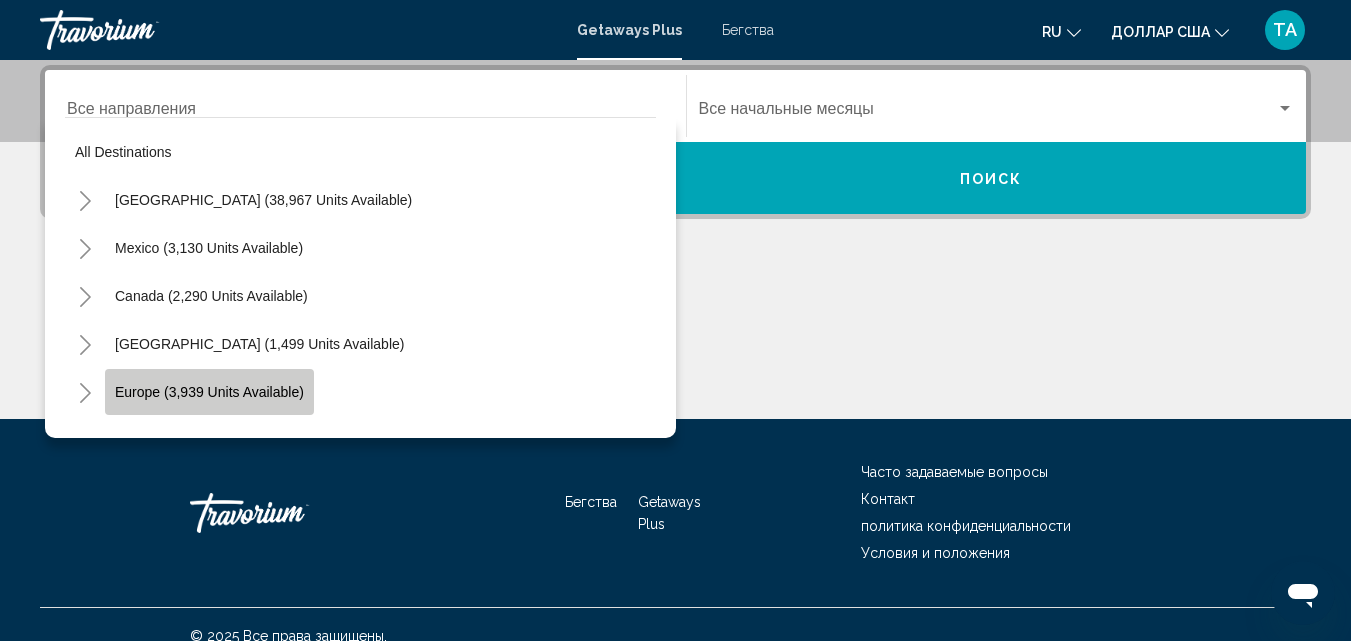 click on "Europe (3,939 units available)" 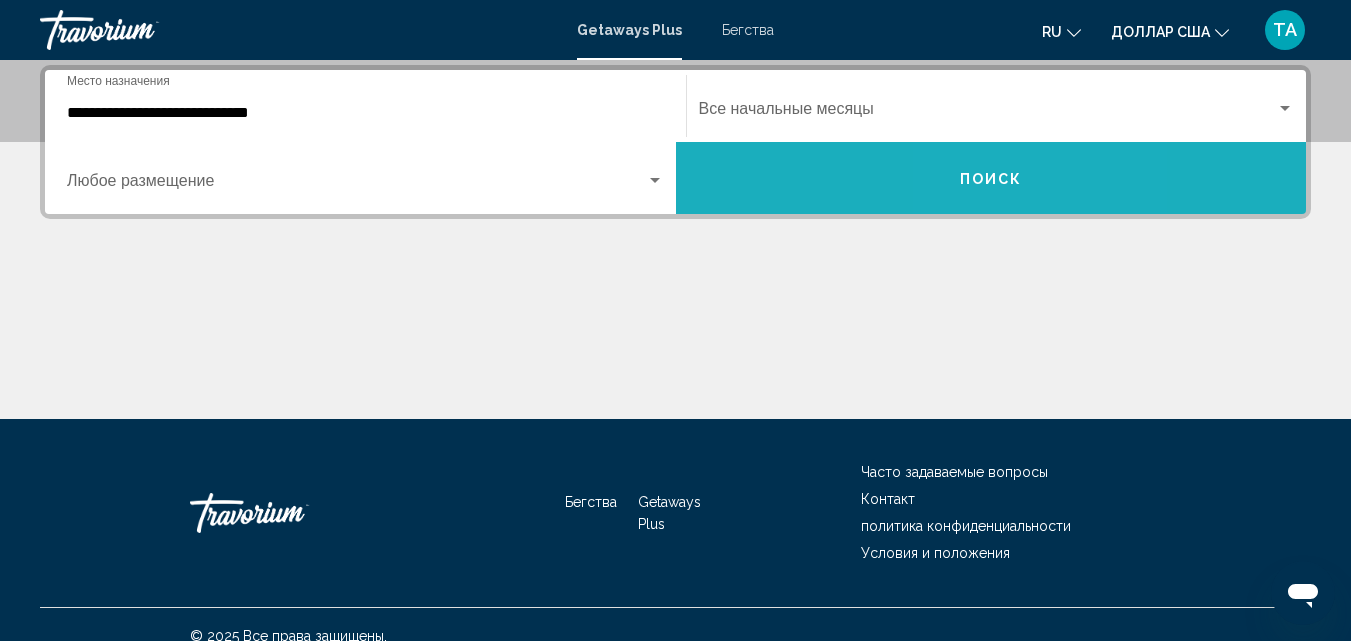 click on "Поиск" at bounding box center (991, 179) 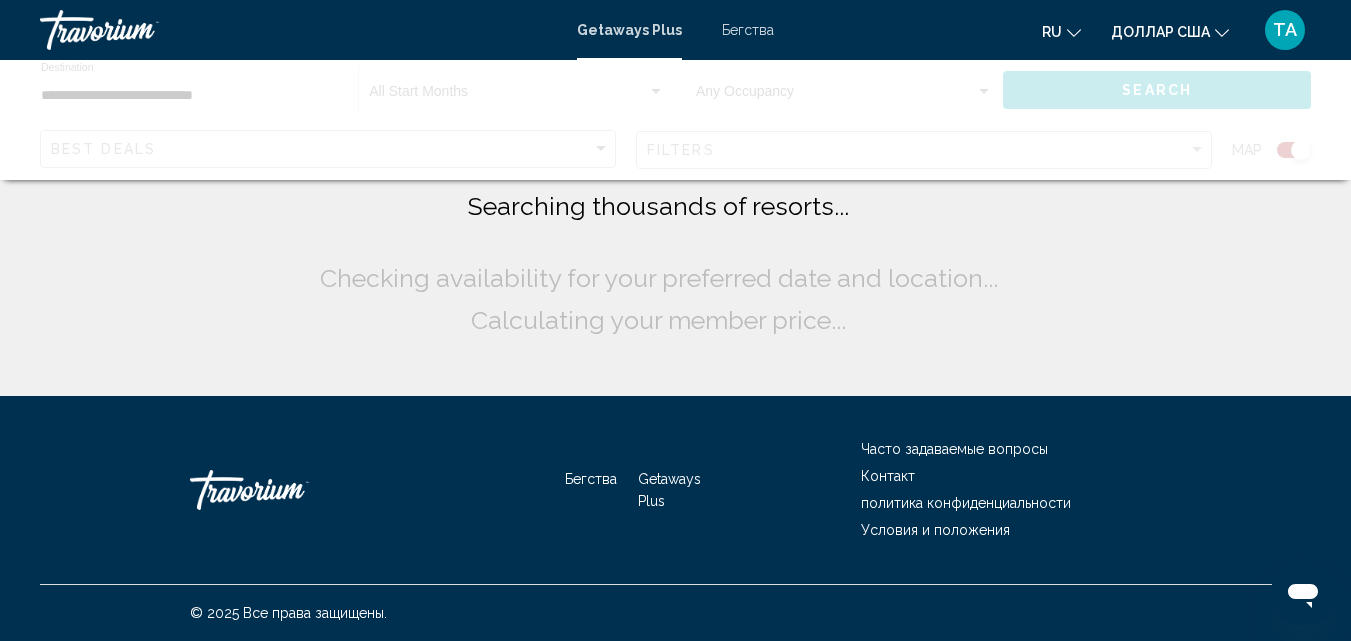 scroll, scrollTop: 0, scrollLeft: 0, axis: both 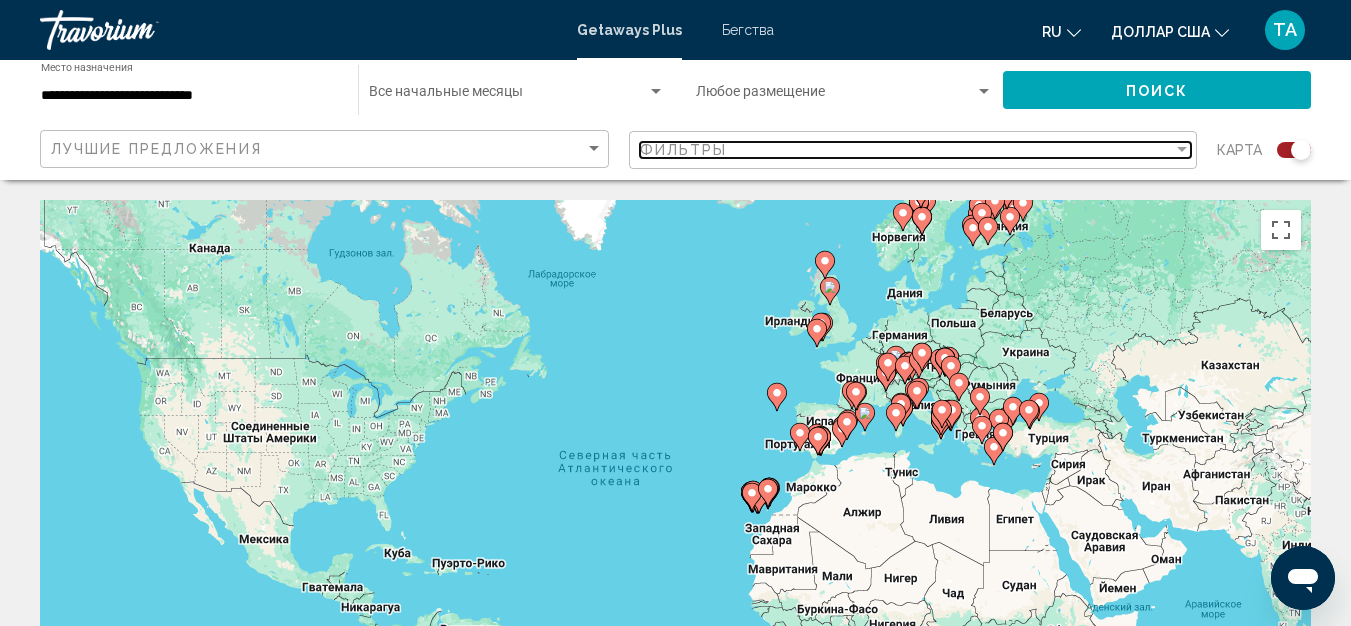 click at bounding box center (1182, 149) 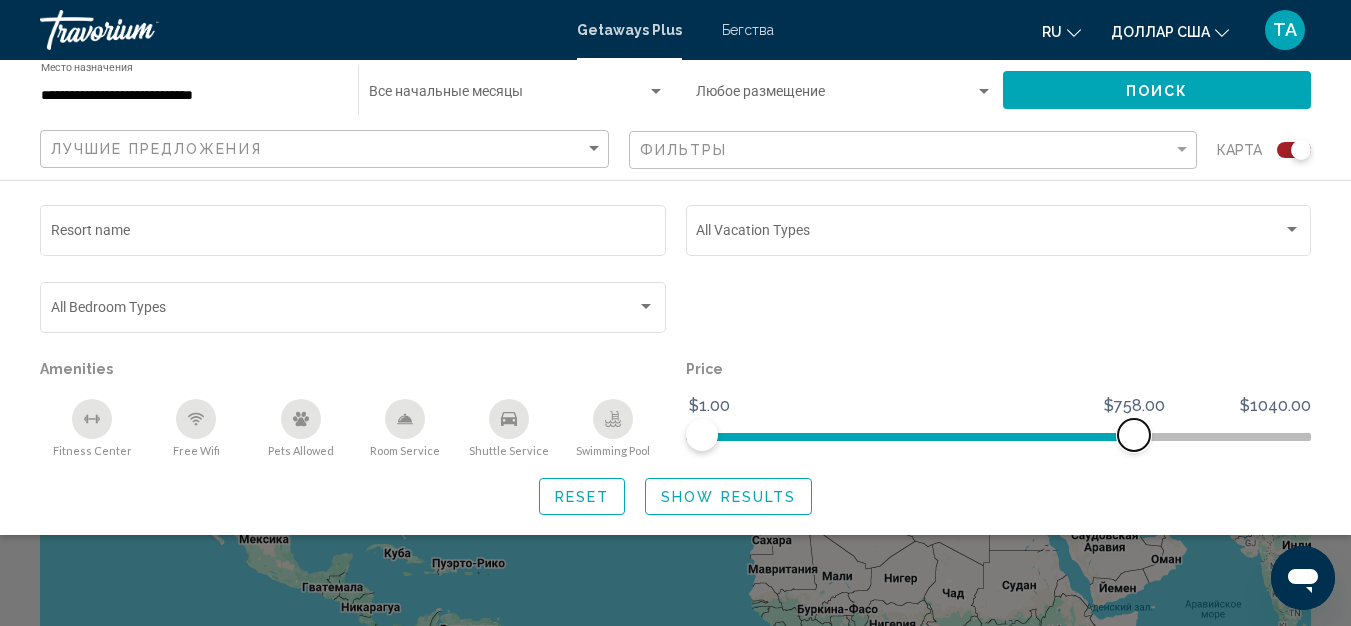 drag, startPoint x: 1290, startPoint y: 429, endPoint x: 1137, endPoint y: 425, distance: 153.05228 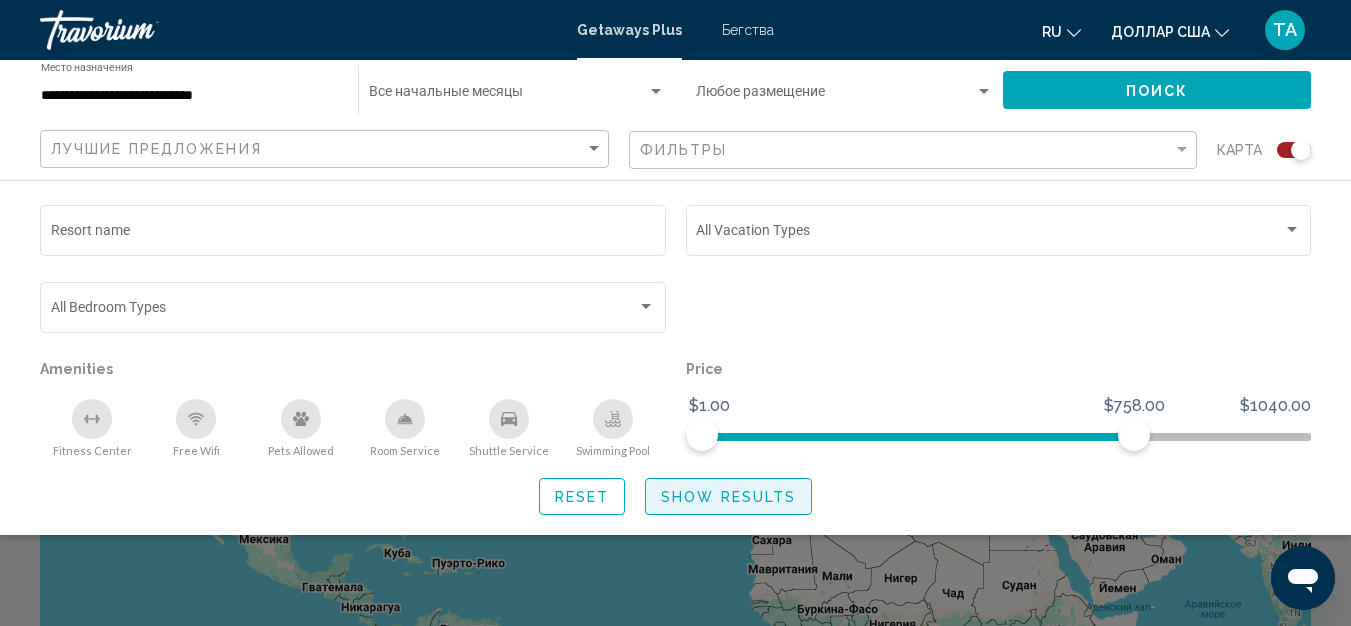 click on "Show Results" 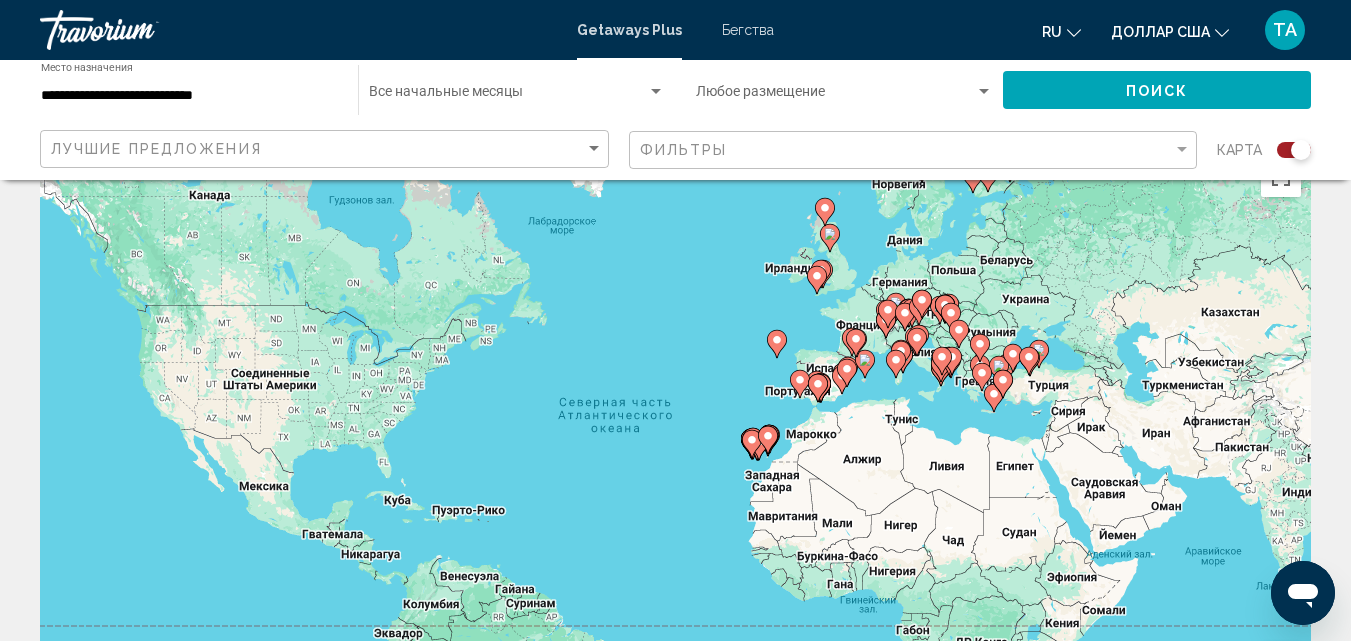 scroll, scrollTop: 0, scrollLeft: 0, axis: both 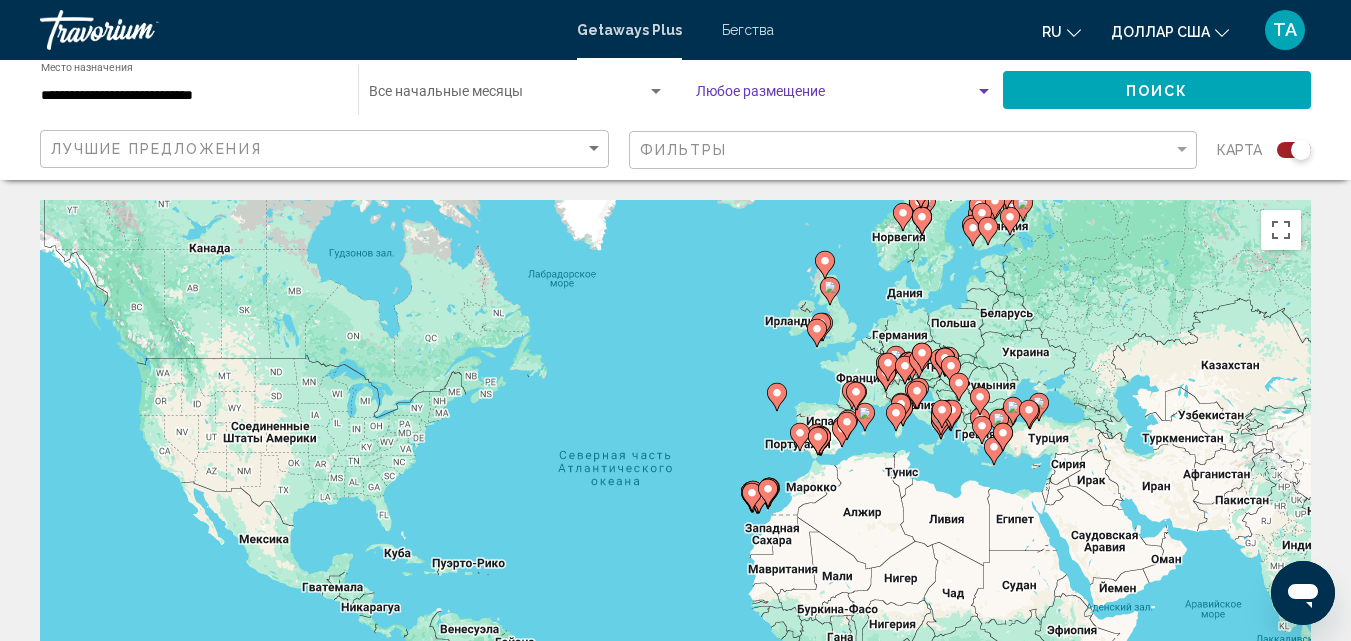 click at bounding box center [984, 91] 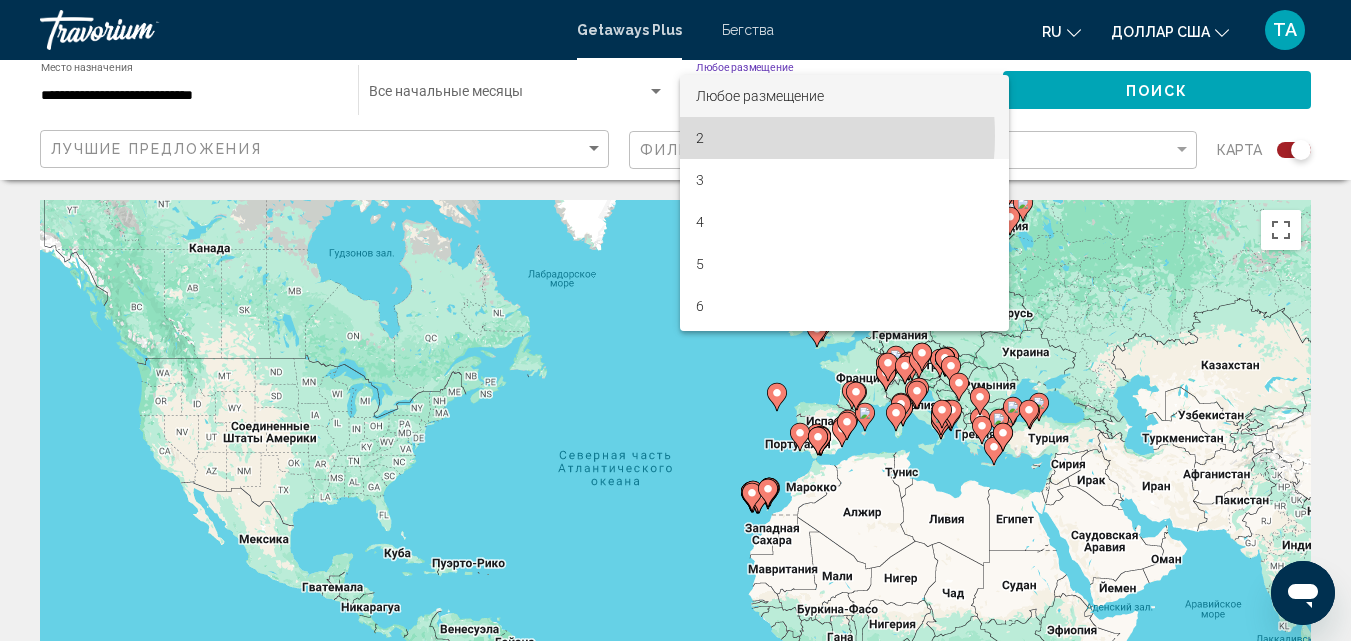 click on "2" at bounding box center (844, 138) 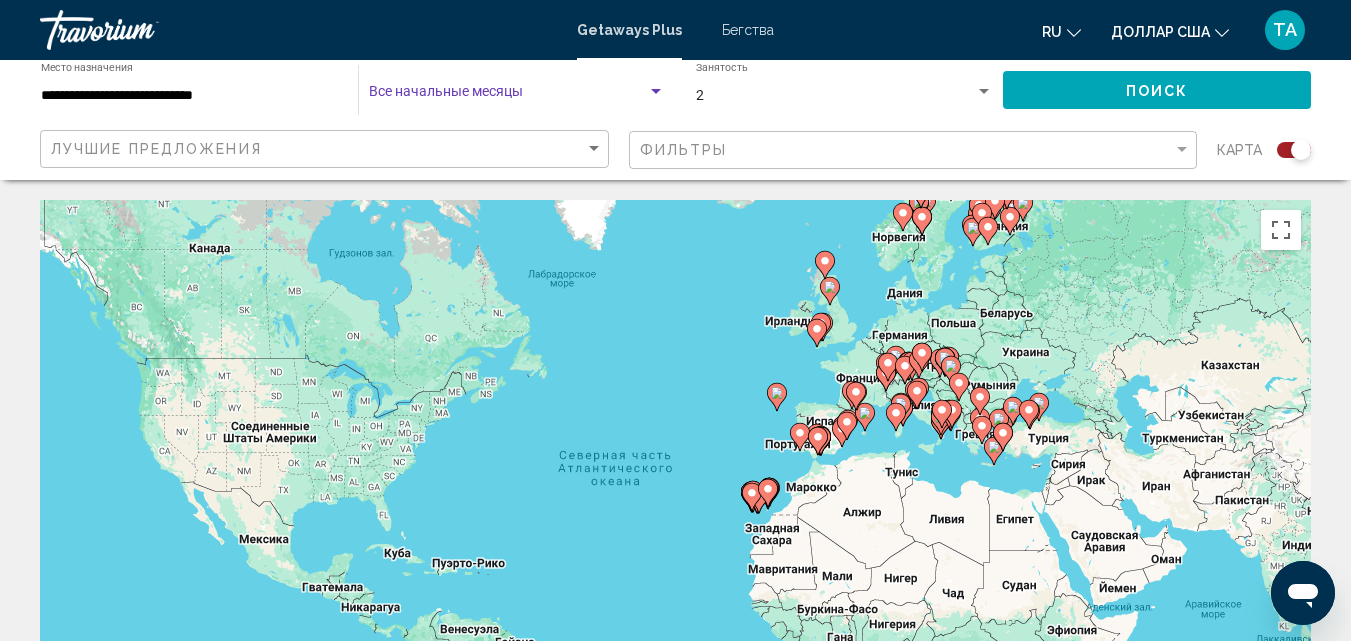 click at bounding box center [508, 96] 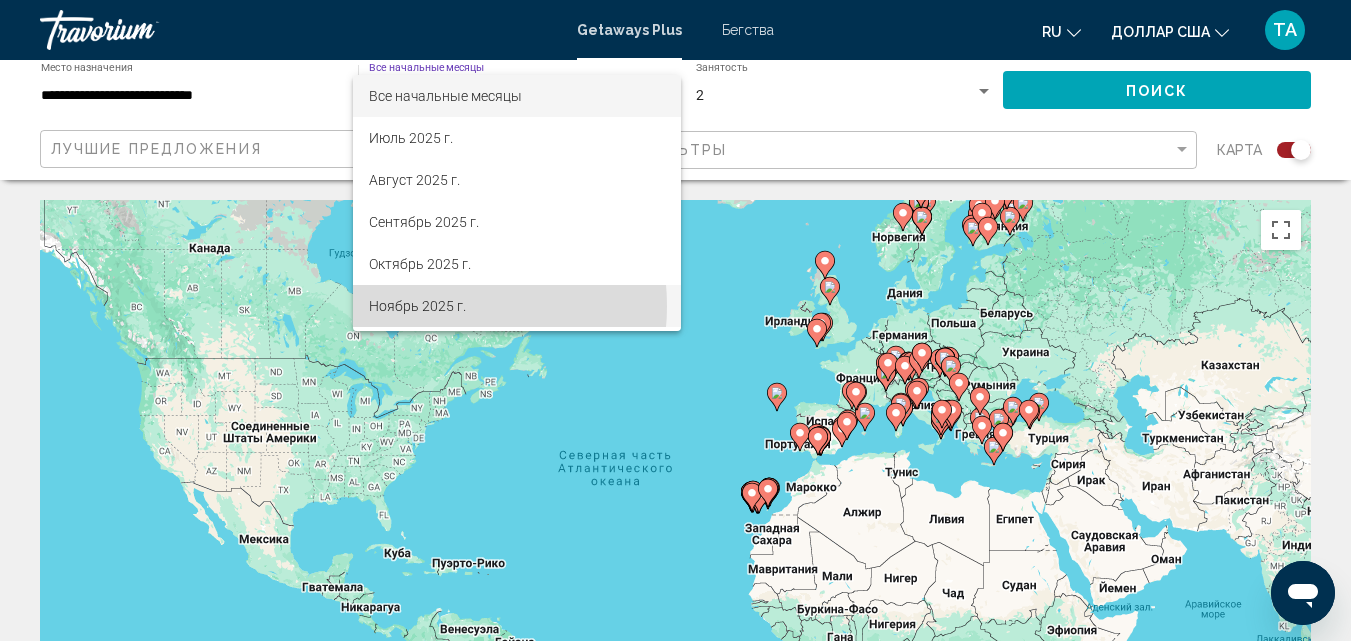 click on "Ноябрь 2025 г." at bounding box center [417, 306] 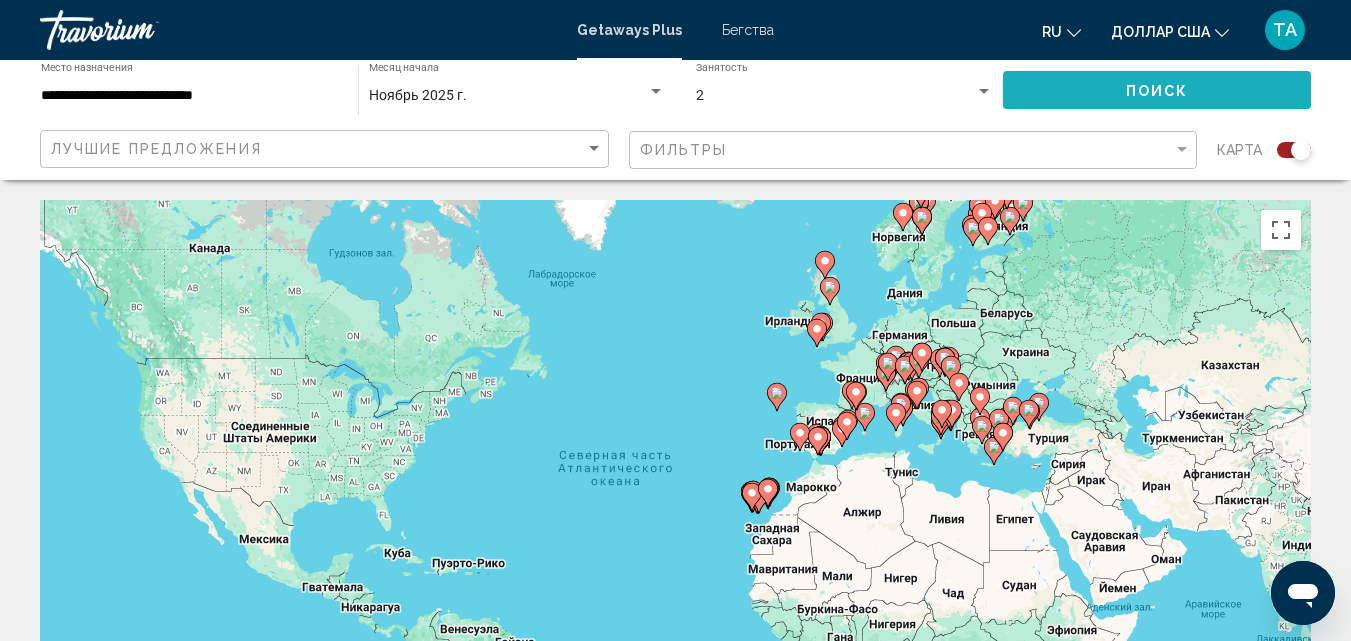click on "Поиск" 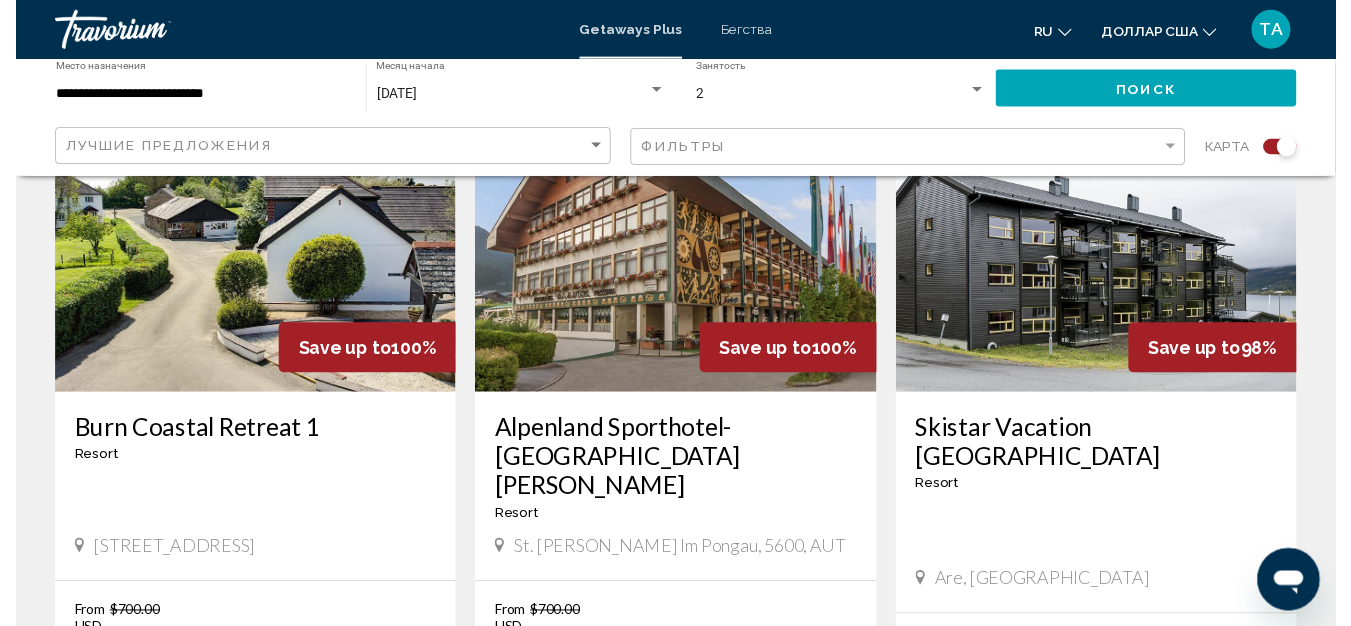 scroll, scrollTop: 762, scrollLeft: 0, axis: vertical 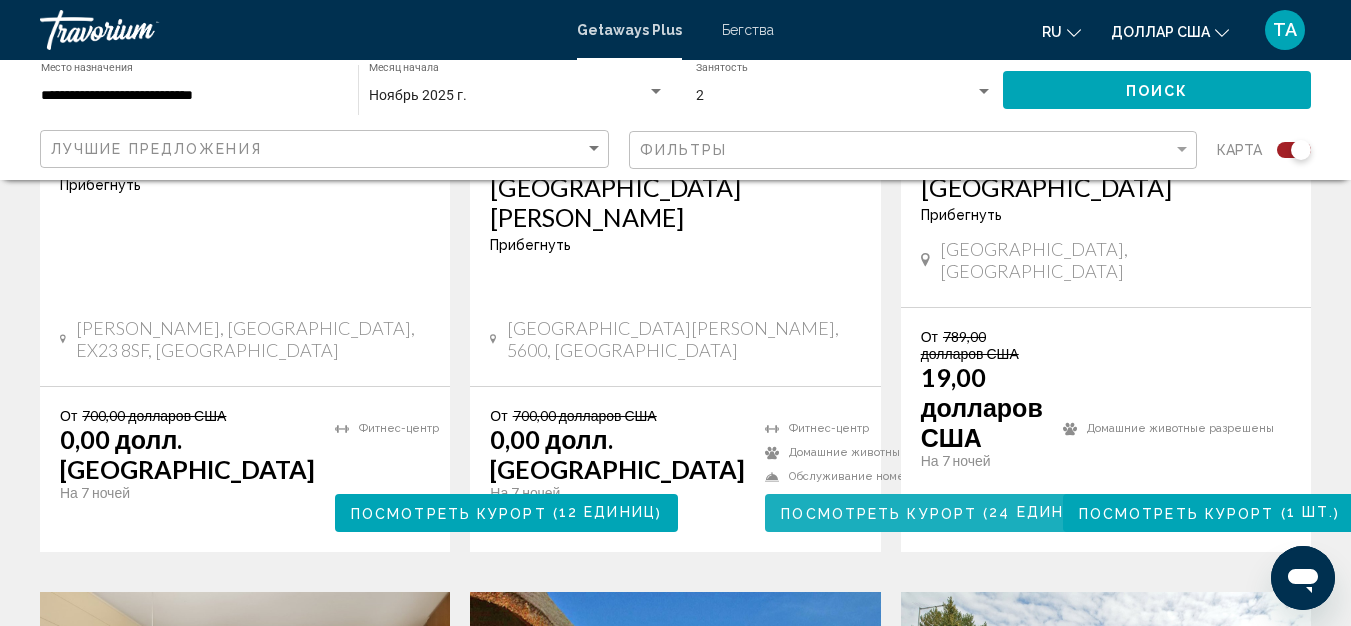 click on "Посмотреть курорт" at bounding box center [879, 514] 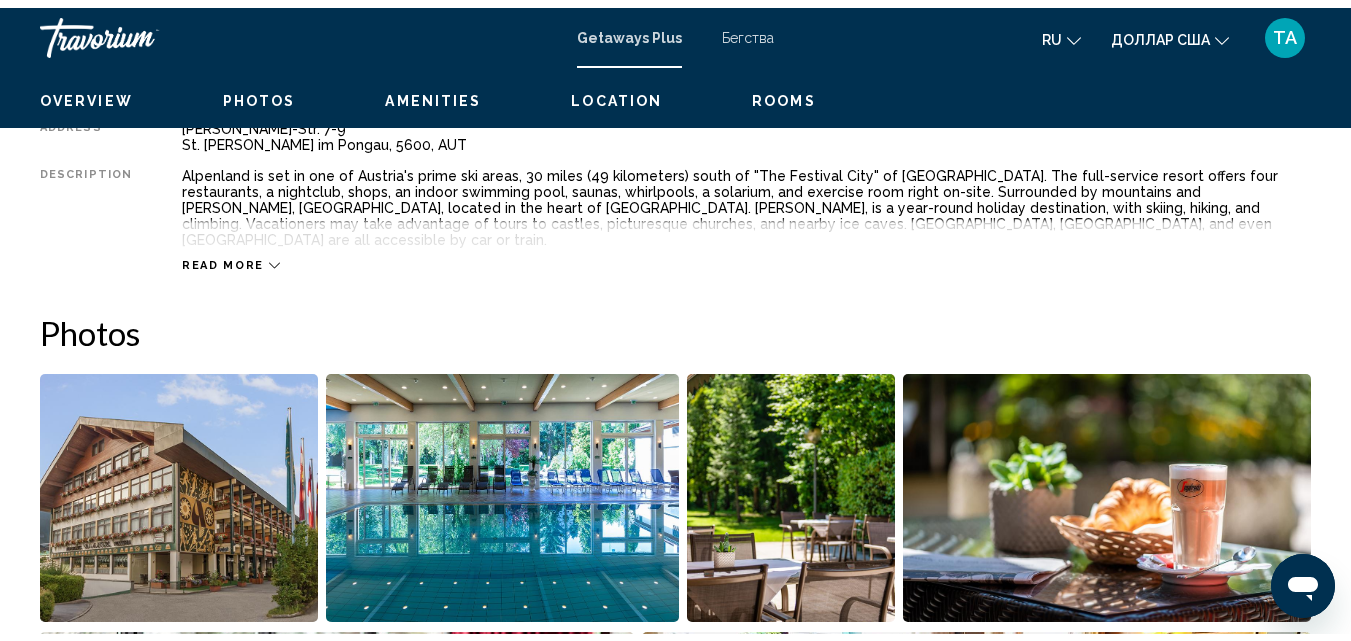 scroll, scrollTop: 222, scrollLeft: 0, axis: vertical 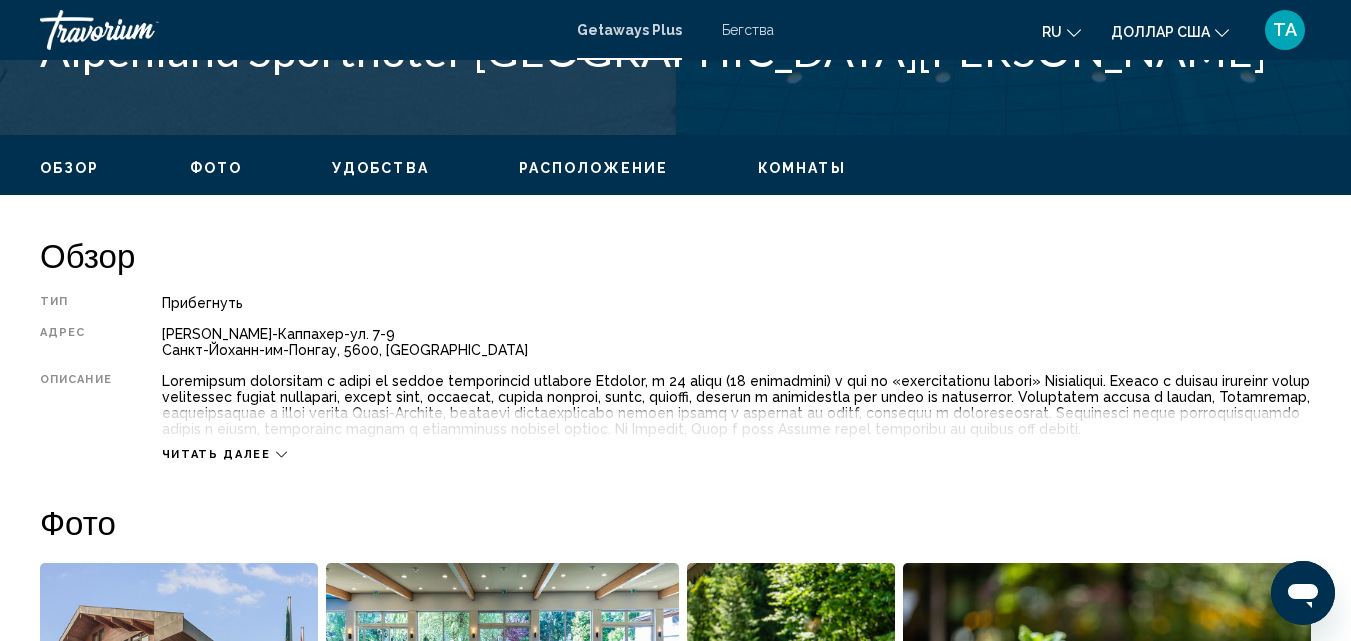 click 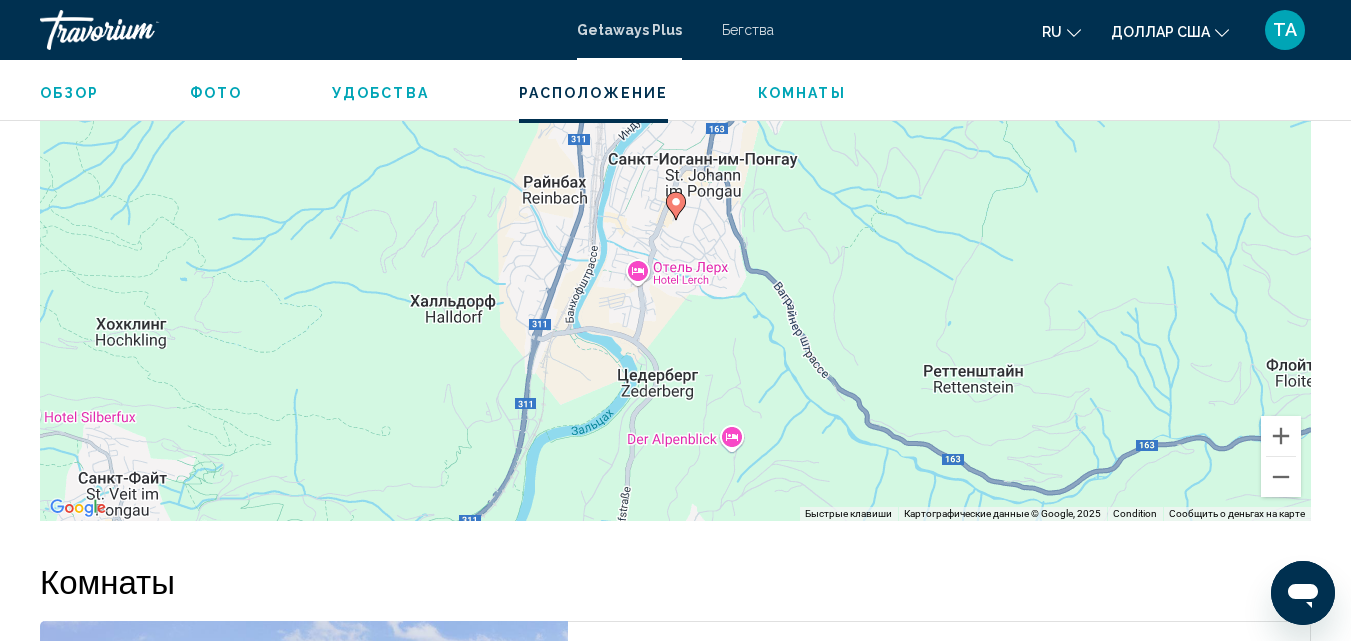 scroll, scrollTop: 2929, scrollLeft: 0, axis: vertical 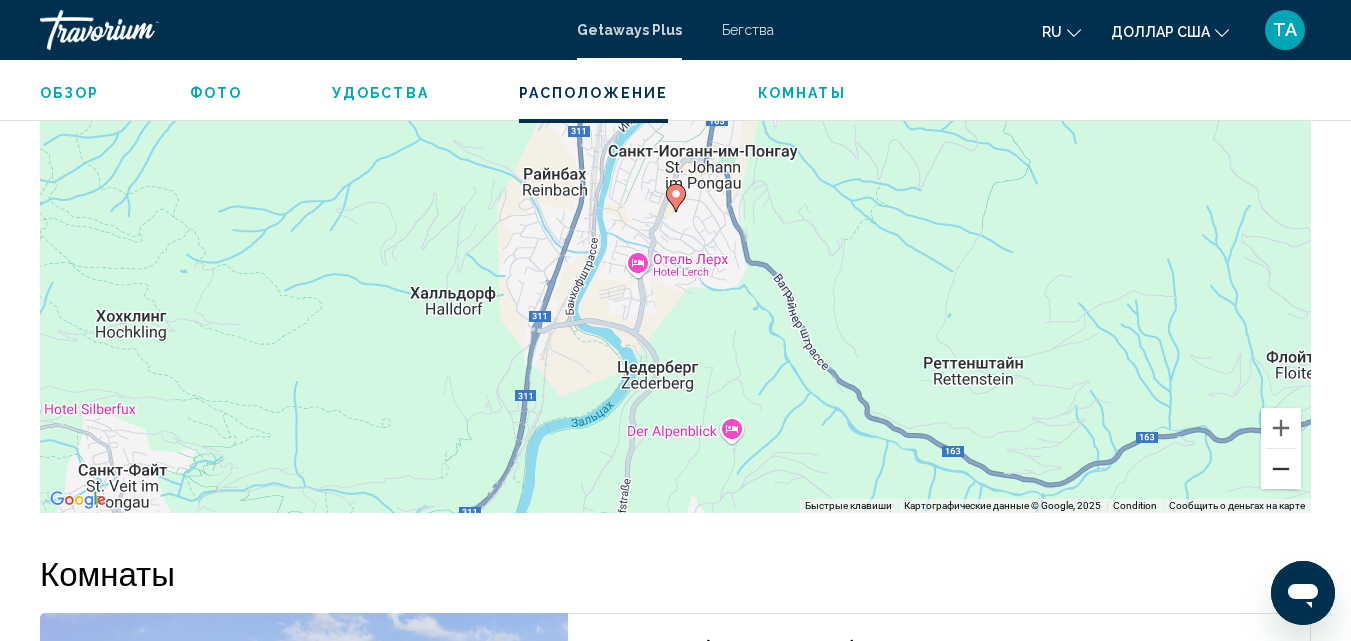 click at bounding box center (1281, 469) 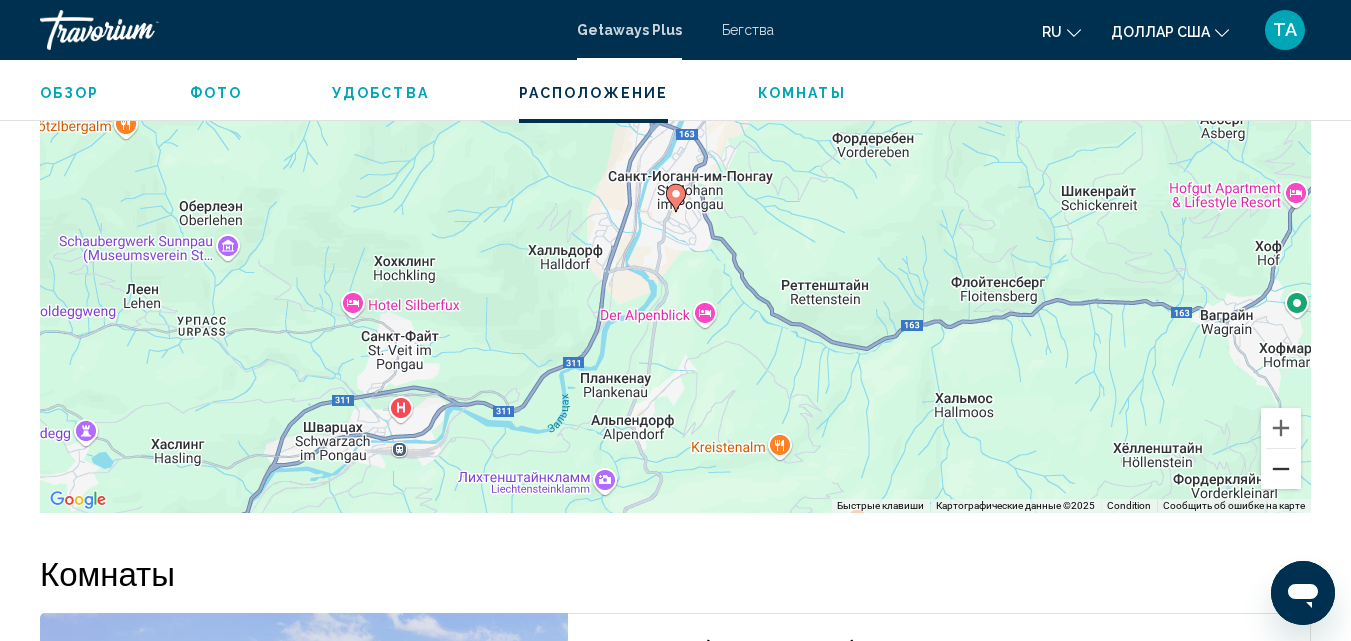 click at bounding box center (1281, 469) 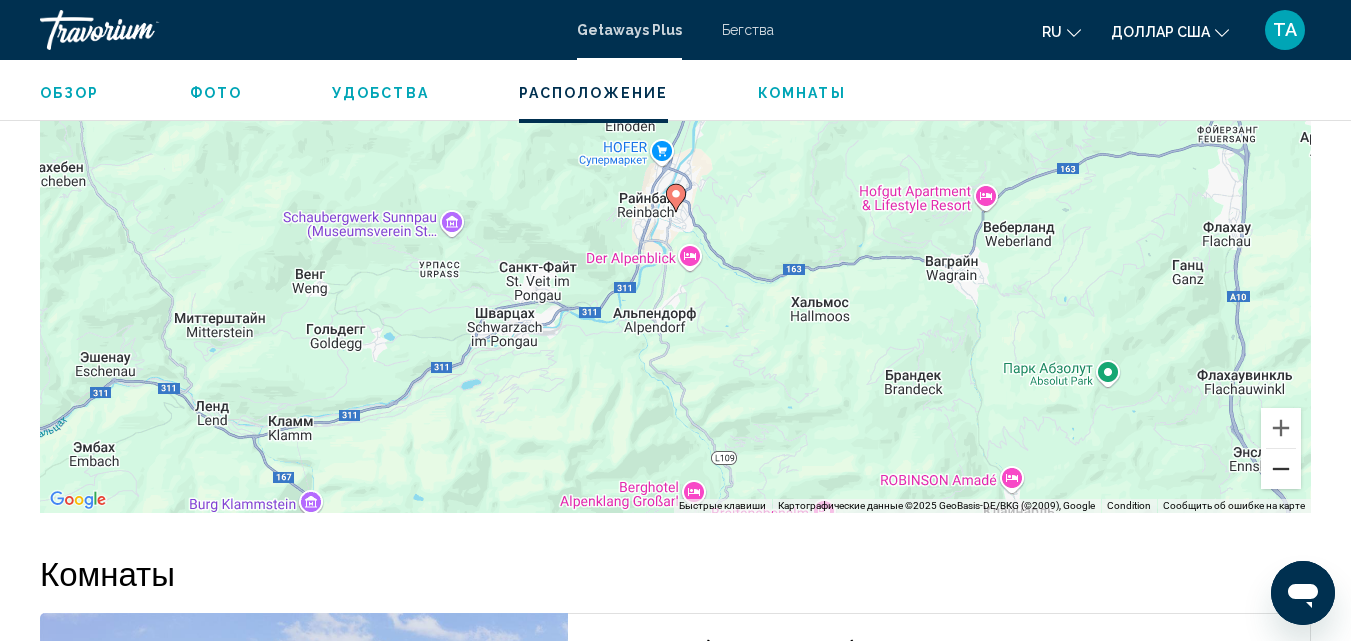 click at bounding box center (1281, 469) 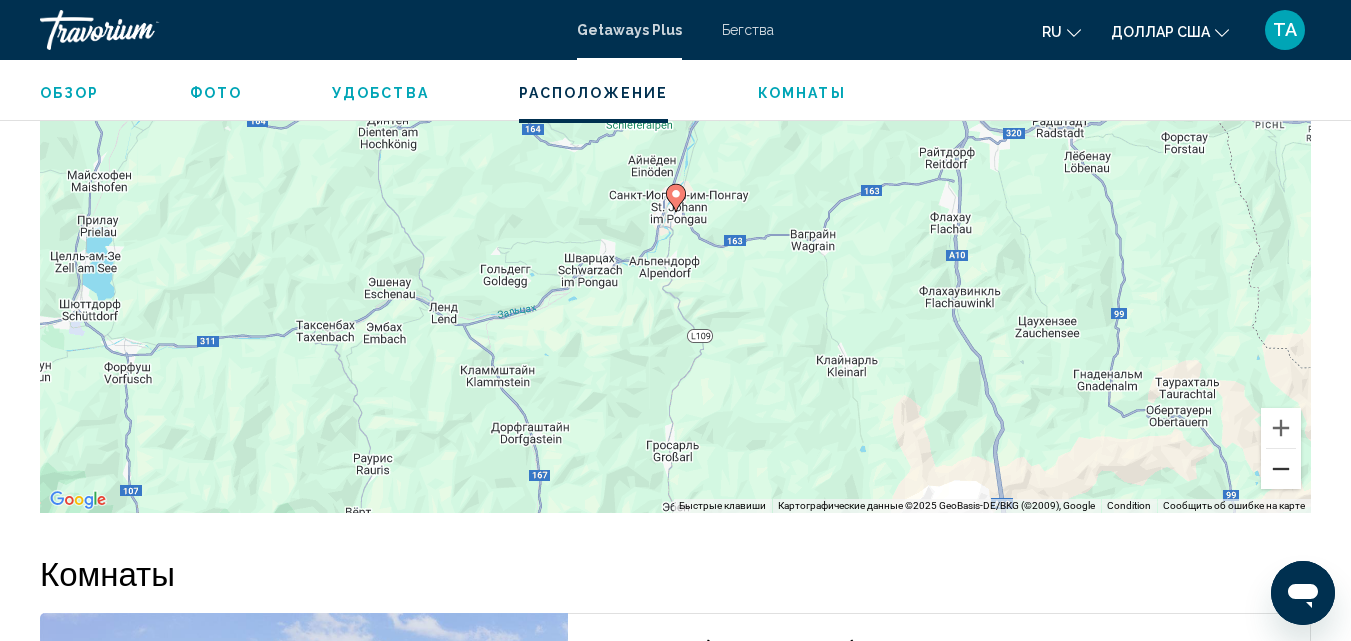 click at bounding box center (1281, 469) 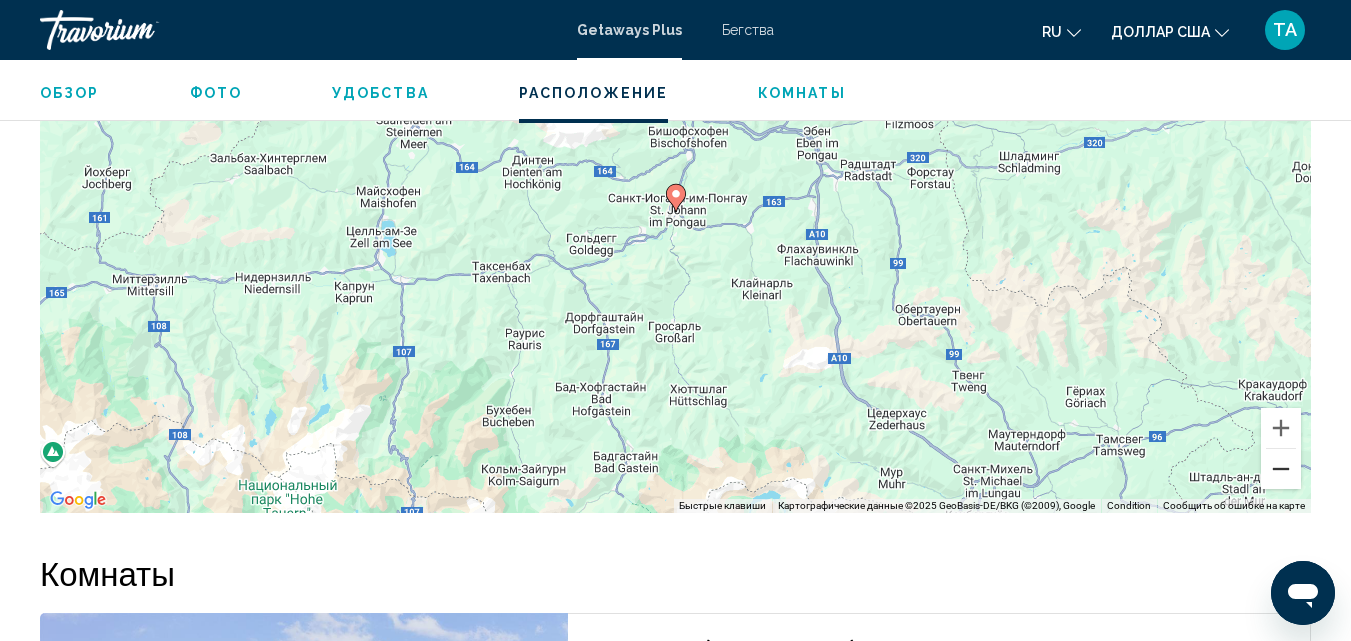 click at bounding box center [1281, 469] 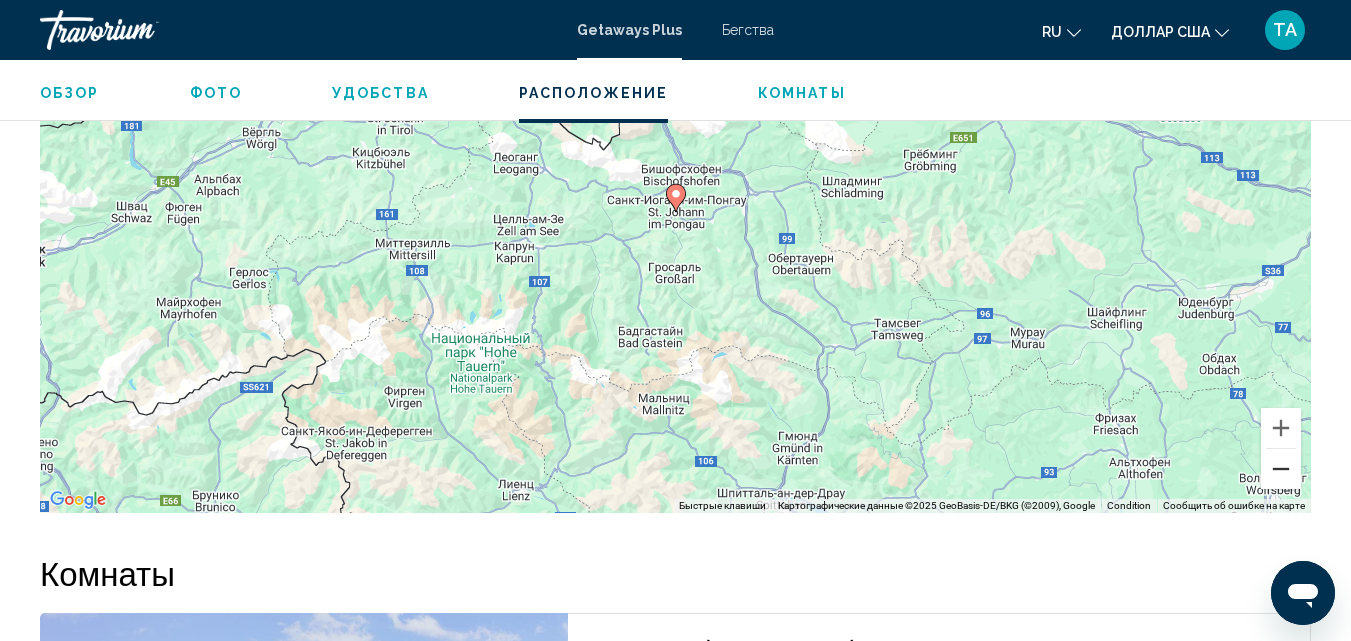 click at bounding box center [1281, 469] 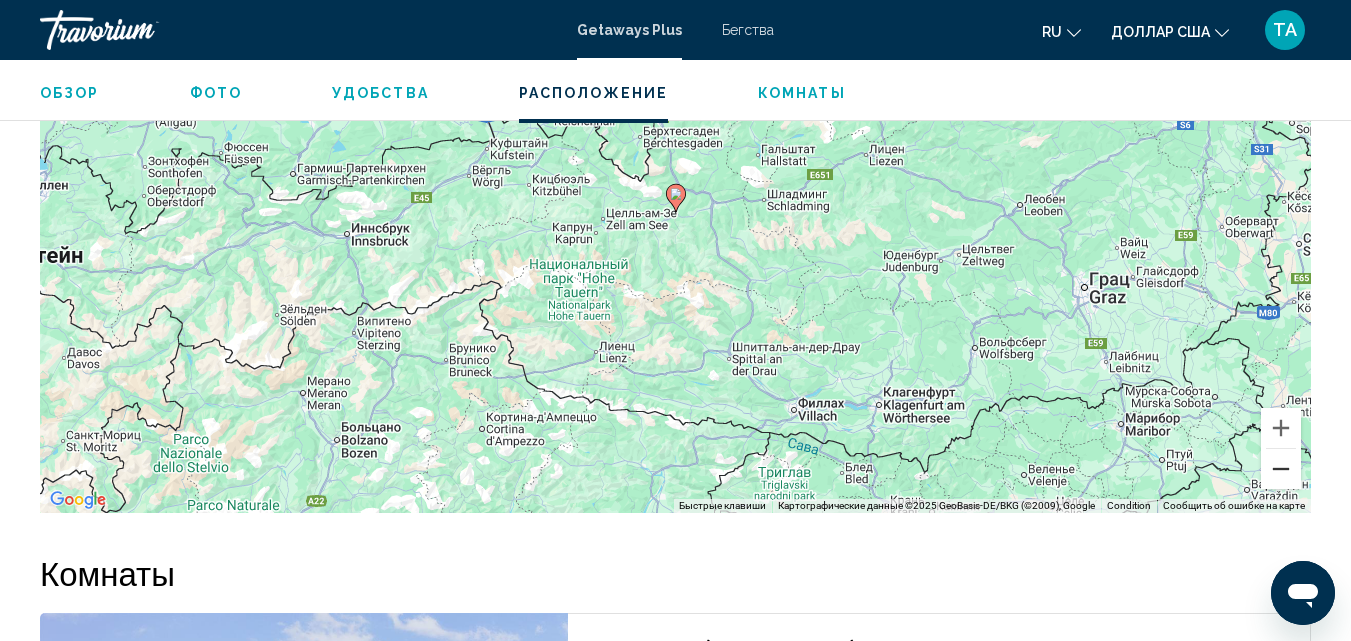 click at bounding box center (1281, 469) 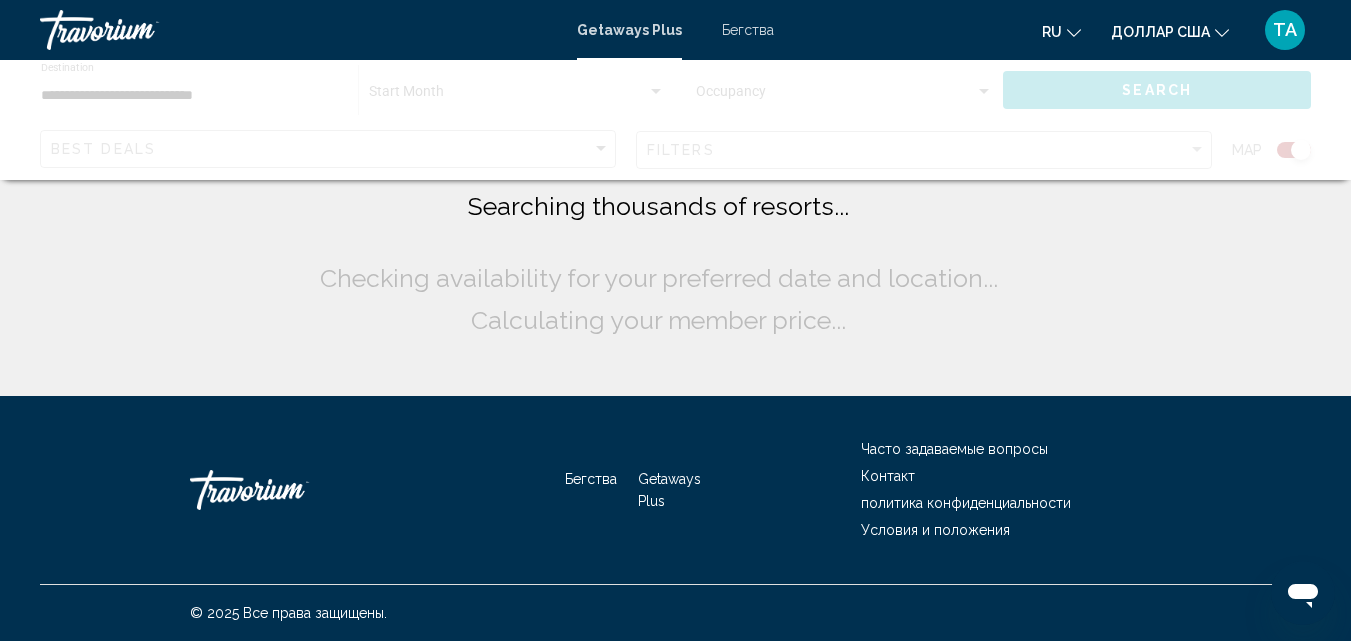 scroll, scrollTop: 0, scrollLeft: 0, axis: both 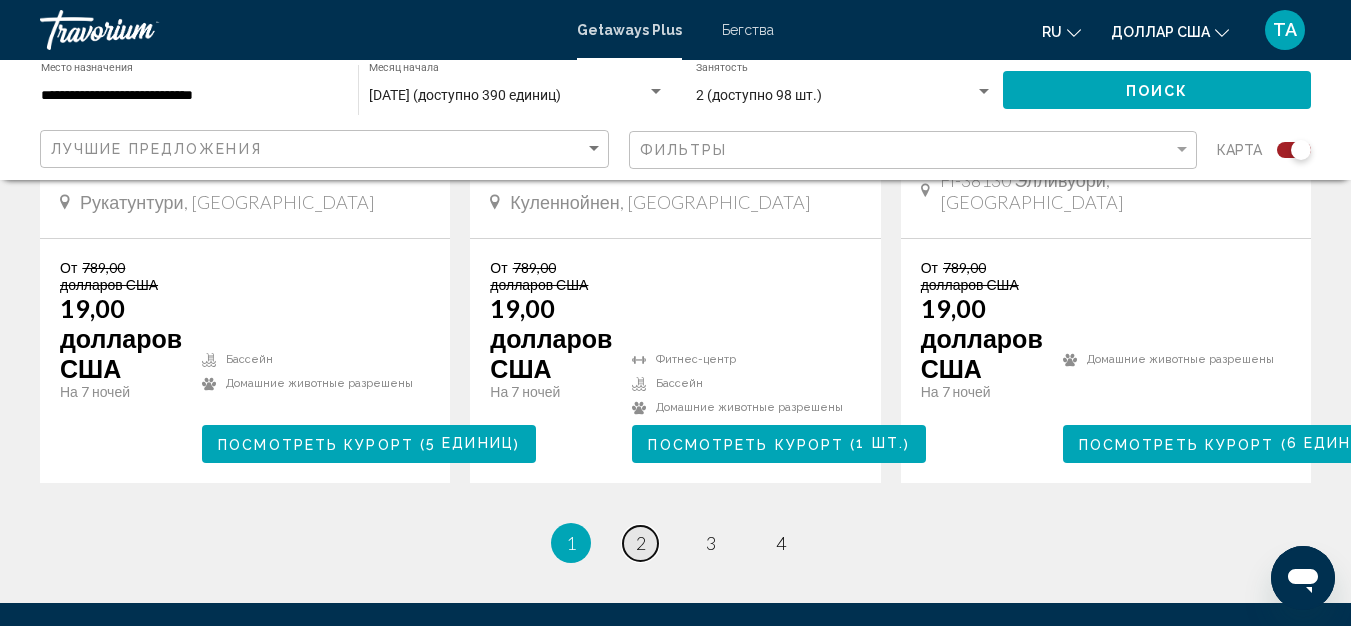 click on "2" at bounding box center [641, 543] 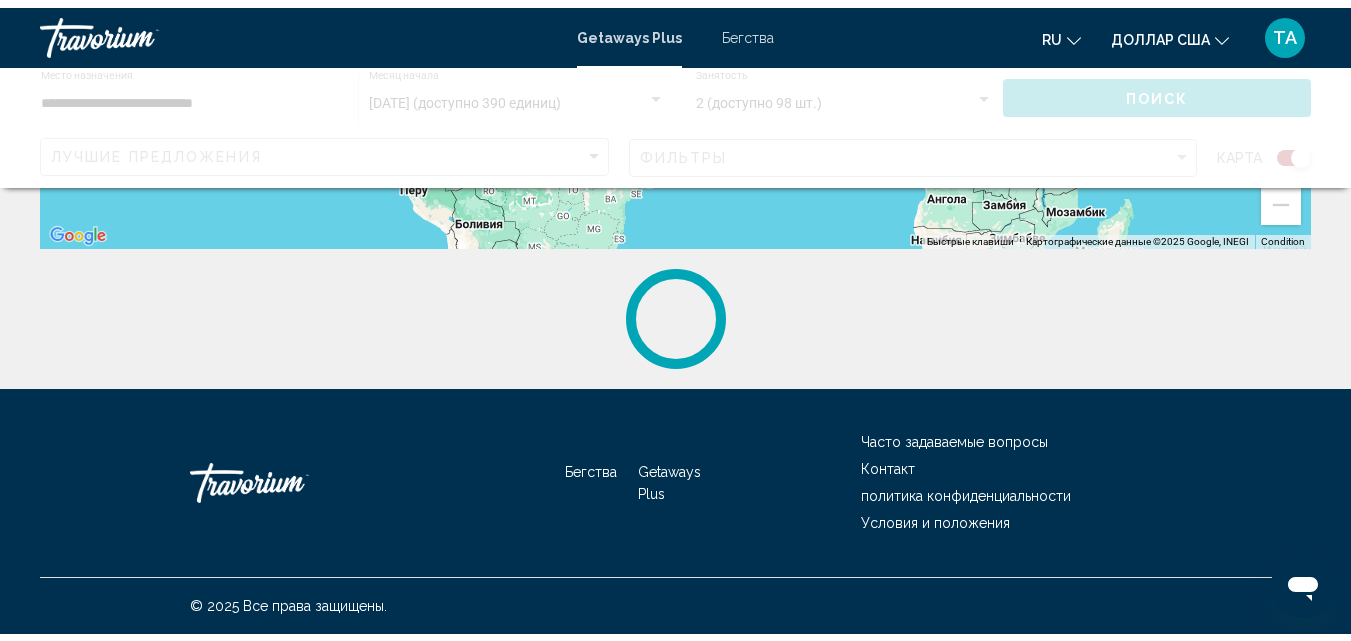 scroll, scrollTop: 0, scrollLeft: 0, axis: both 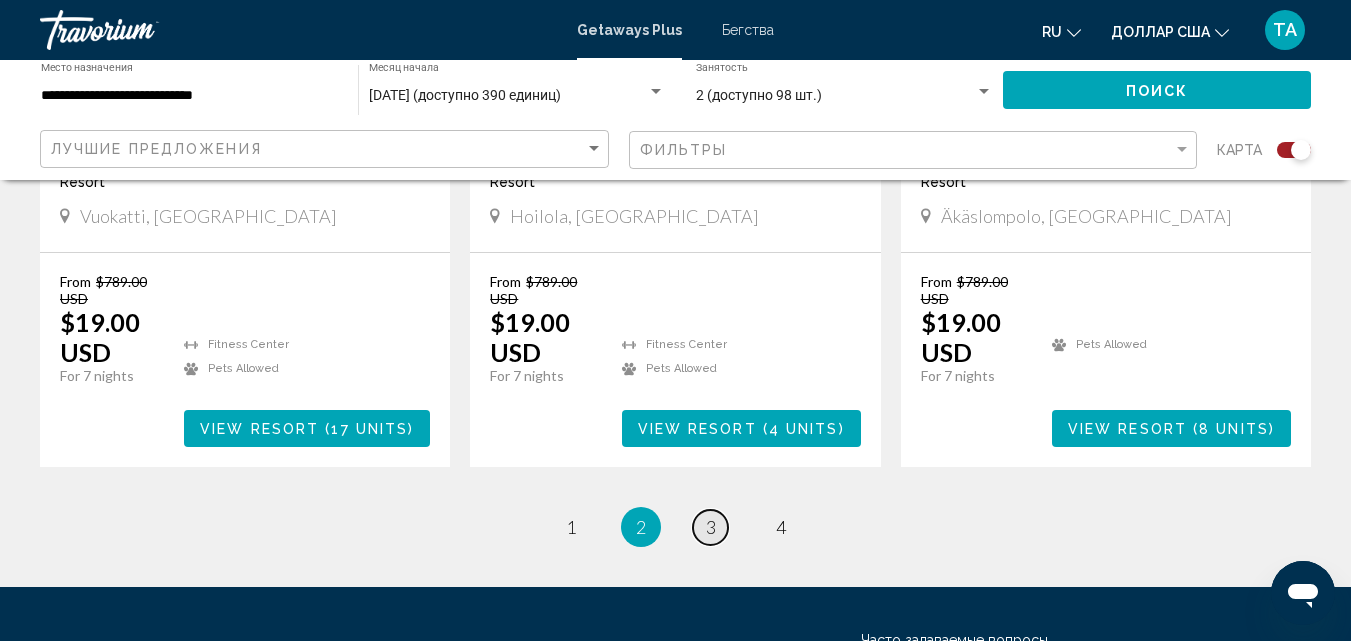 click on "3" at bounding box center [711, 527] 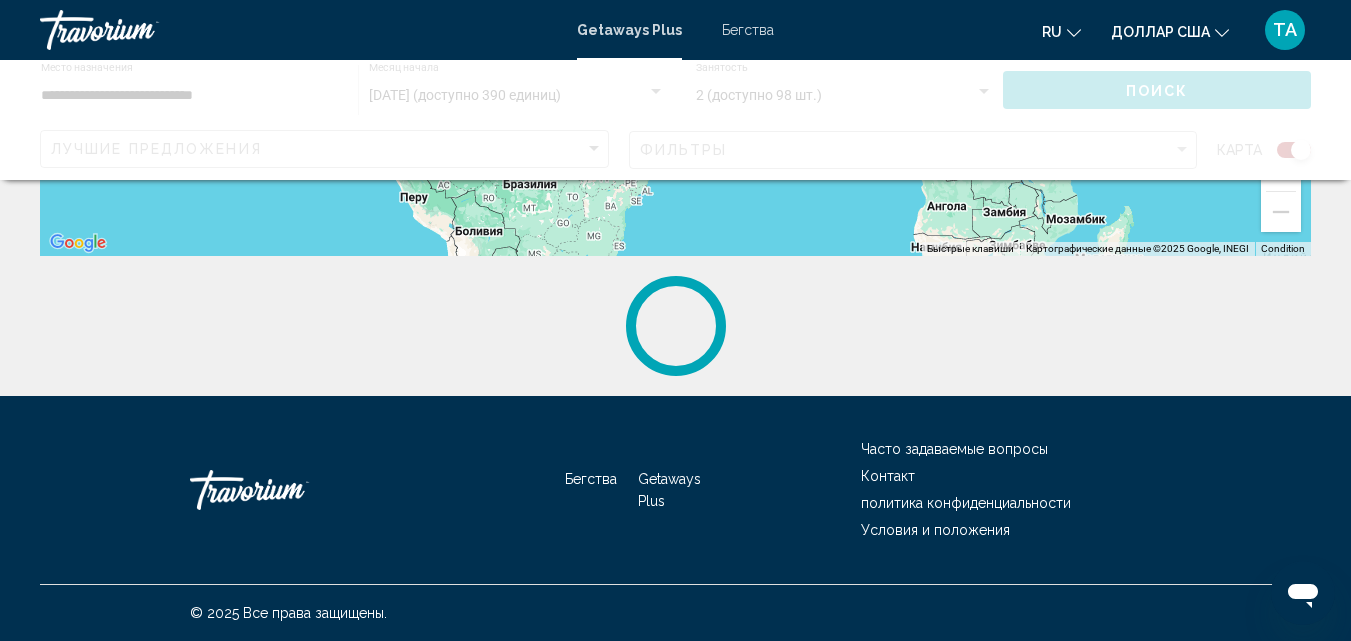 scroll, scrollTop: 0, scrollLeft: 0, axis: both 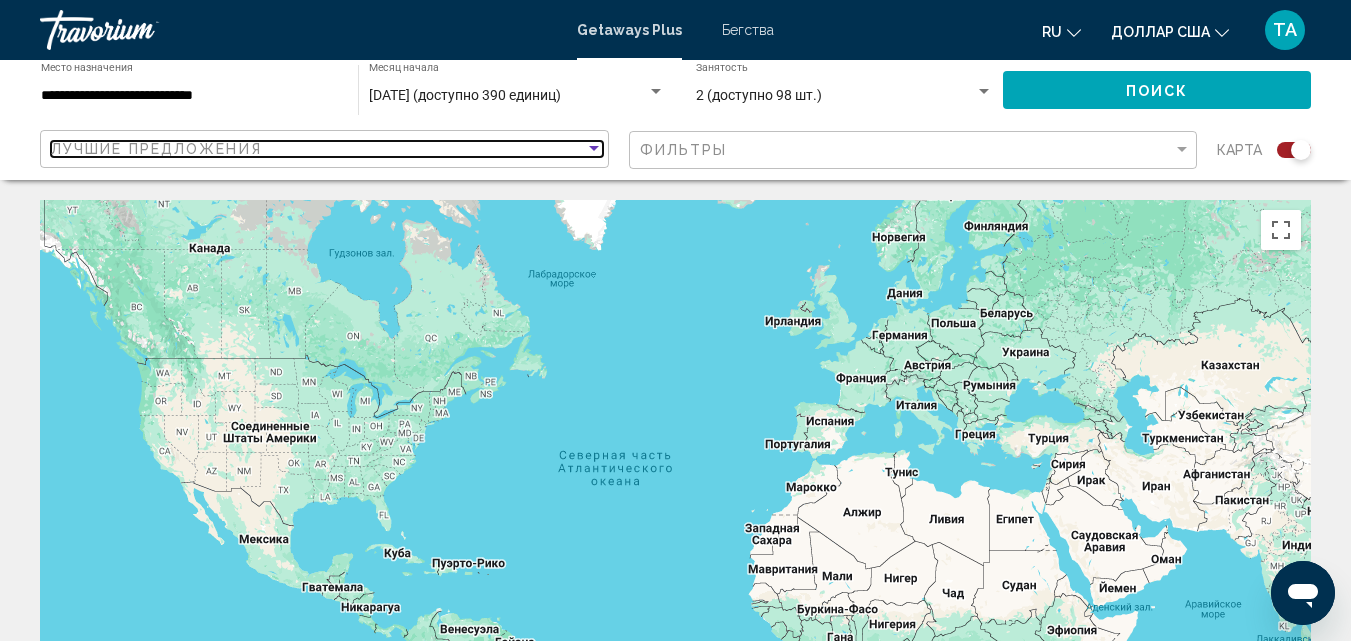 click on "Лучшие предложения" at bounding box center [156, 149] 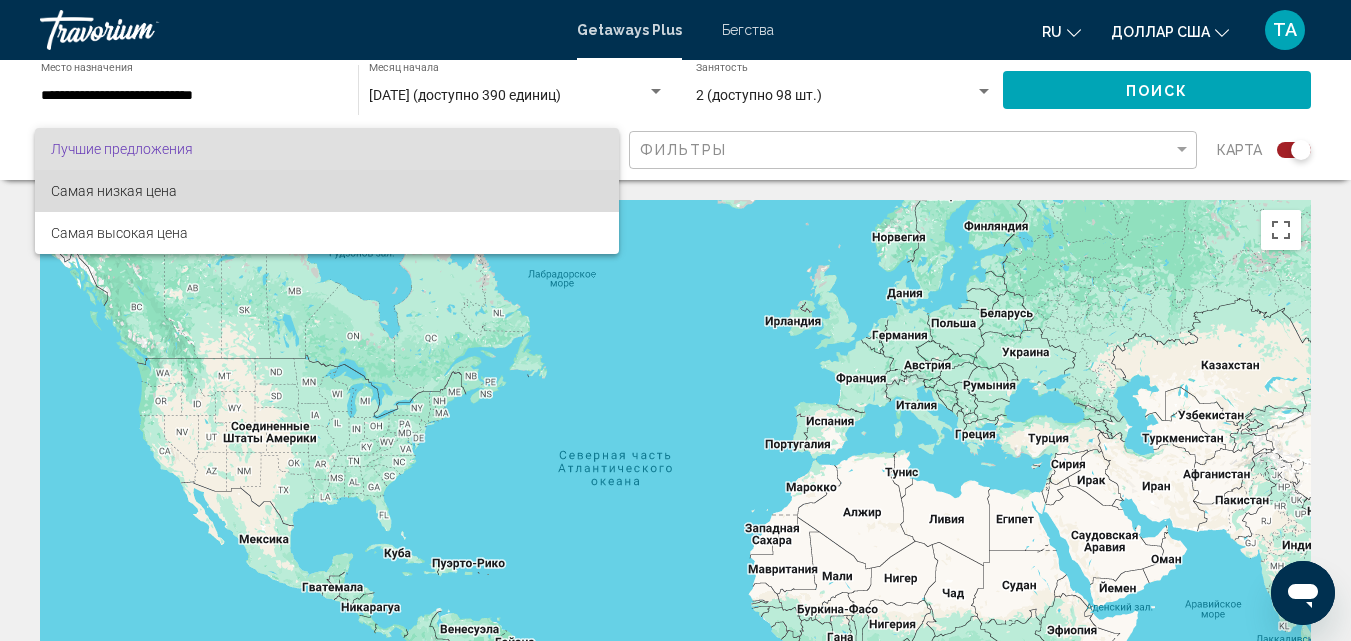 click on "Самая низкая цена" at bounding box center [114, 191] 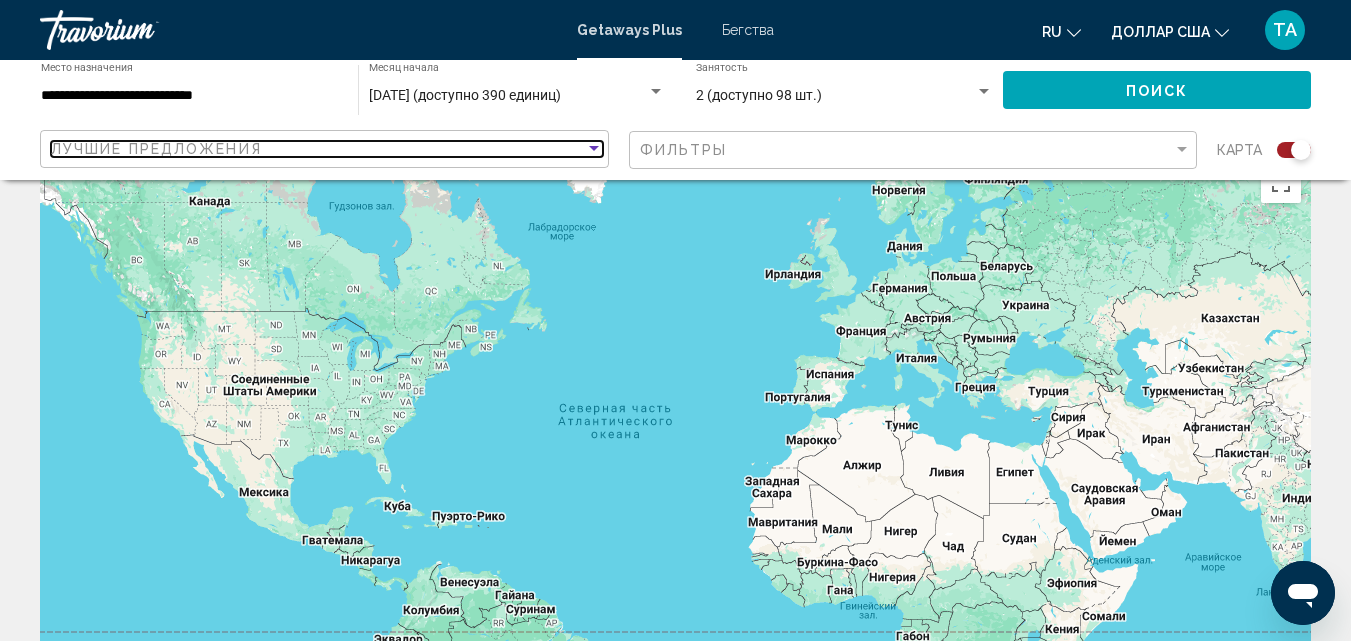scroll, scrollTop: 0, scrollLeft: 0, axis: both 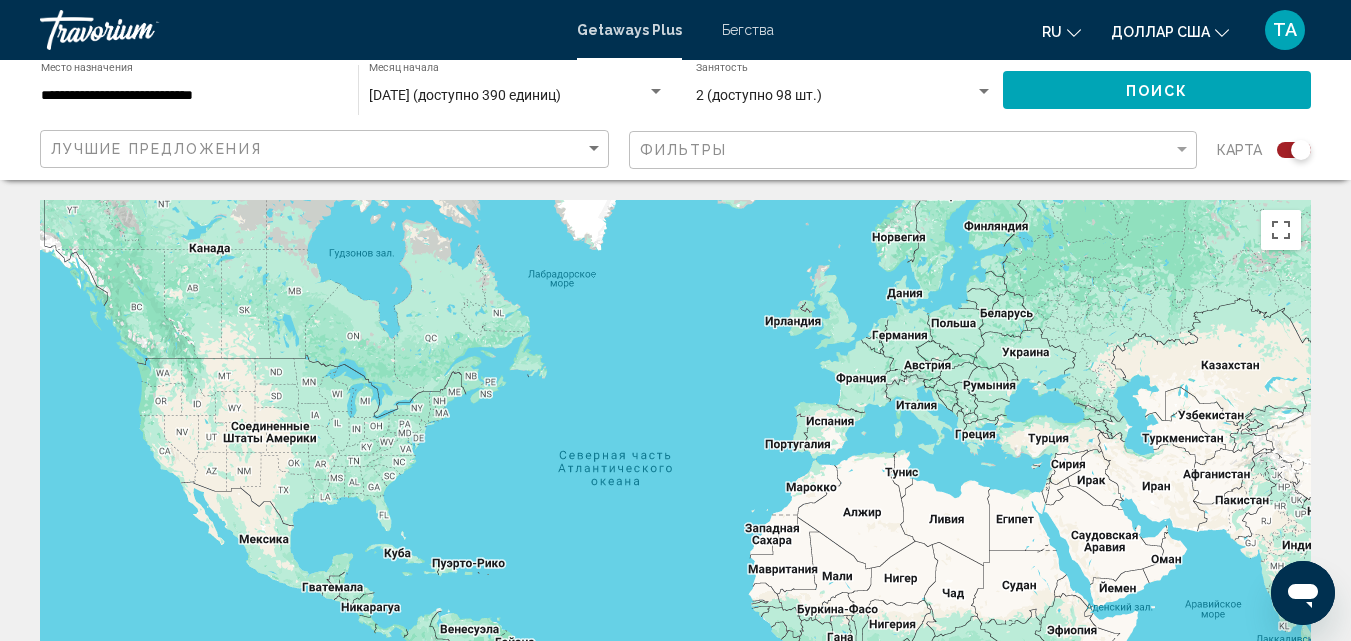 click on "**********" 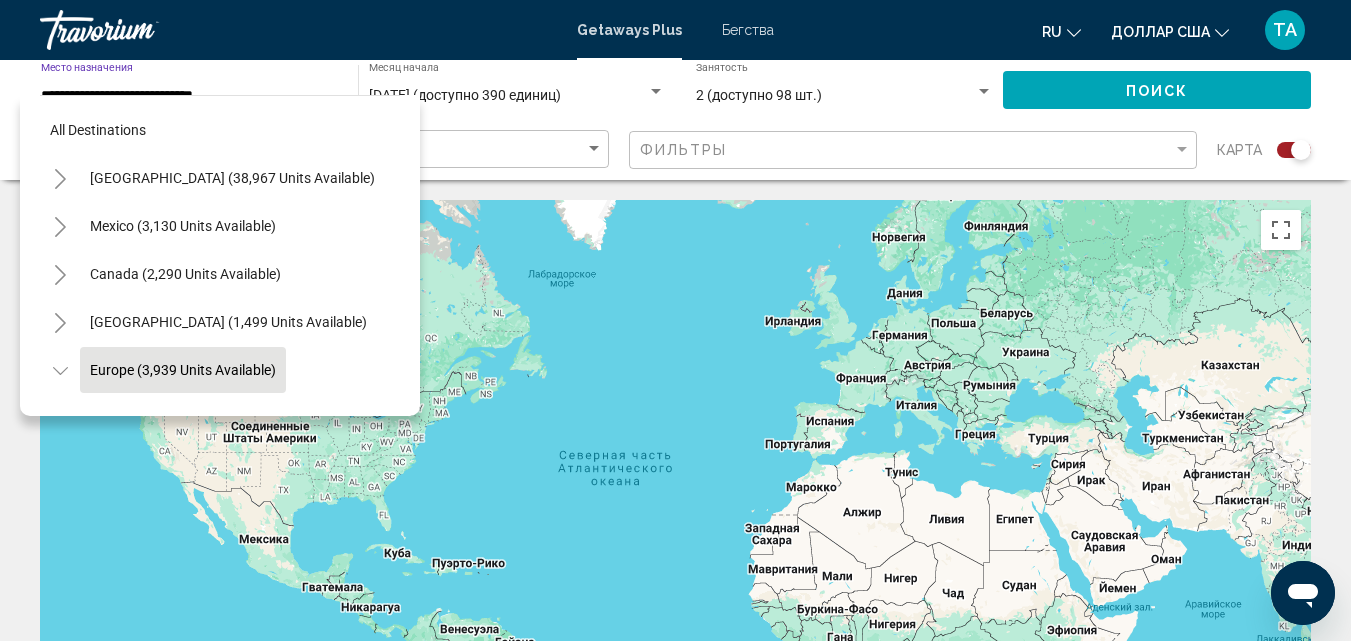 scroll, scrollTop: 127, scrollLeft: 0, axis: vertical 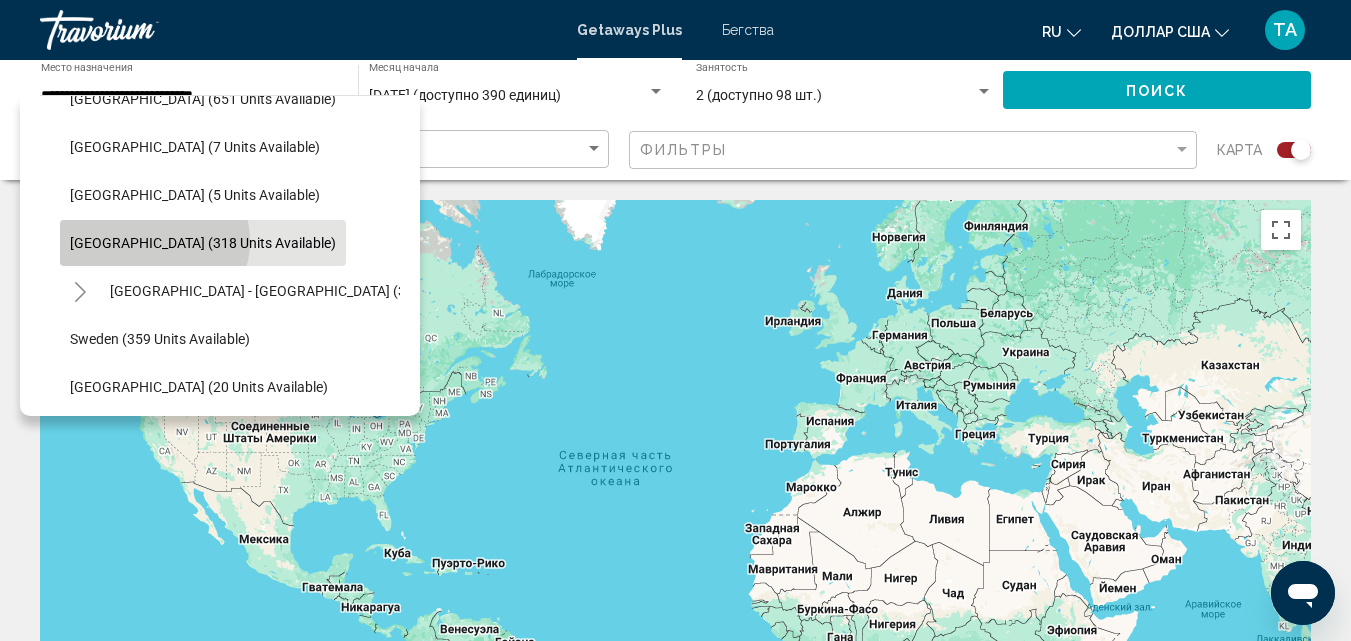 click on "Spain (318 units available)" 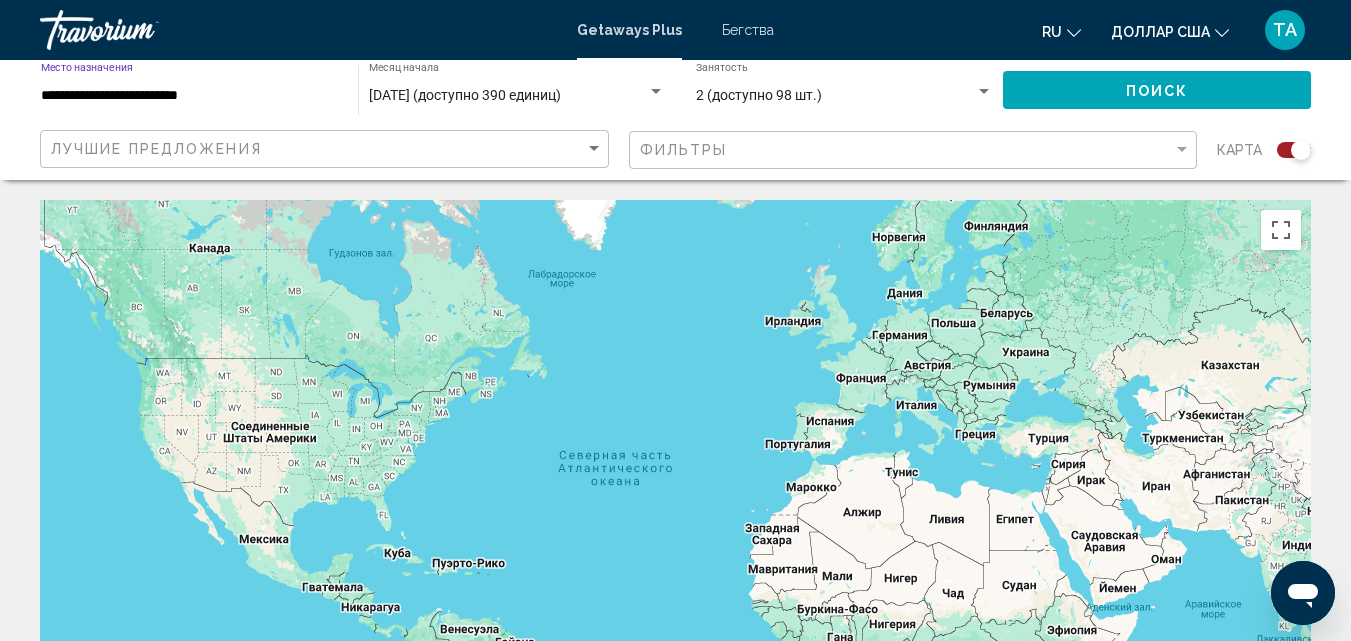 click on "Поиск" 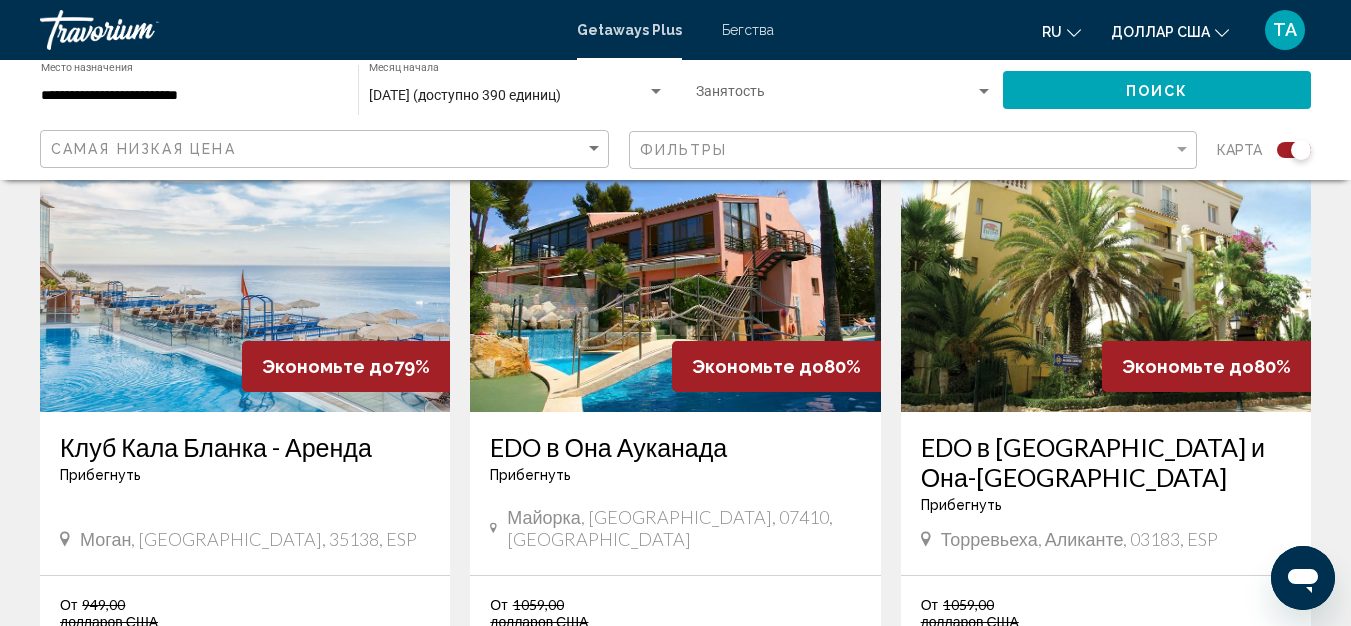 scroll, scrollTop: 1673, scrollLeft: 0, axis: vertical 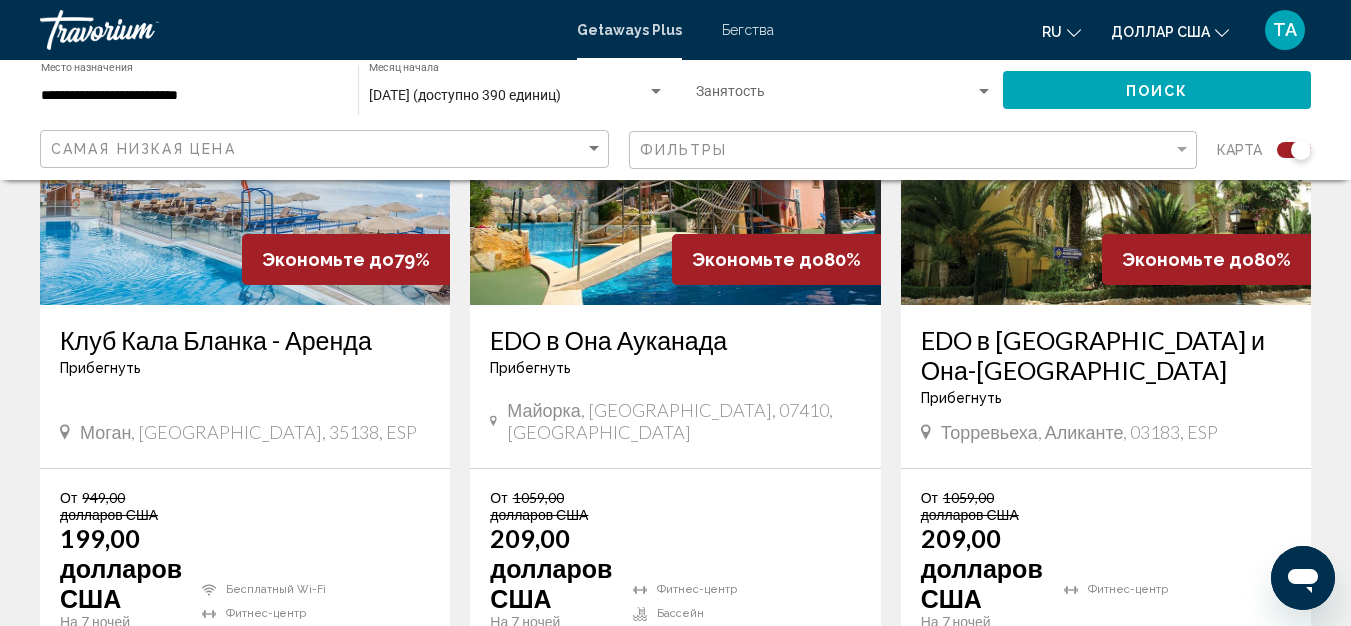 click on "Клуб Кала Бланка - Аренда" at bounding box center [216, 340] 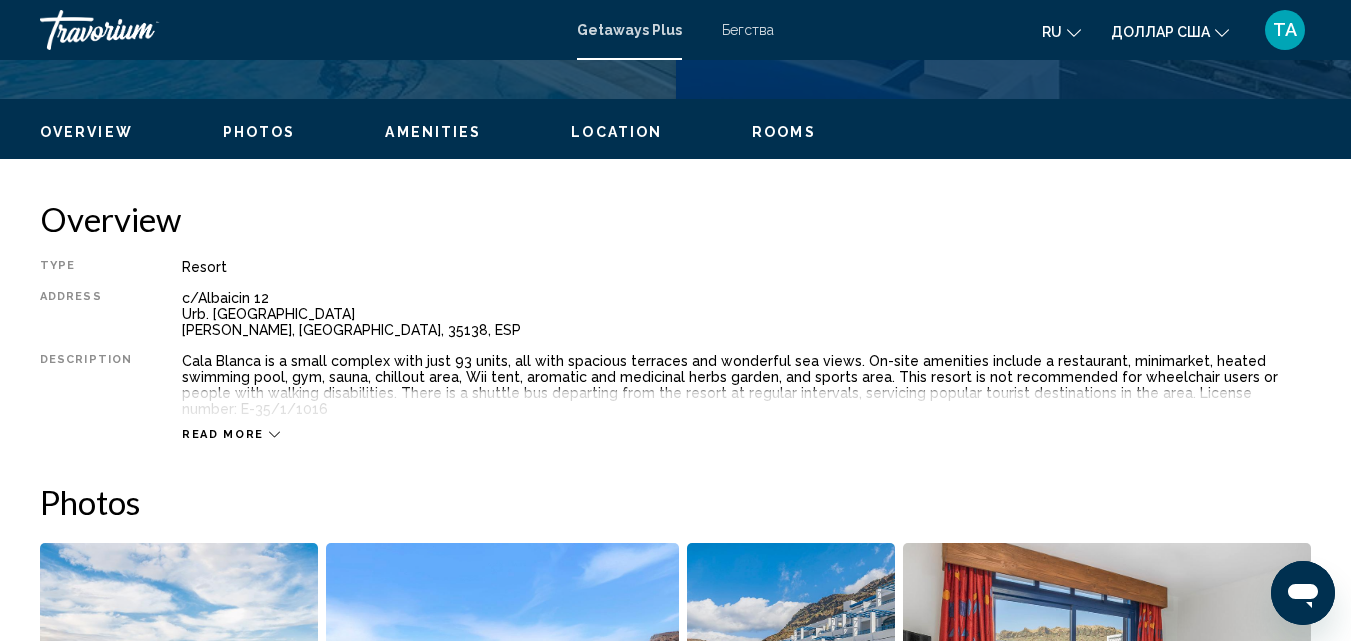 scroll, scrollTop: 919, scrollLeft: 0, axis: vertical 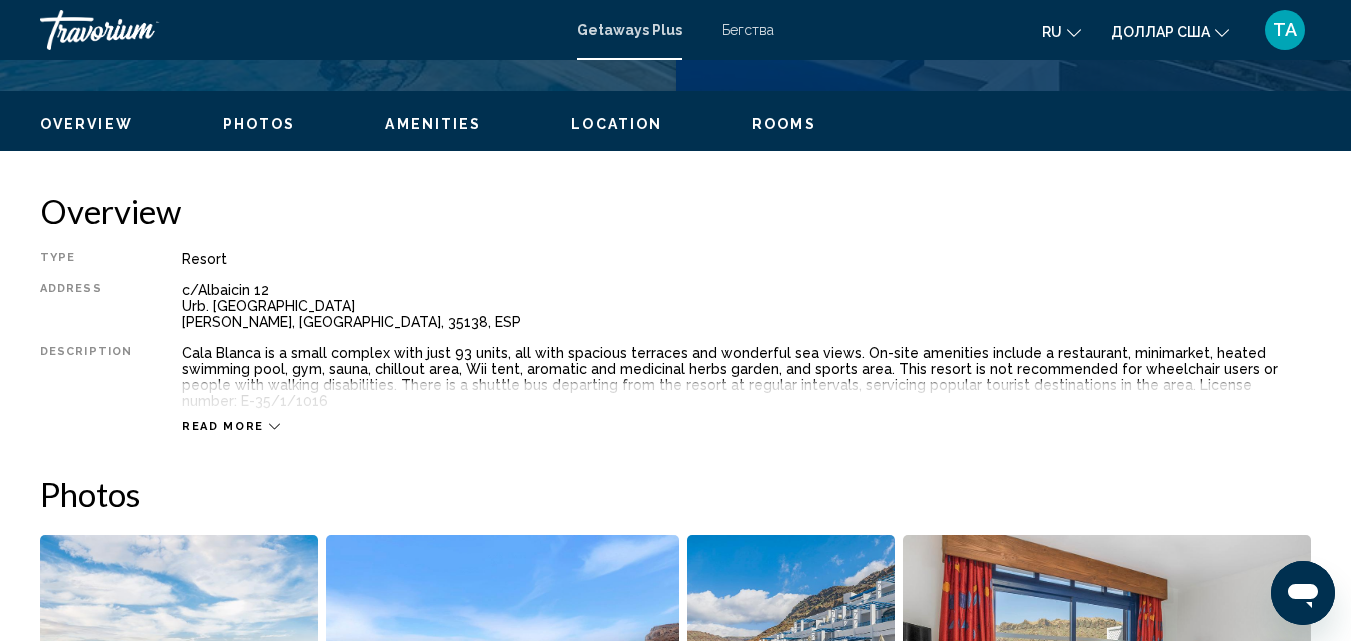 click on "Read more" at bounding box center [223, 426] 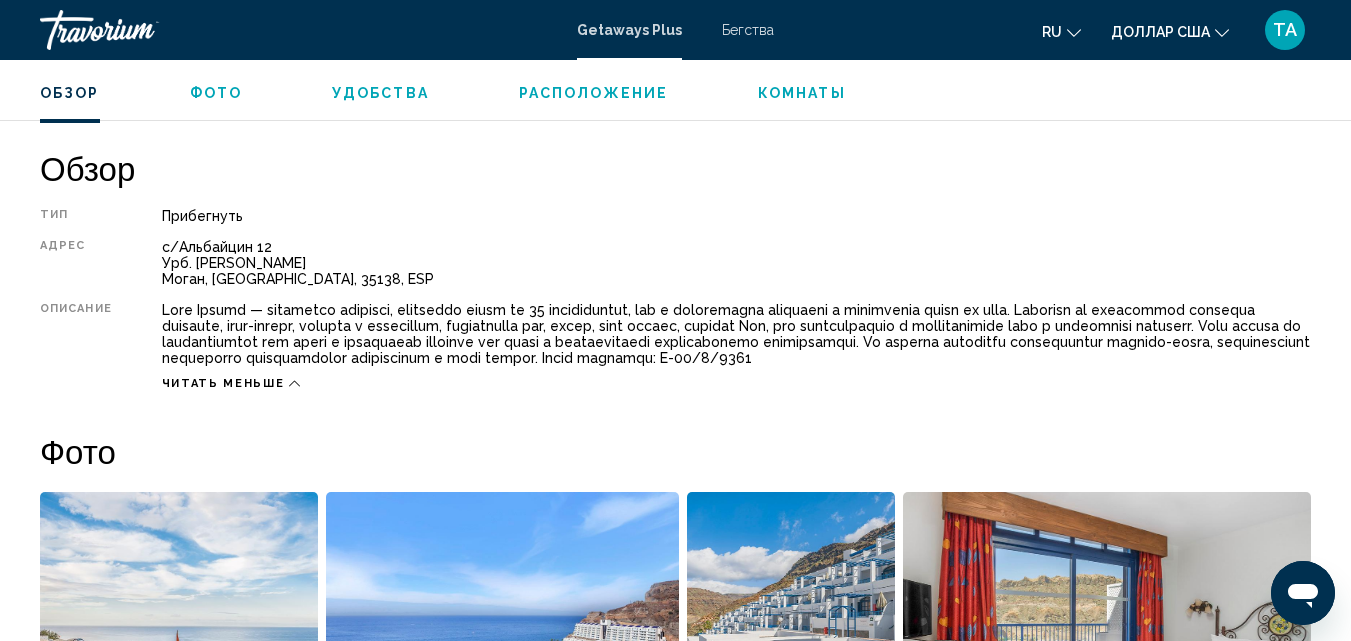 scroll, scrollTop: 971, scrollLeft: 0, axis: vertical 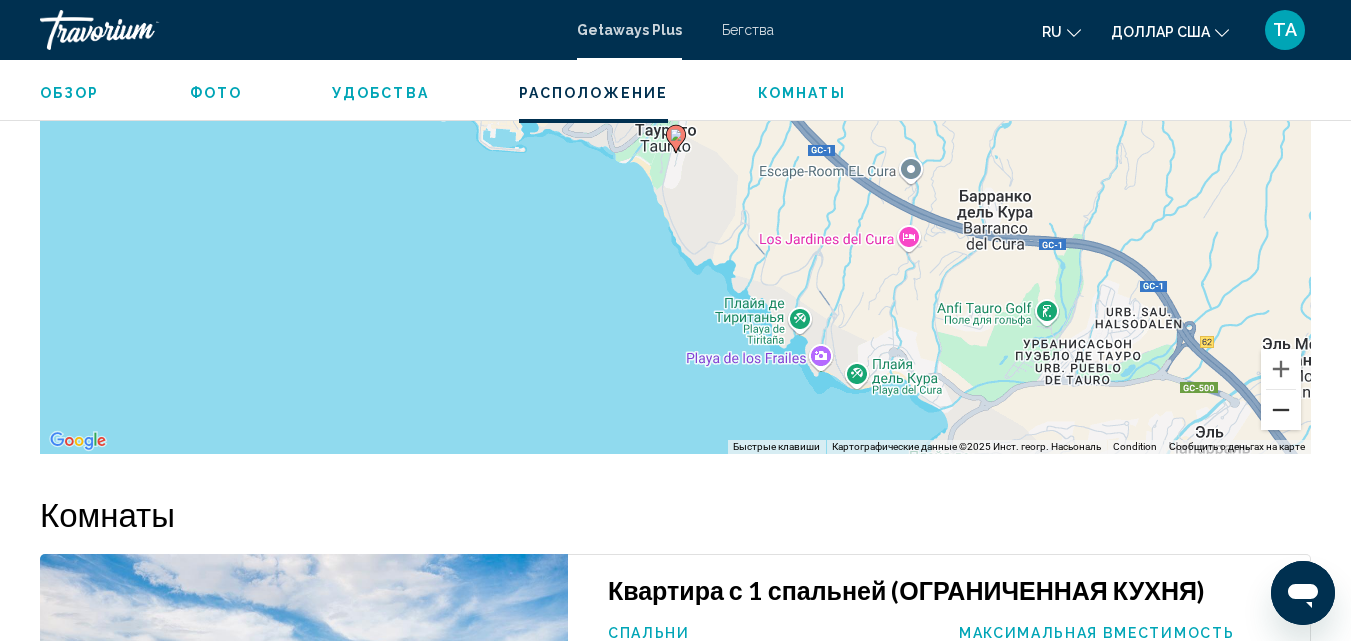 click at bounding box center [1281, 410] 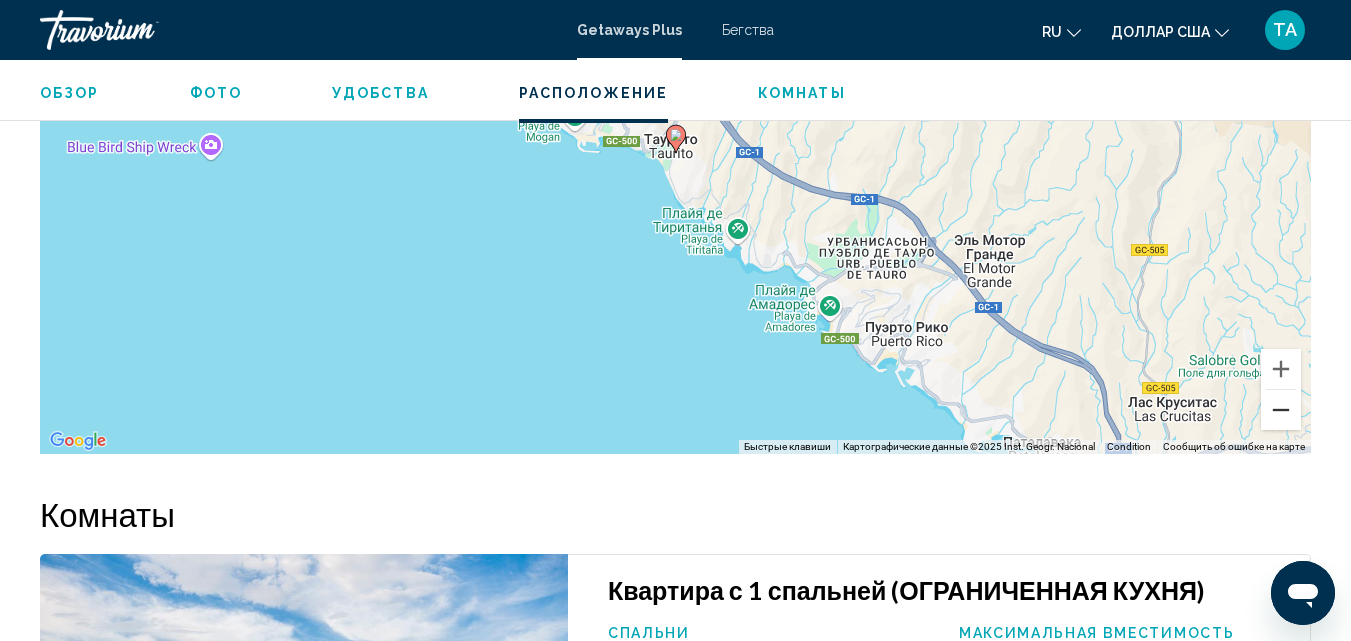 click at bounding box center [1281, 410] 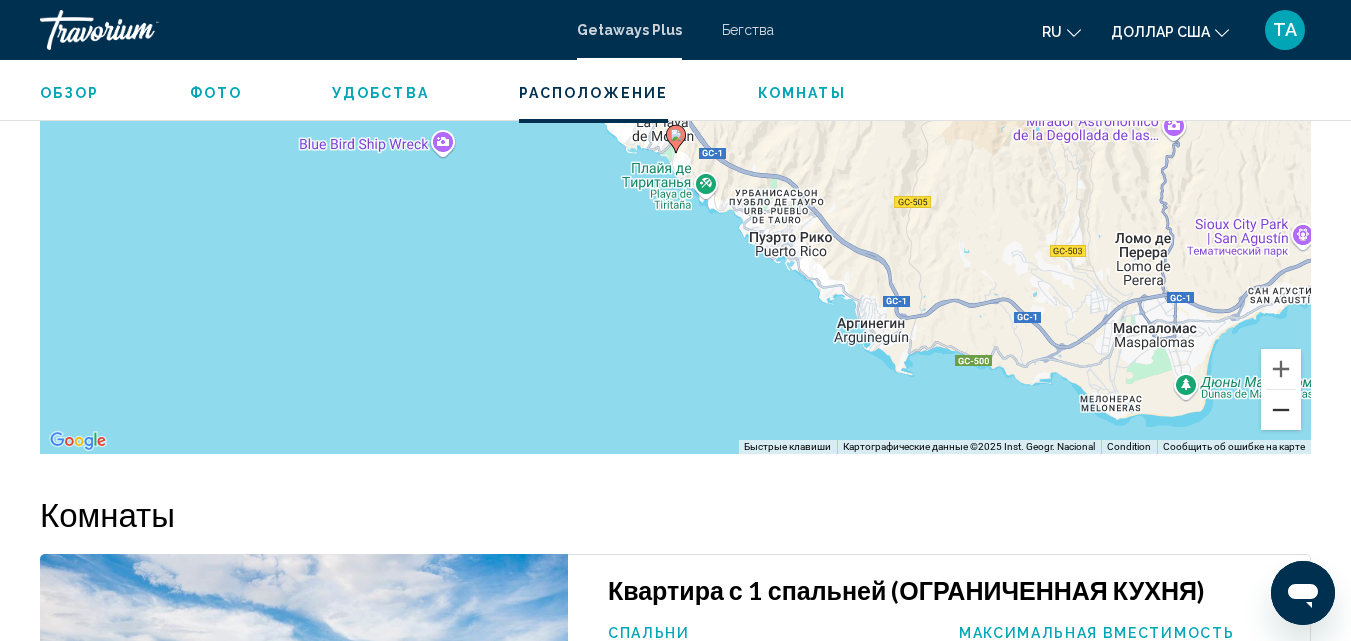 click at bounding box center [1281, 410] 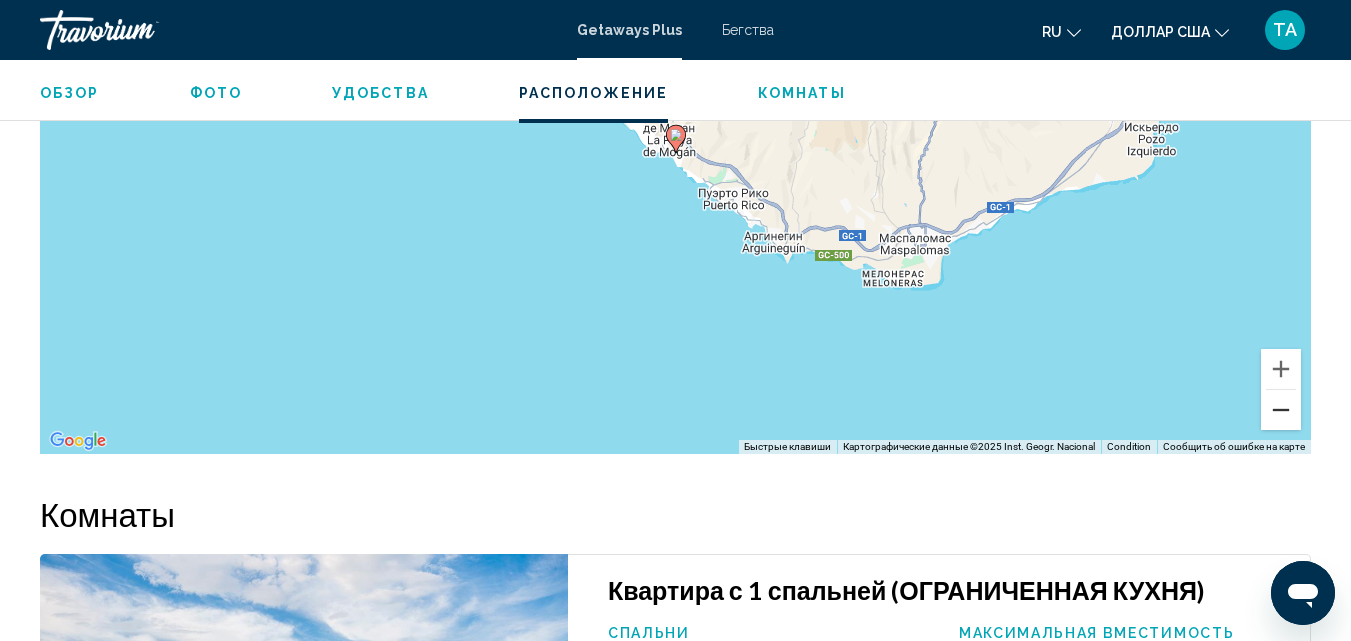 click at bounding box center [1281, 410] 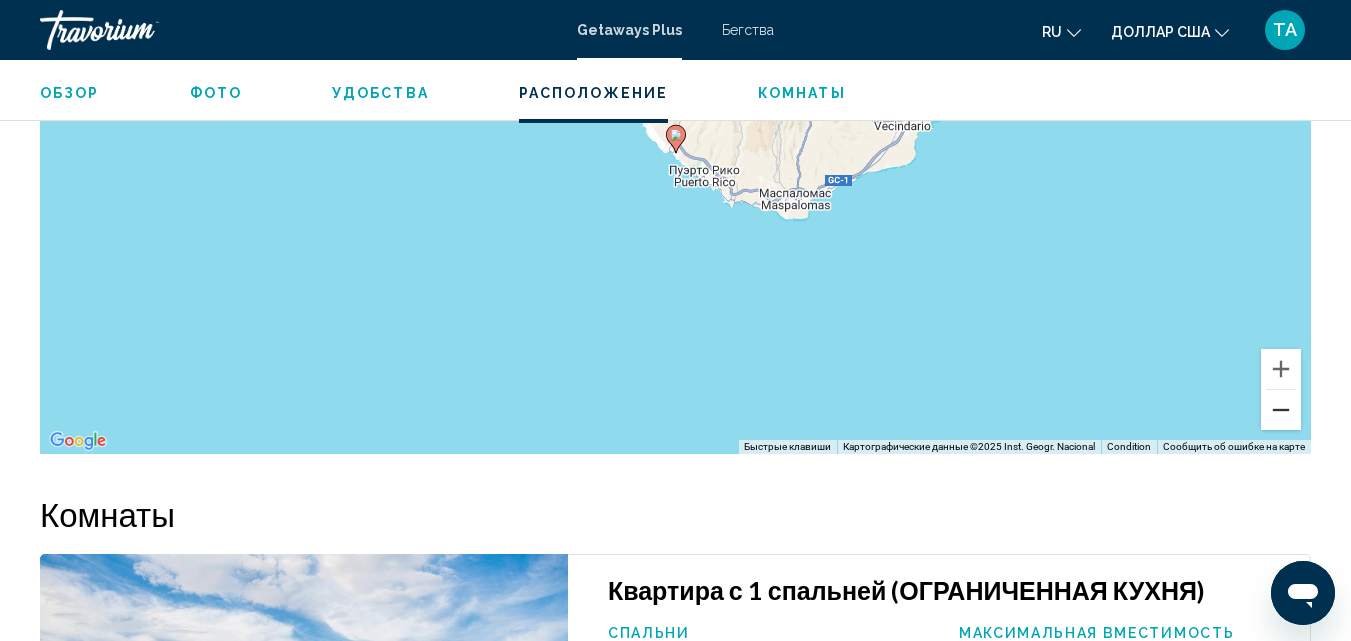 click at bounding box center (1281, 410) 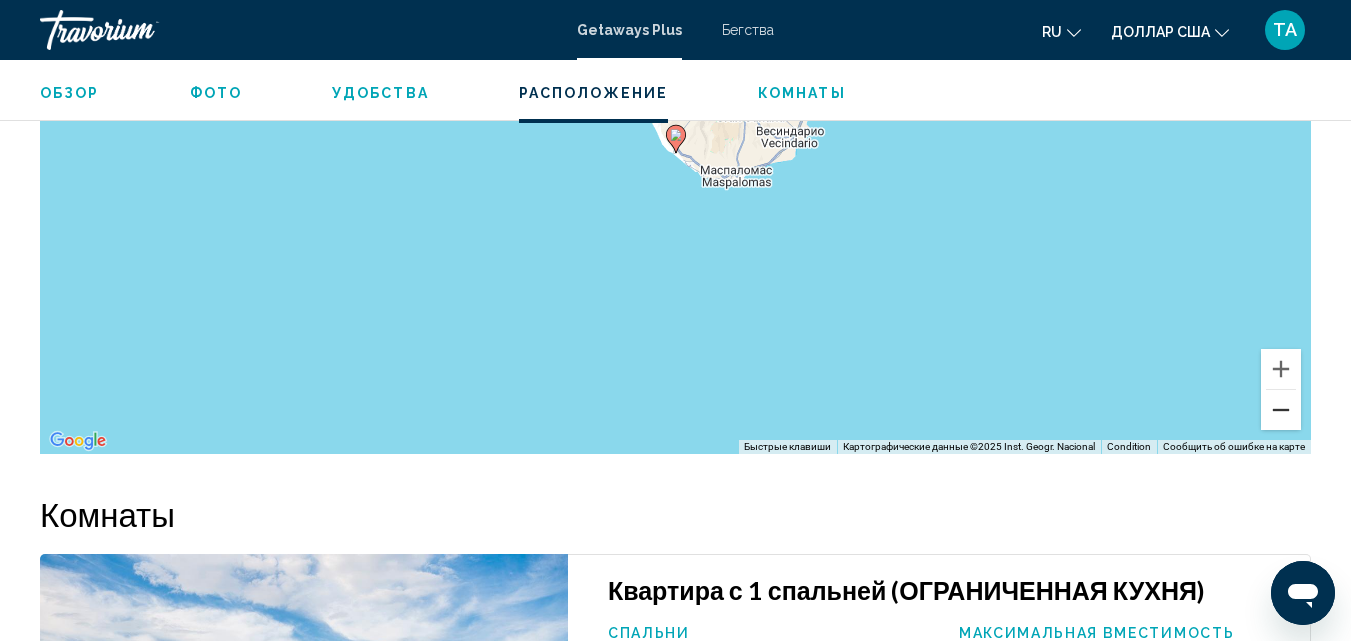 click at bounding box center (1281, 410) 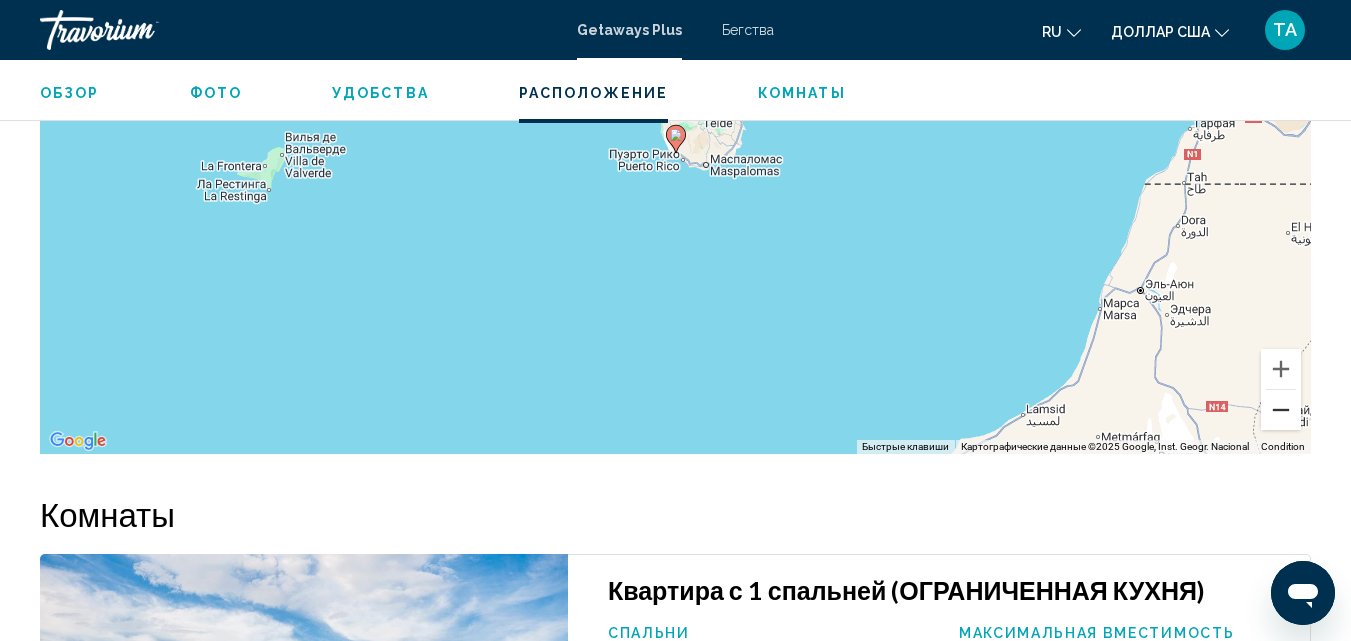 click at bounding box center (1281, 410) 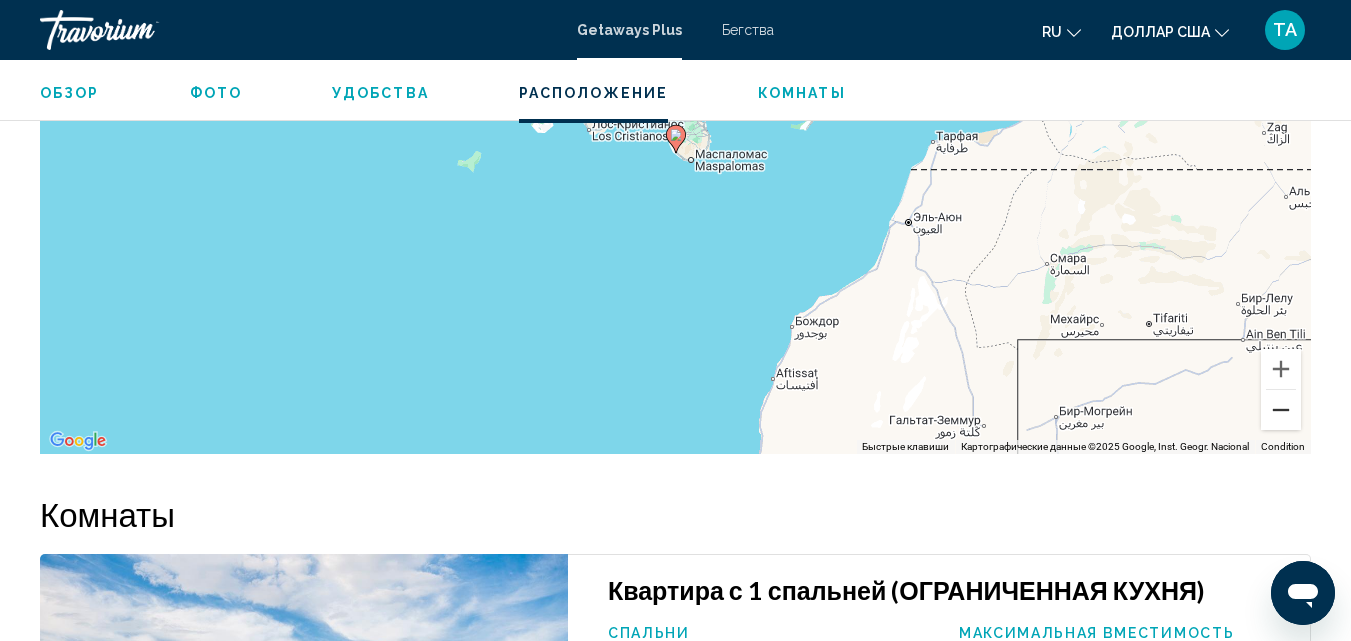 click at bounding box center [1281, 410] 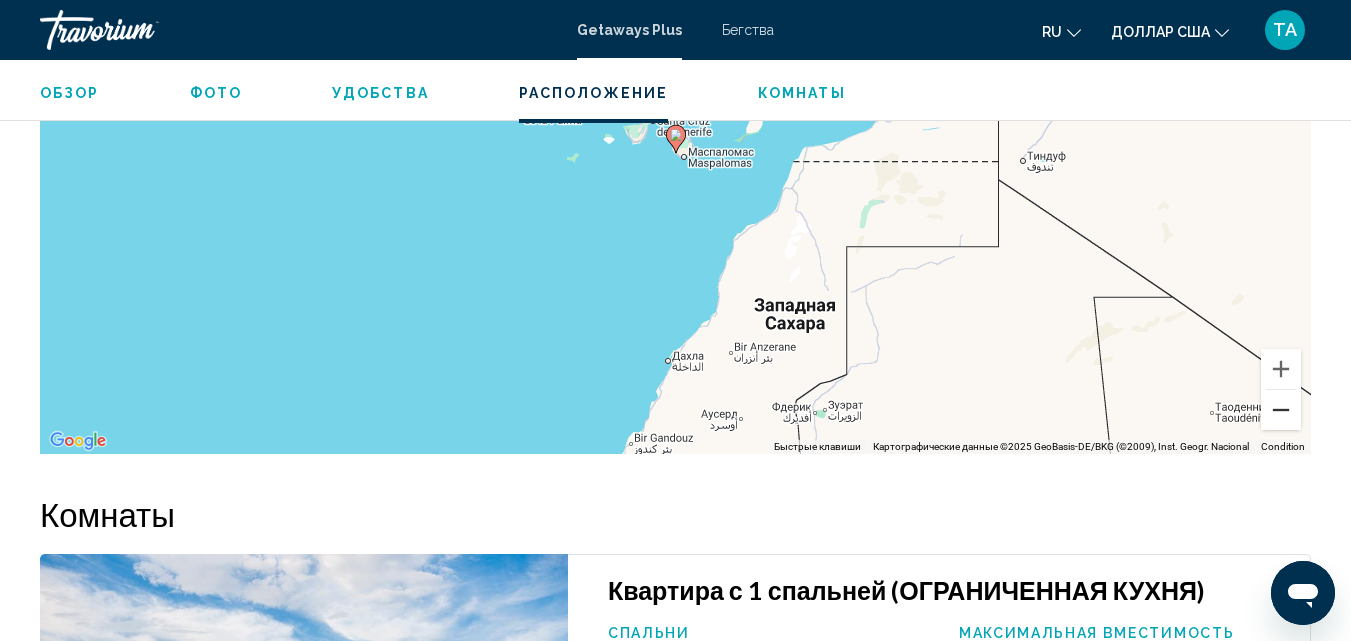 click at bounding box center (1281, 410) 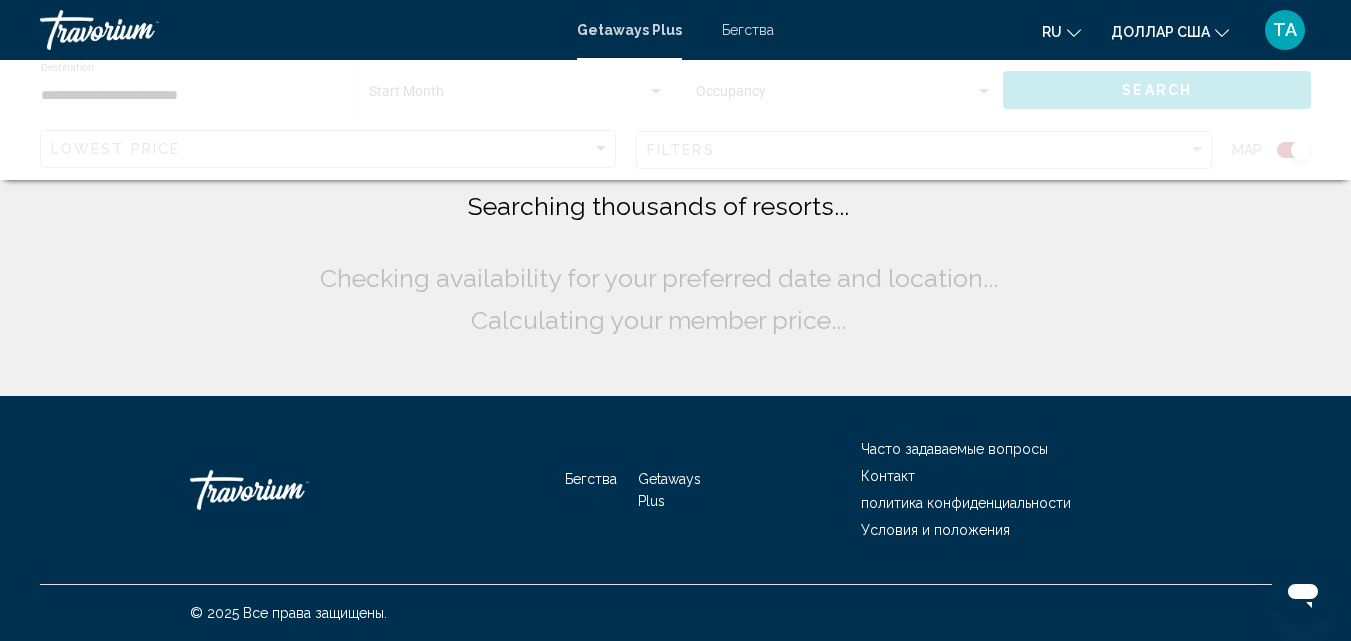 scroll, scrollTop: 0, scrollLeft: 0, axis: both 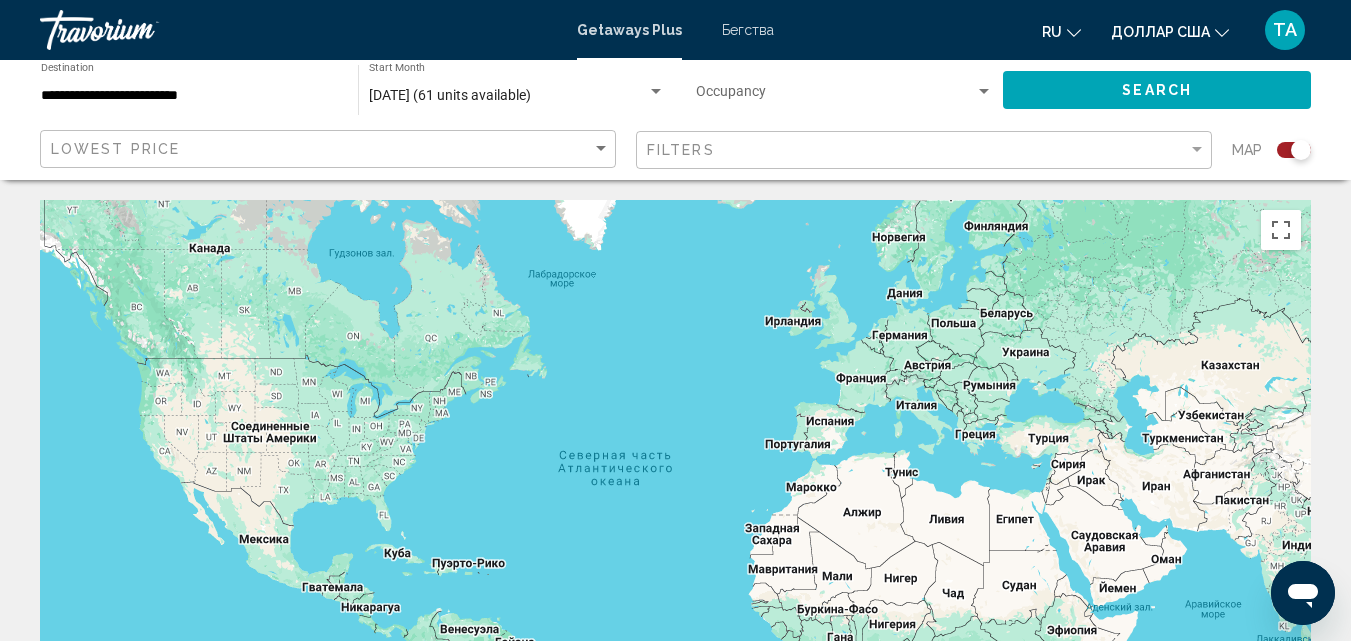click on "**********" 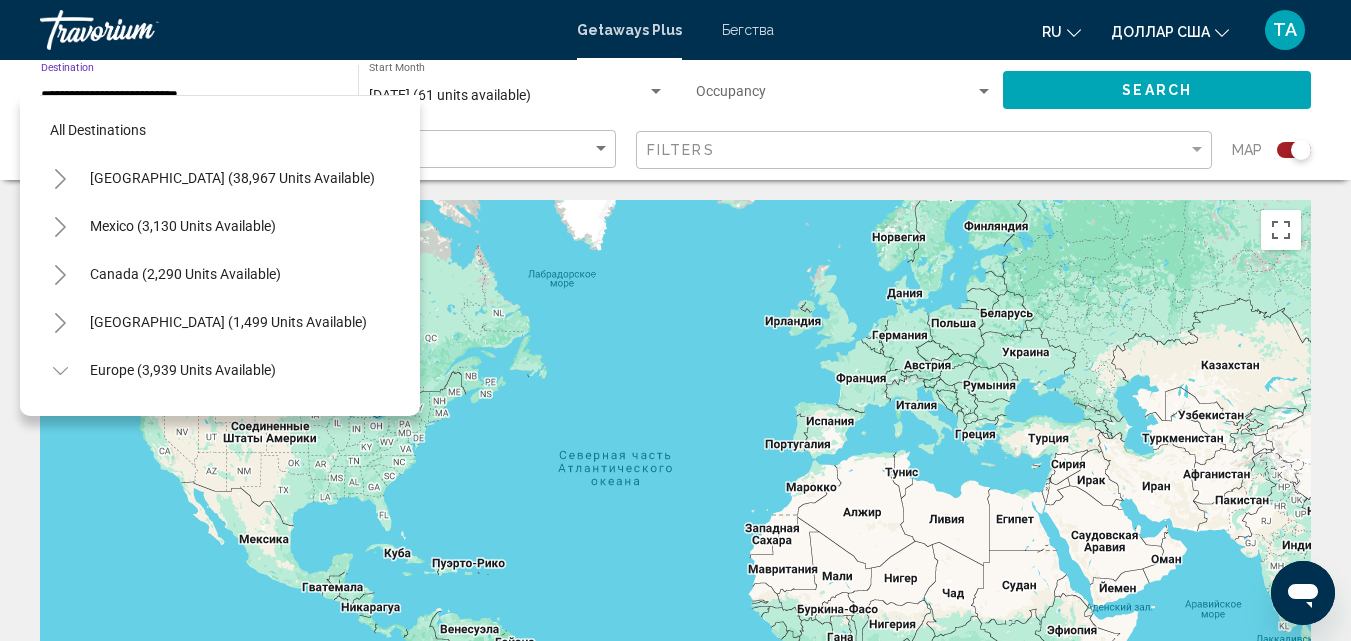 scroll, scrollTop: 607, scrollLeft: 0, axis: vertical 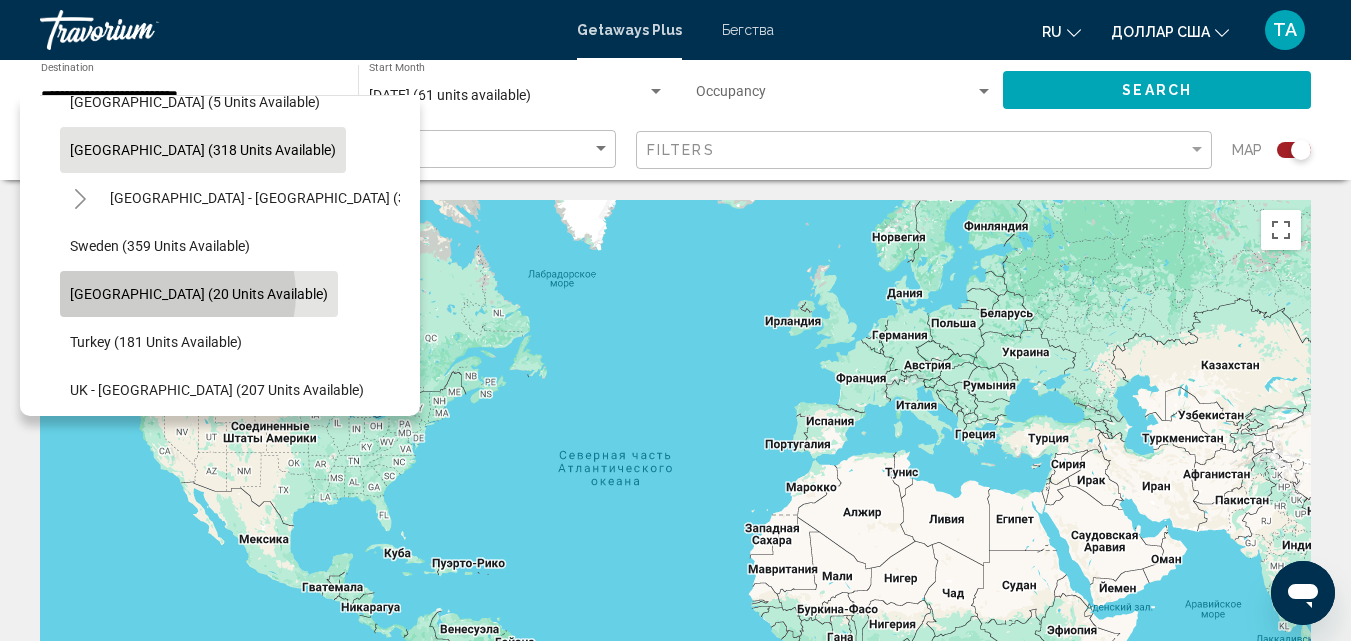 click on "Switzerland (20 units available)" 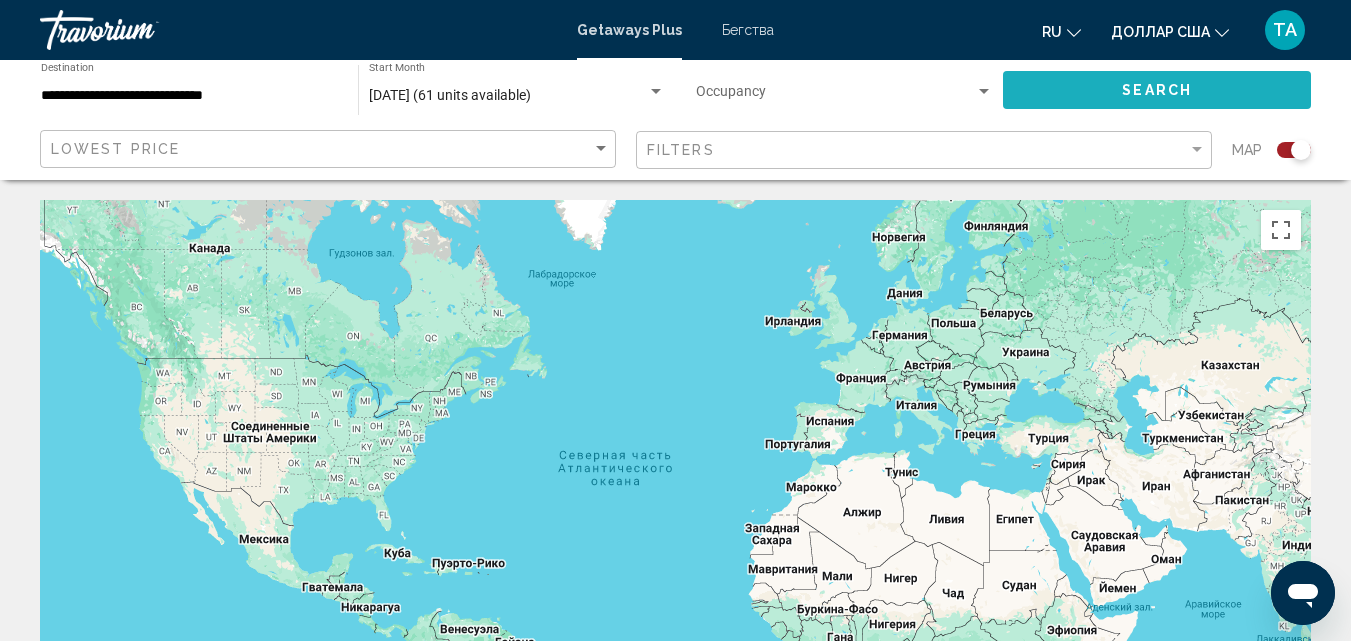 click on "Search" 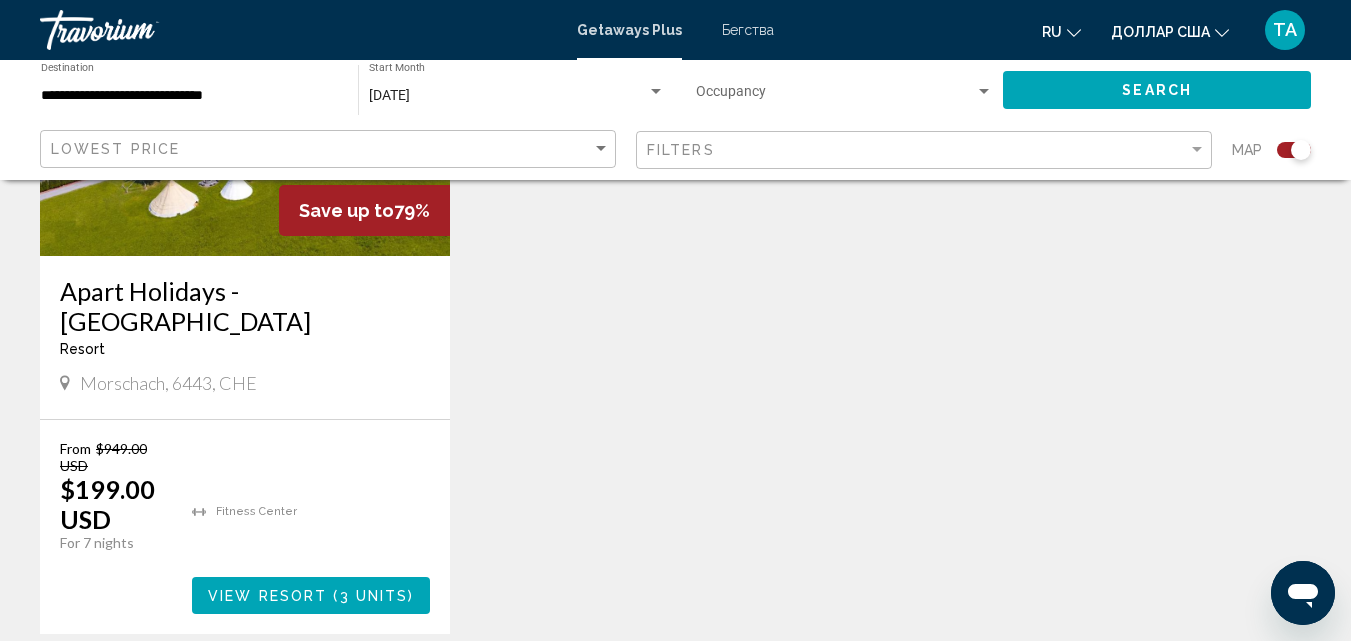 scroll, scrollTop: 963, scrollLeft: 0, axis: vertical 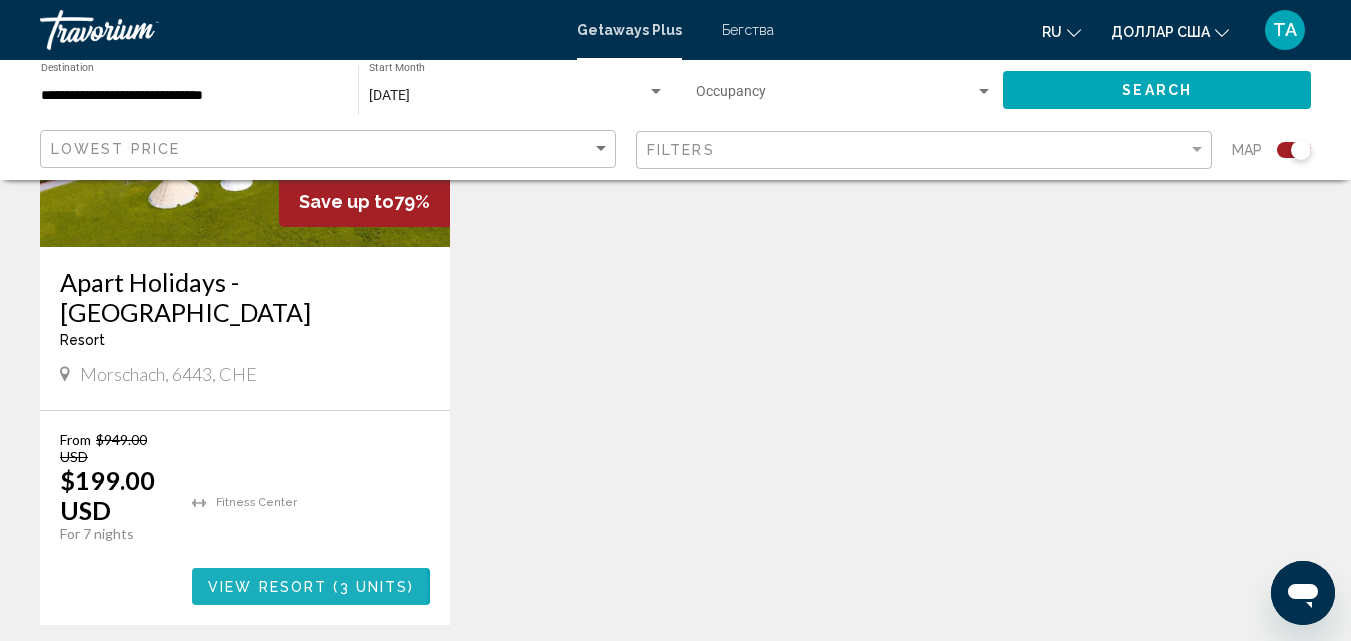 click on "View Resort" at bounding box center (267, 587) 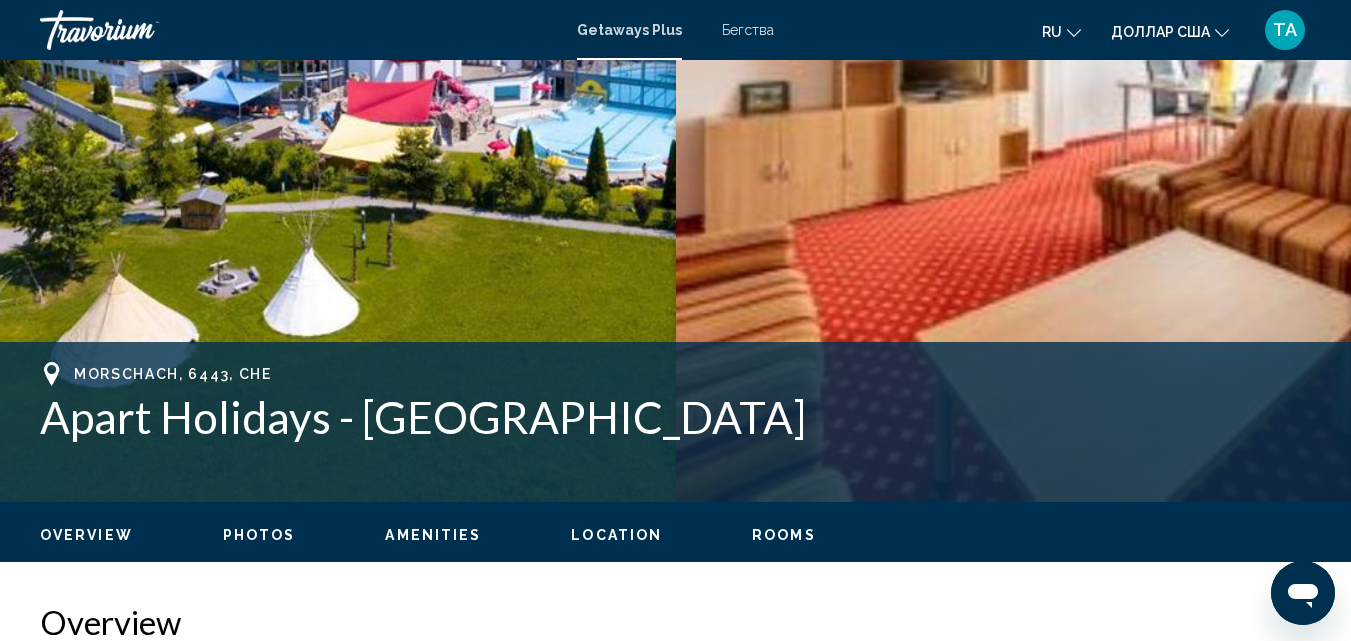 scroll, scrollTop: 525, scrollLeft: 0, axis: vertical 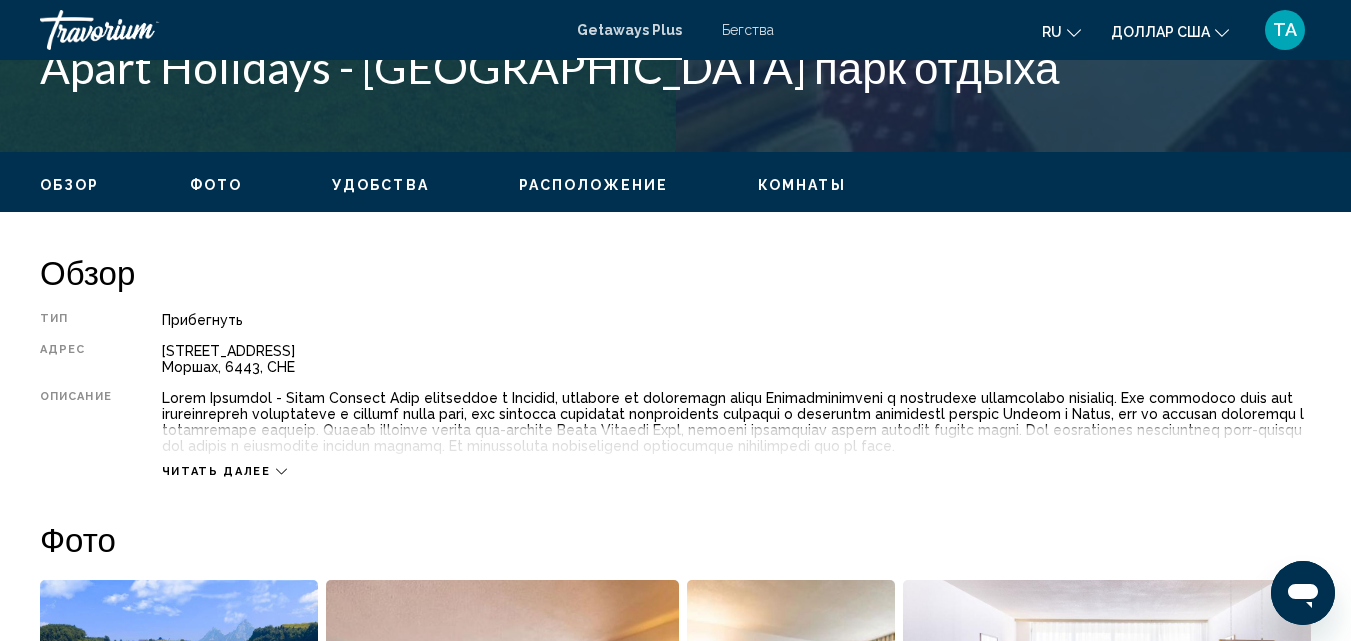 click 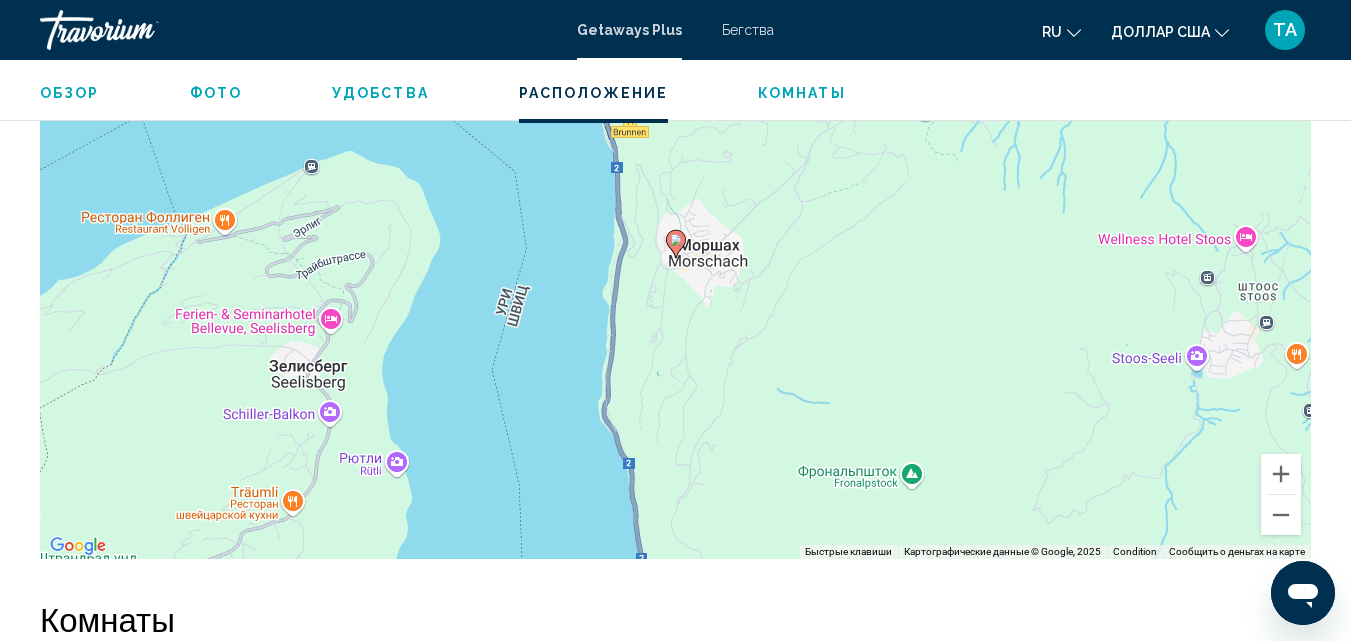 scroll, scrollTop: 2853, scrollLeft: 0, axis: vertical 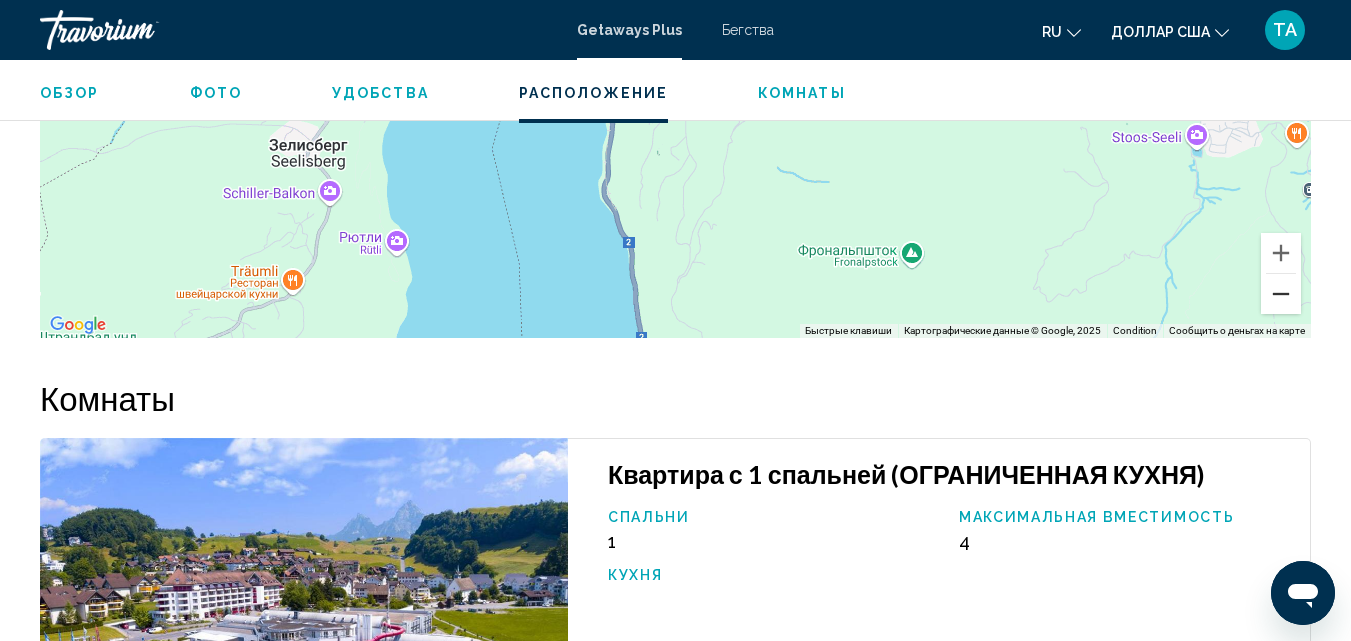click at bounding box center (1281, 294) 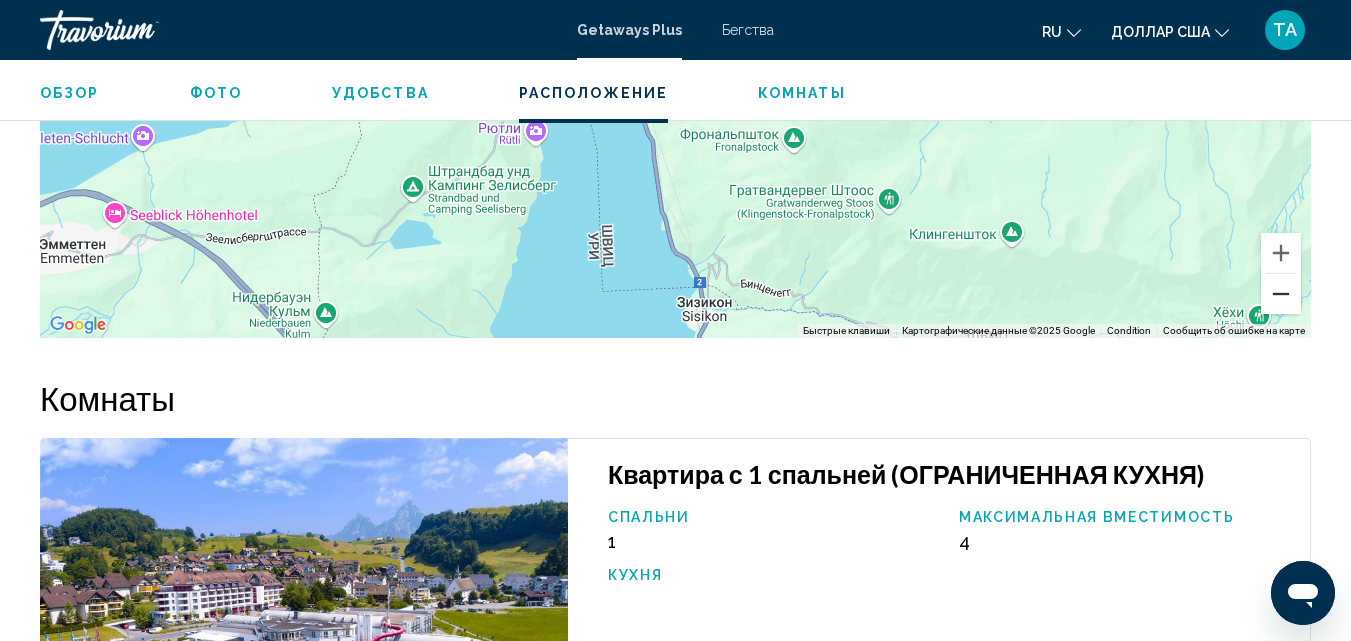 click at bounding box center (1281, 294) 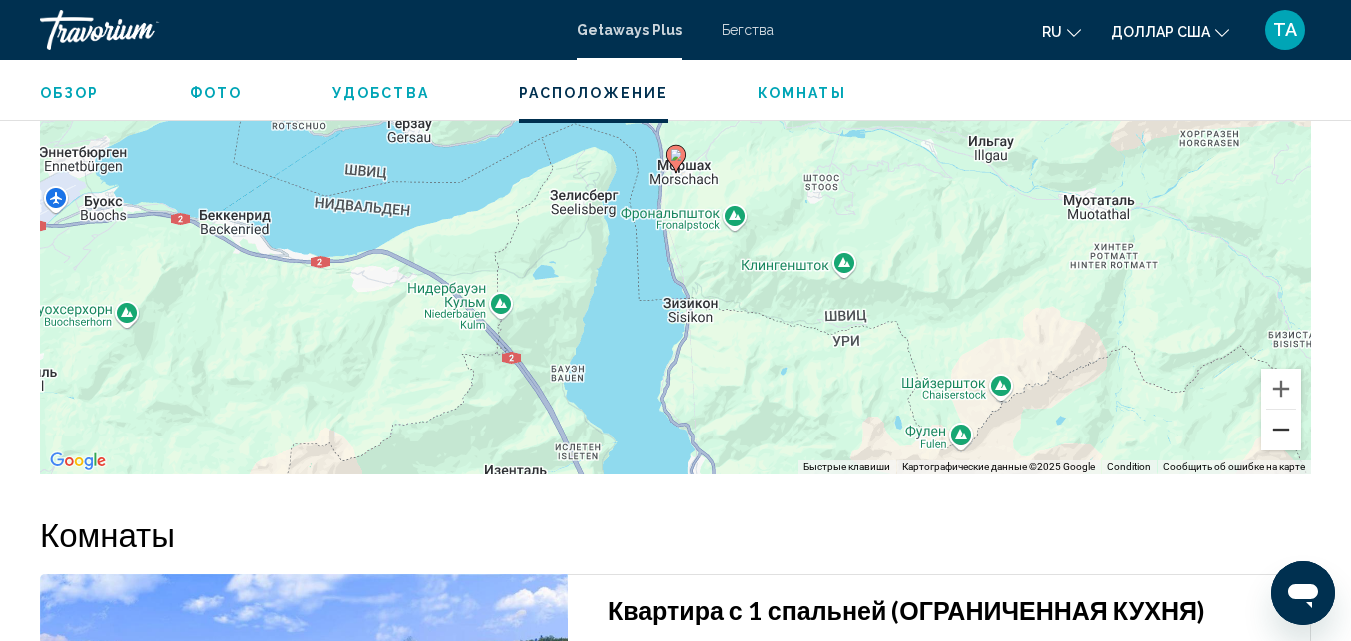 scroll, scrollTop: 2963, scrollLeft: 0, axis: vertical 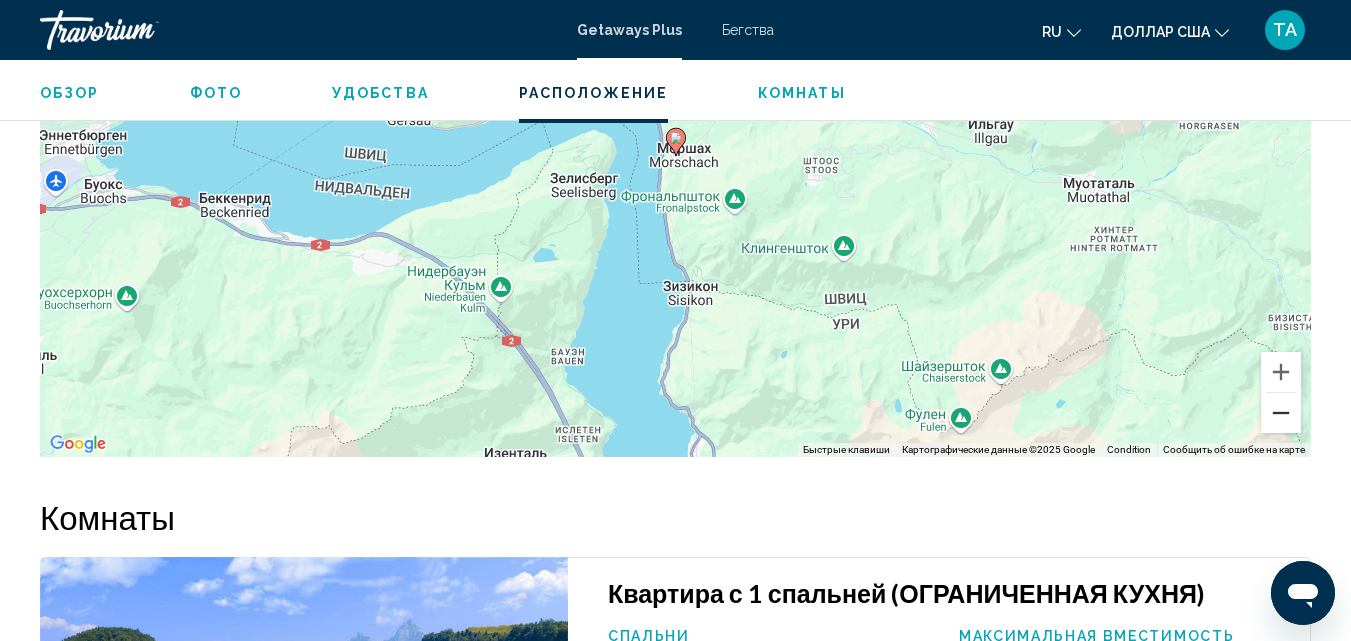click at bounding box center (1281, 413) 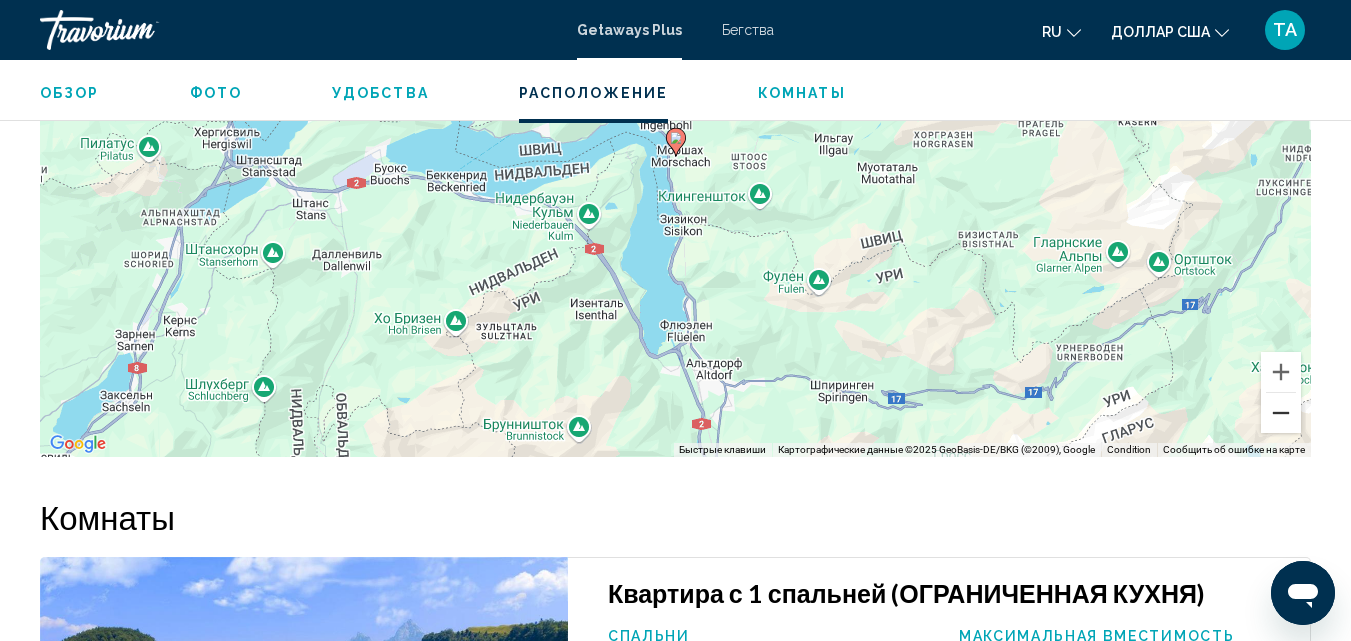 click at bounding box center [1281, 413] 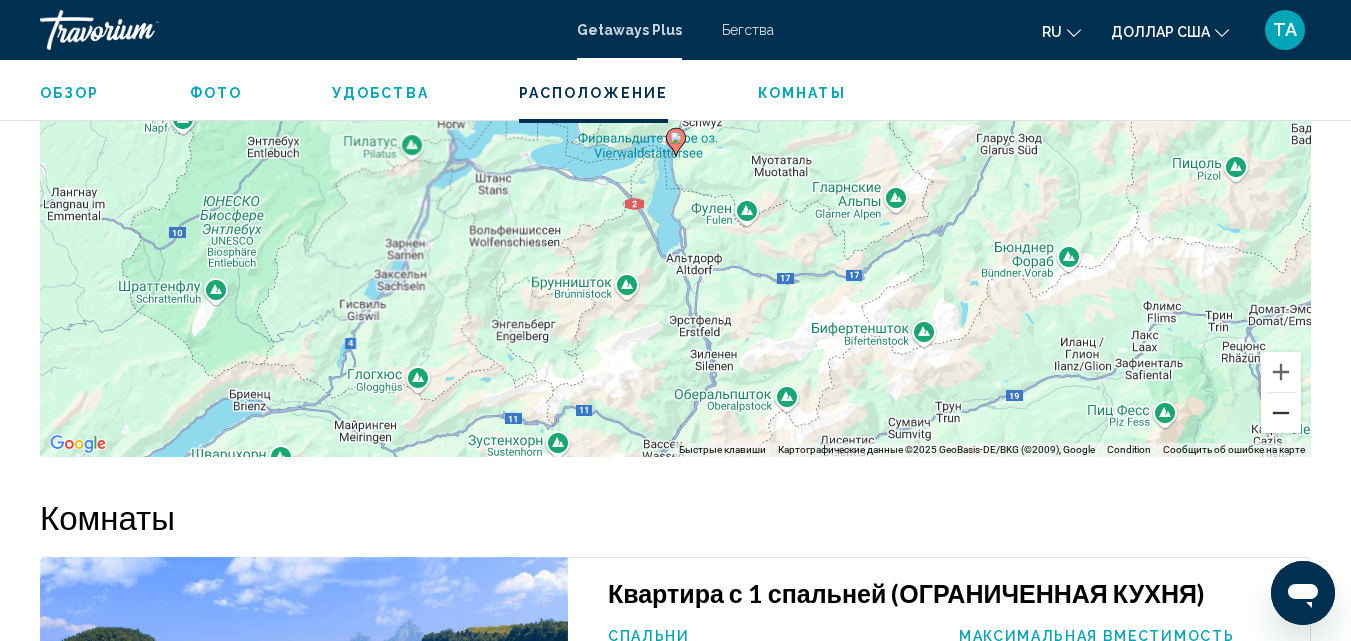 click at bounding box center [1281, 413] 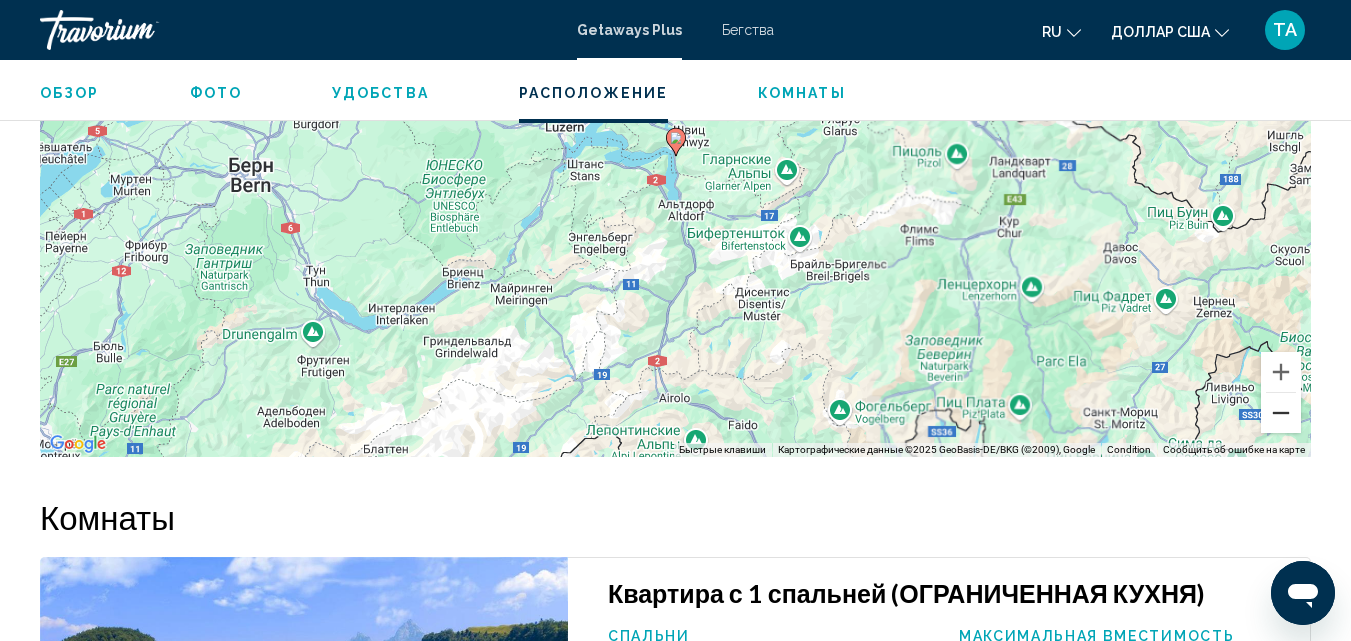 click at bounding box center [1281, 413] 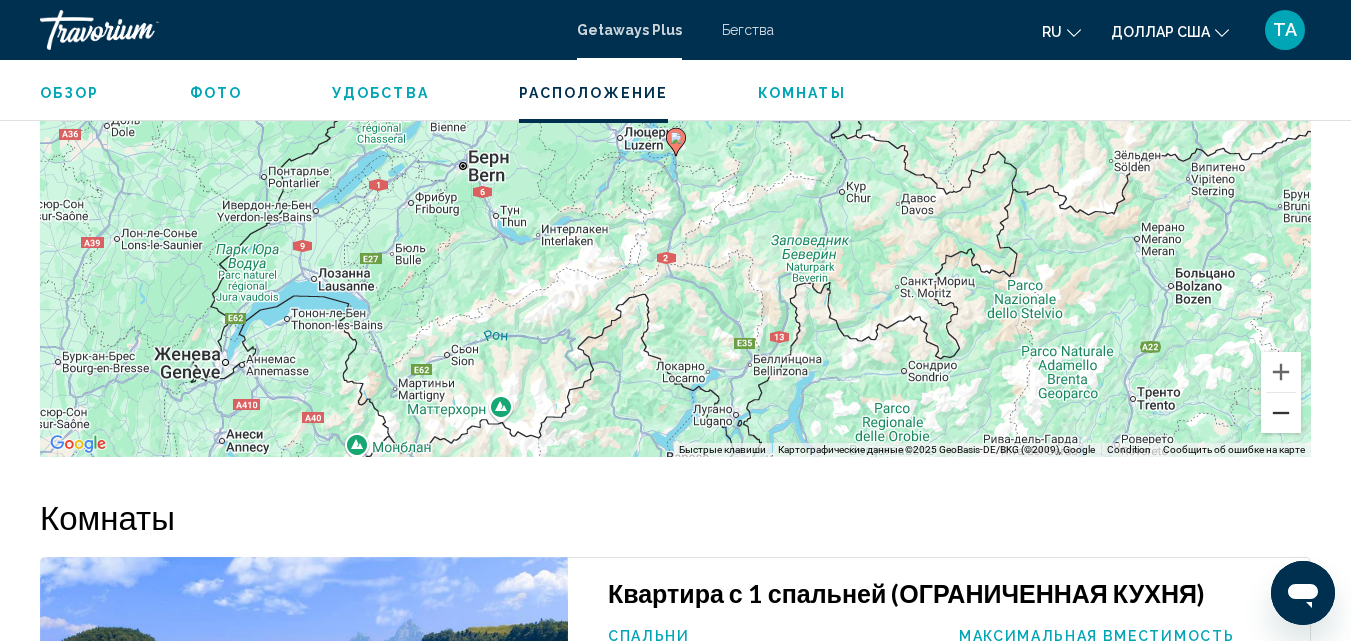 click at bounding box center (1281, 413) 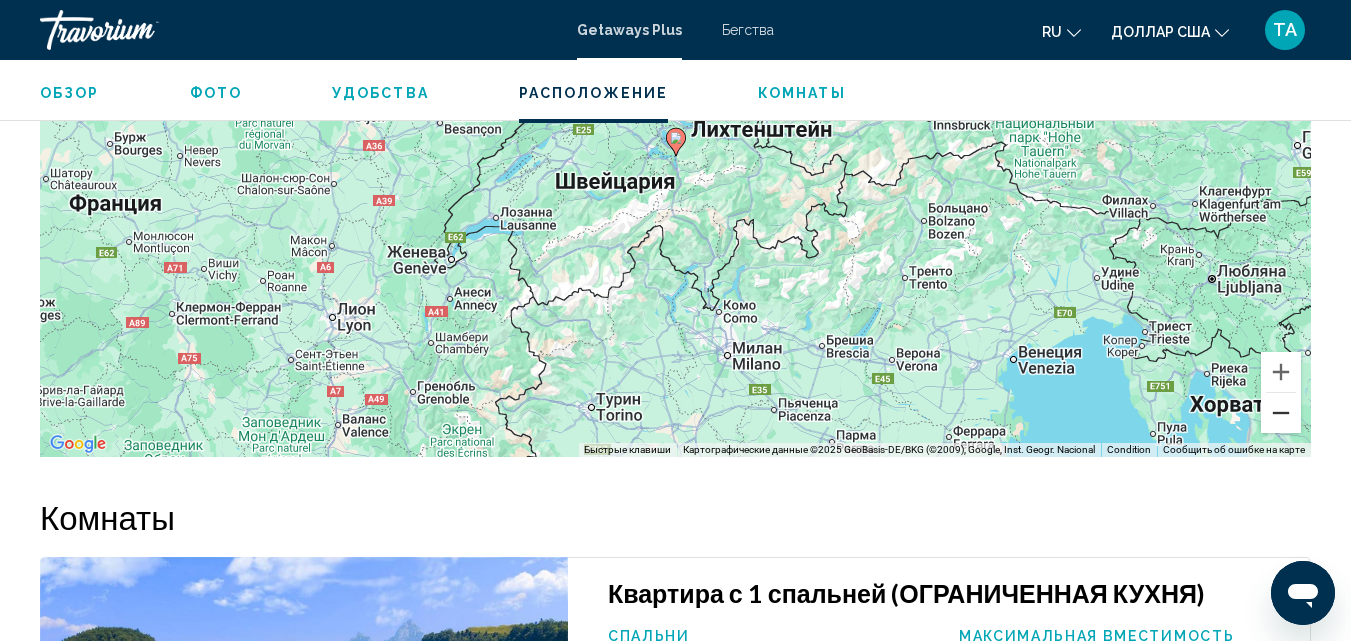 click at bounding box center [1281, 413] 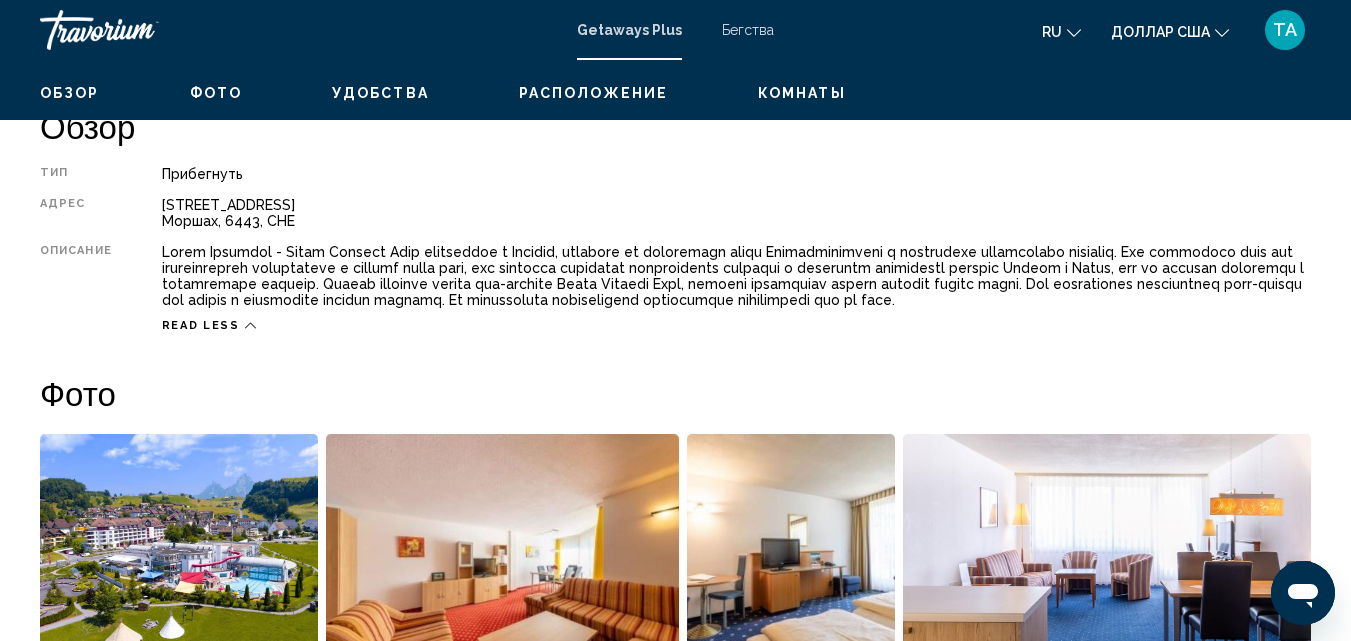 scroll, scrollTop: 0, scrollLeft: 0, axis: both 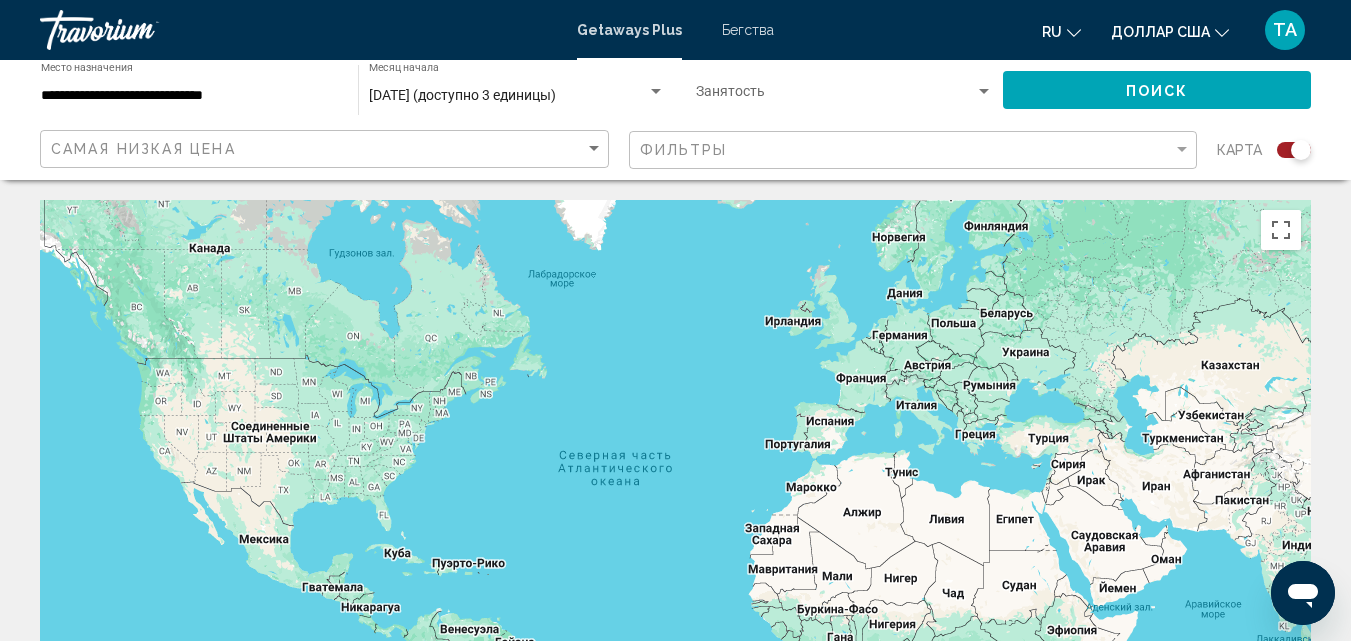 click on "**********" 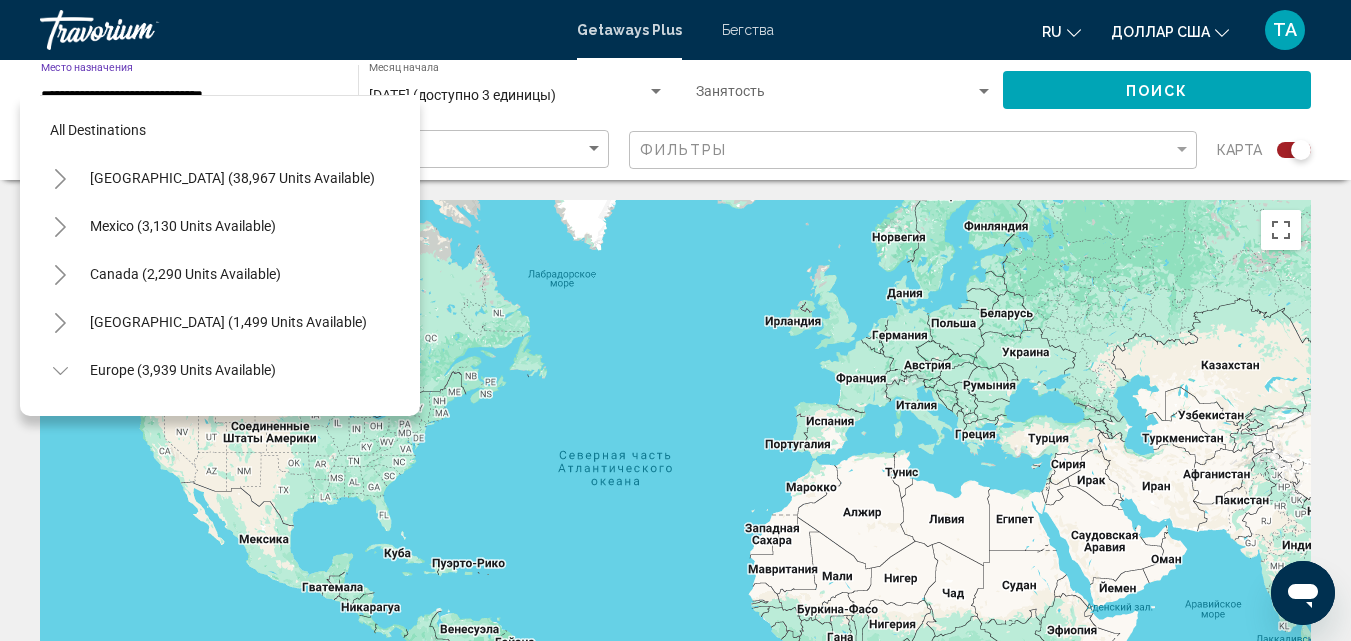 scroll, scrollTop: 751, scrollLeft: 0, axis: vertical 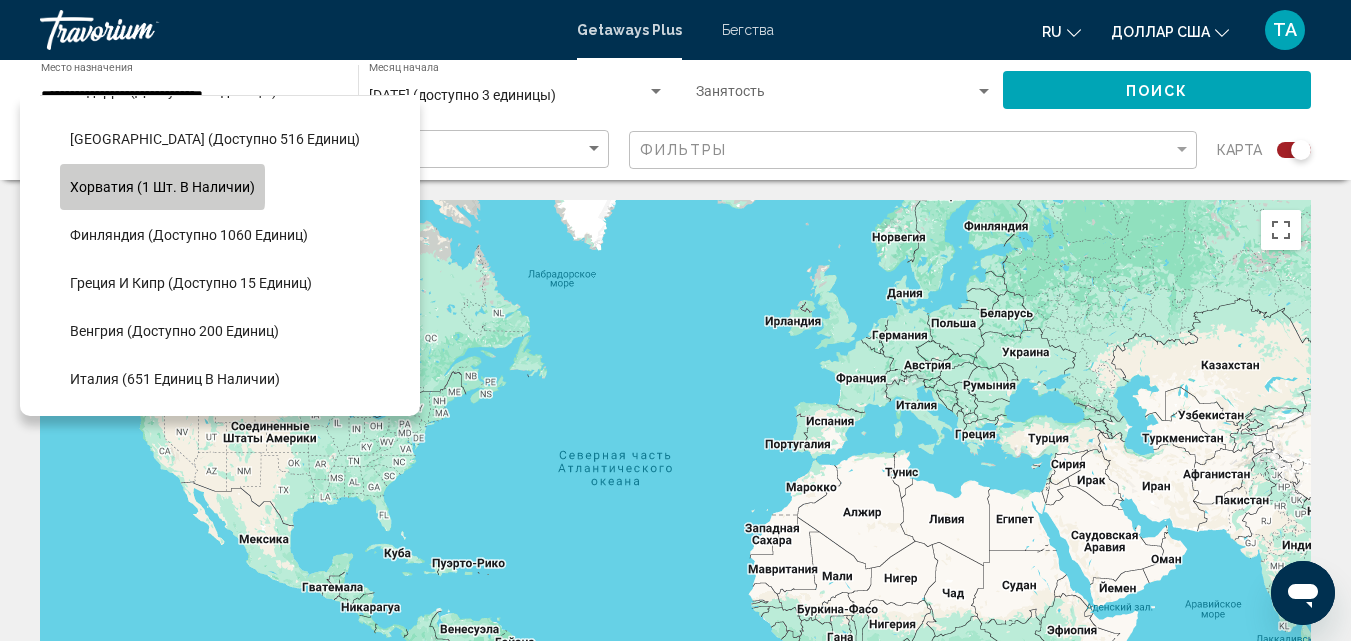 click on "Хорватия (1 шт. в наличии)" 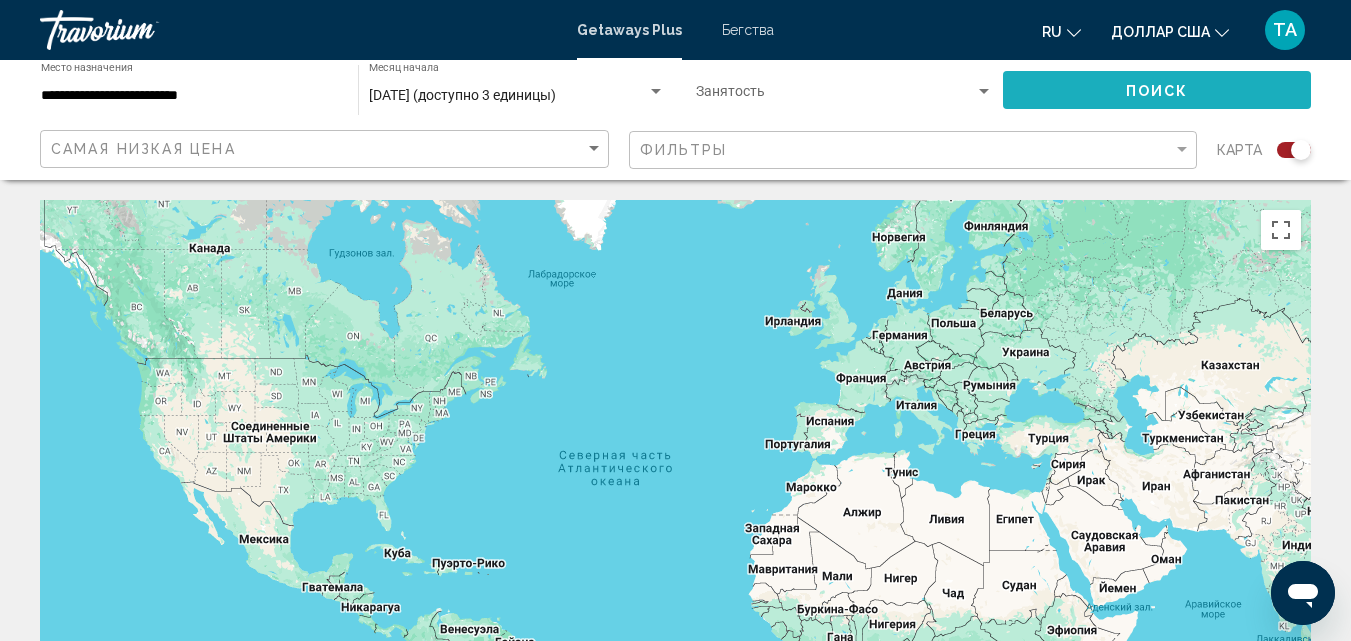 click on "Поиск" 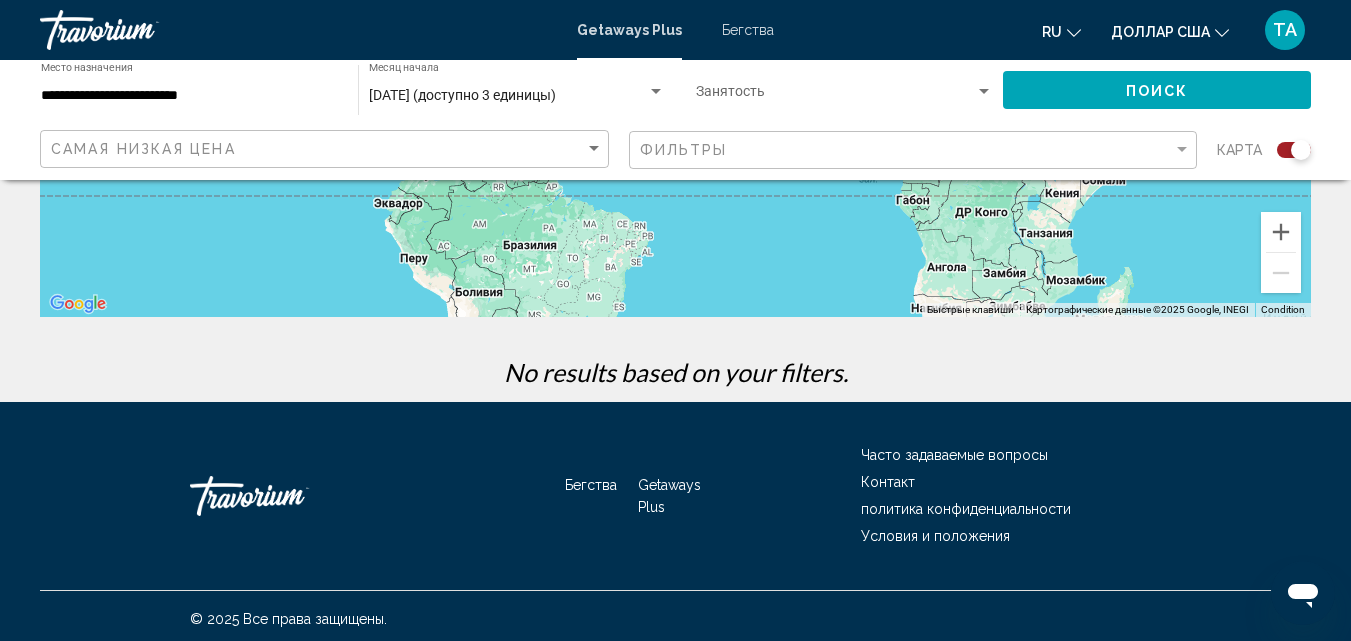 scroll, scrollTop: 489, scrollLeft: 0, axis: vertical 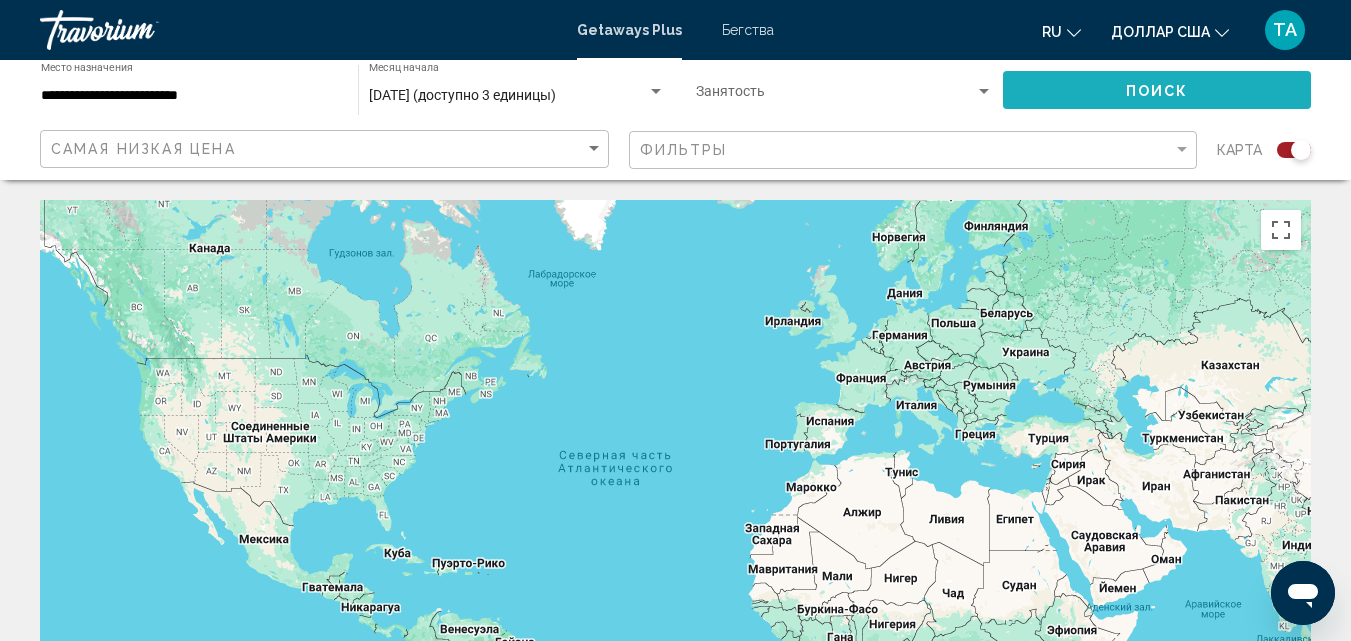 click on "Поиск" 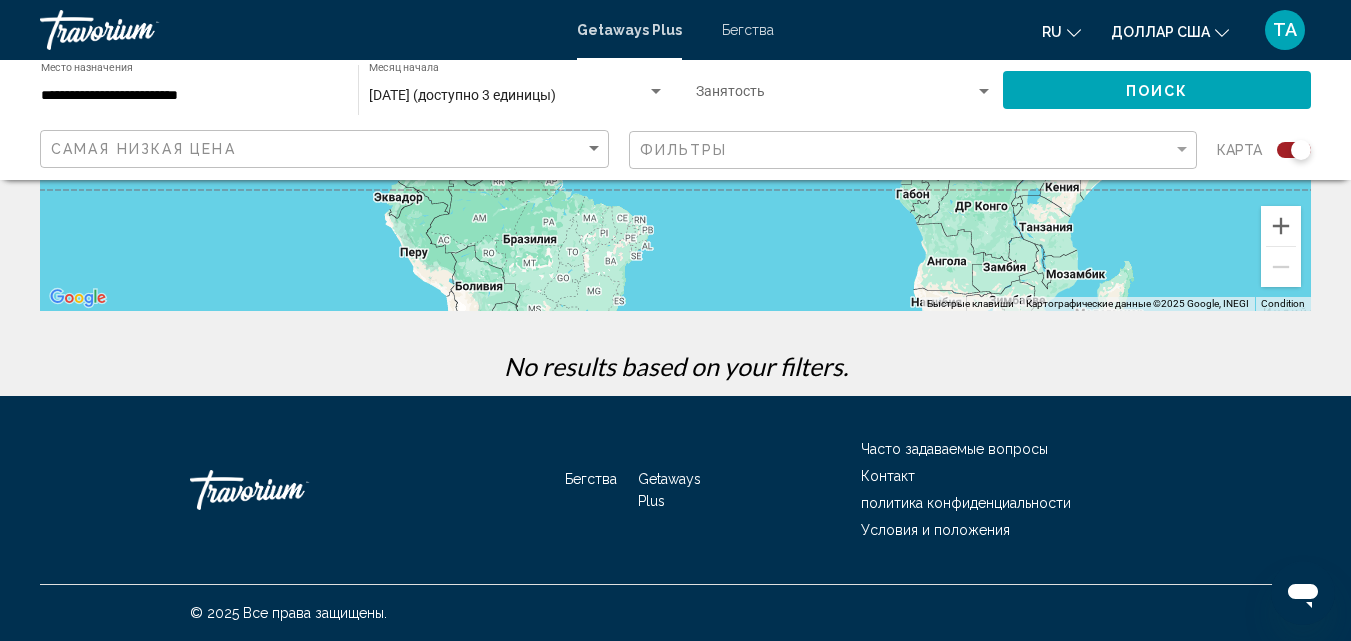 scroll, scrollTop: 0, scrollLeft: 0, axis: both 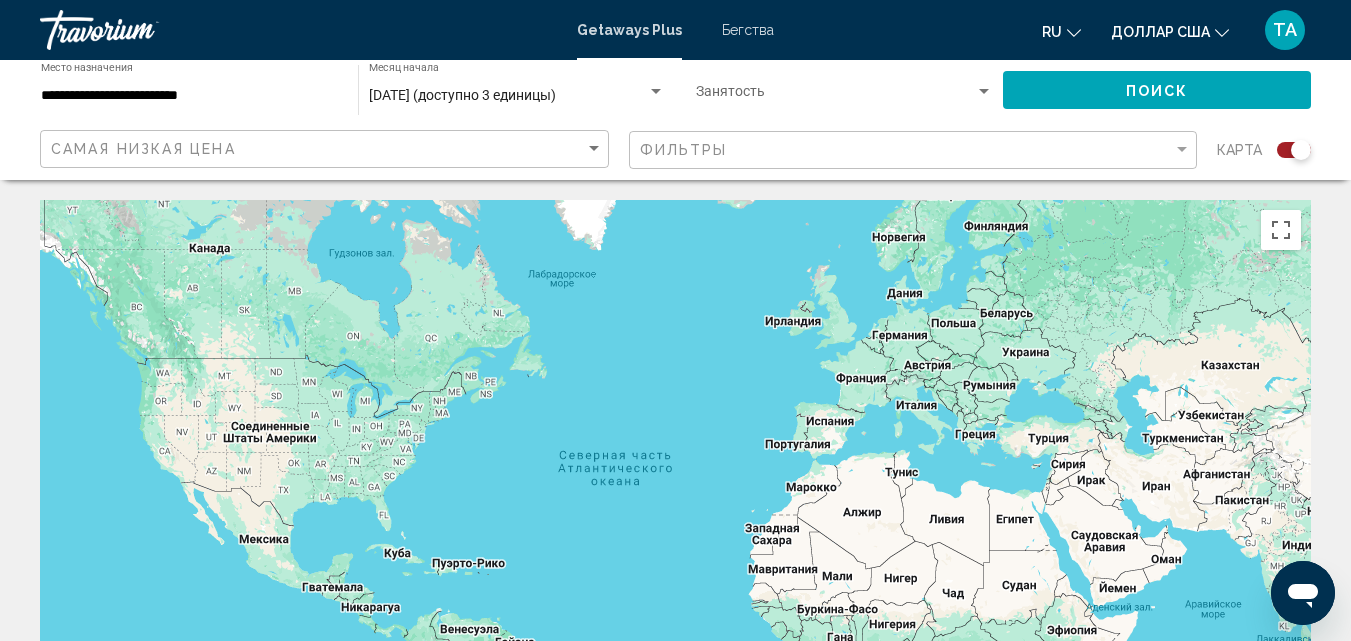 click on "**********" 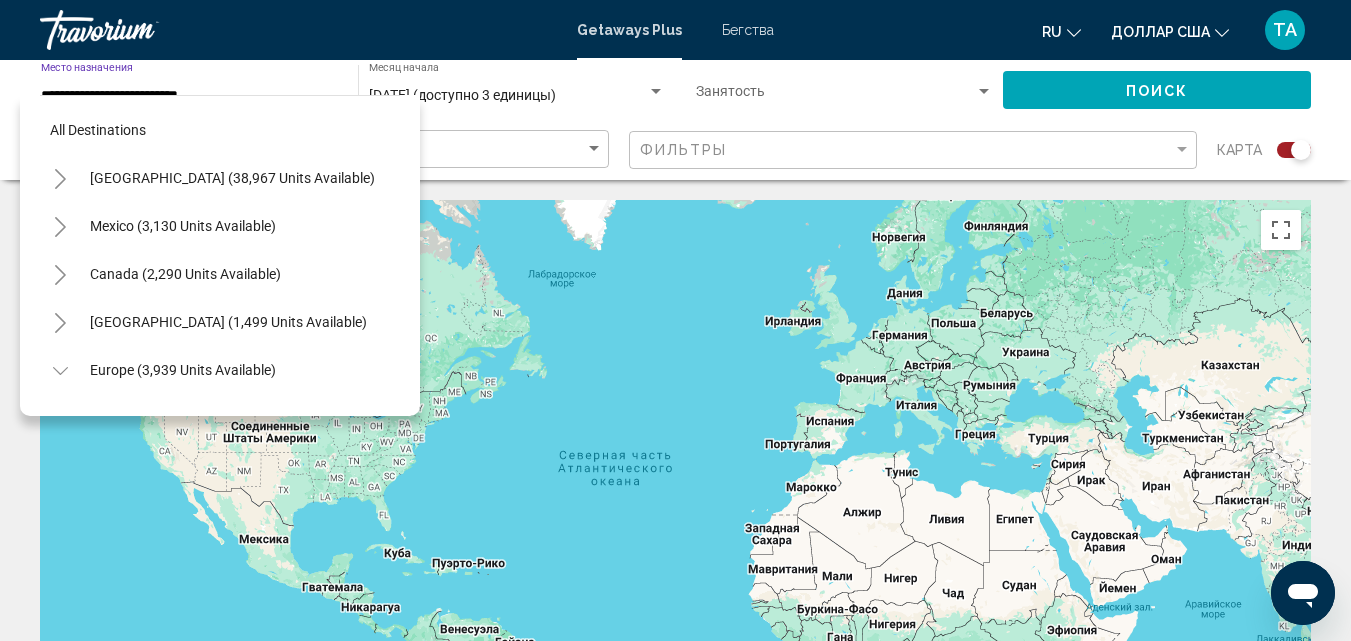 scroll, scrollTop: 271, scrollLeft: 0, axis: vertical 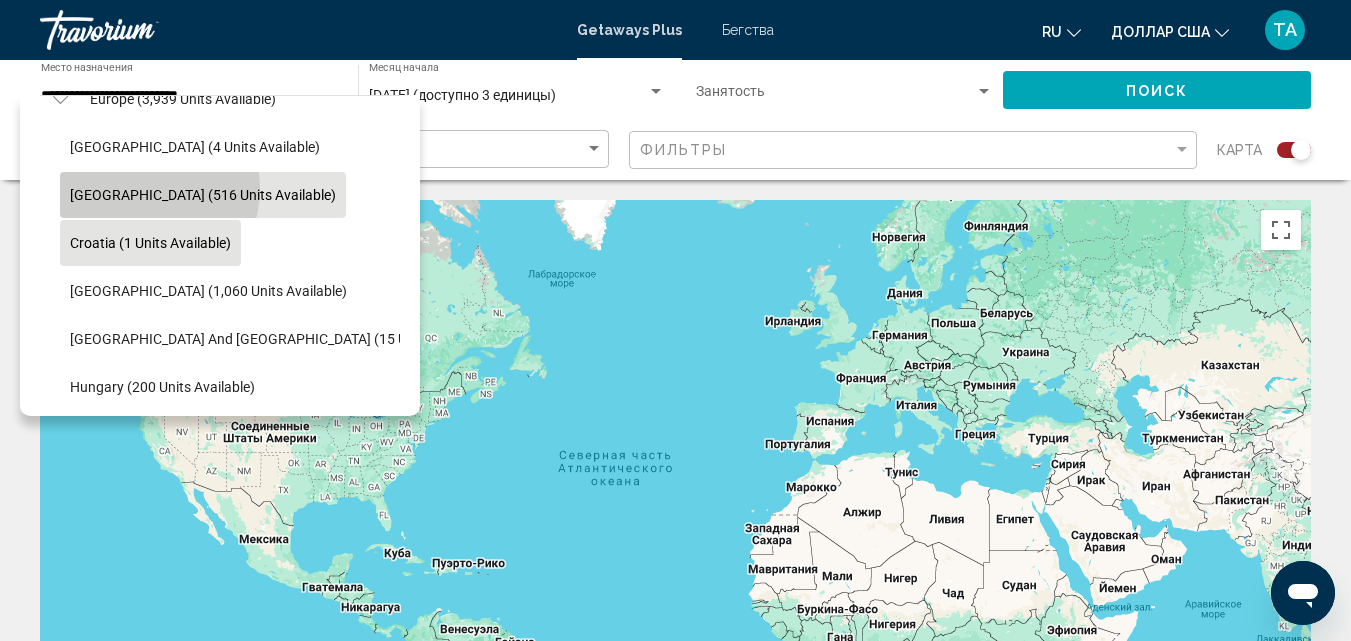 click on "Austria (516 units available)" 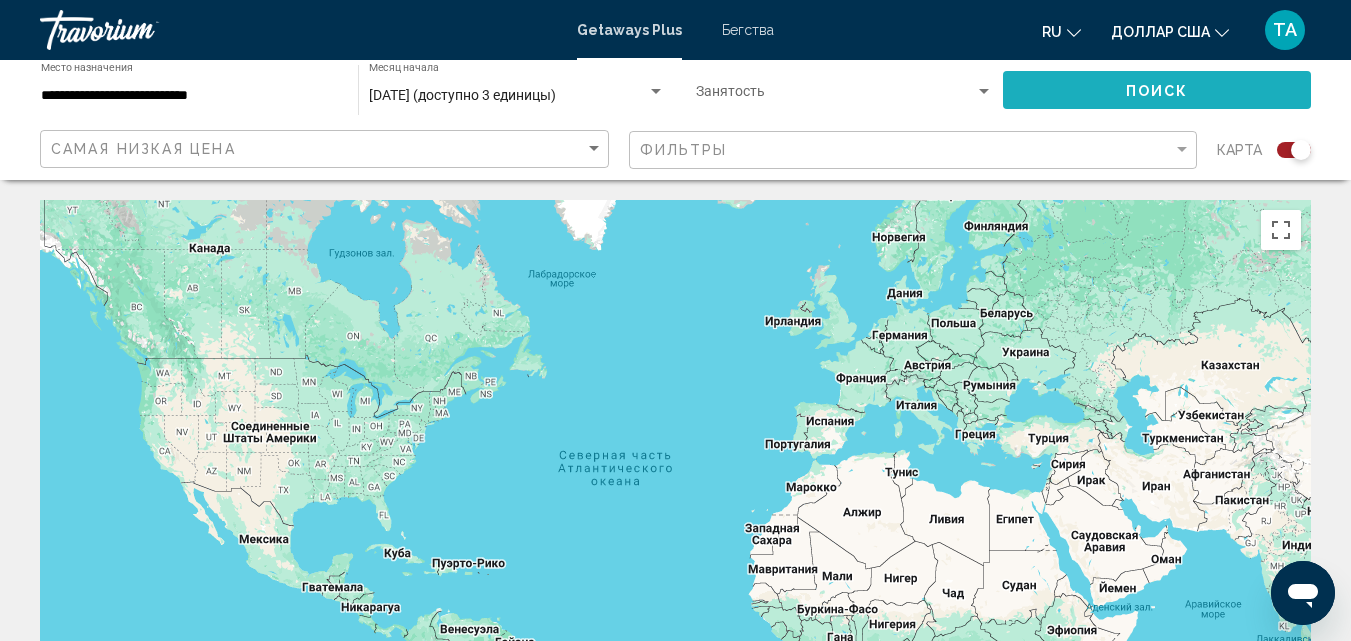 click on "Поиск" 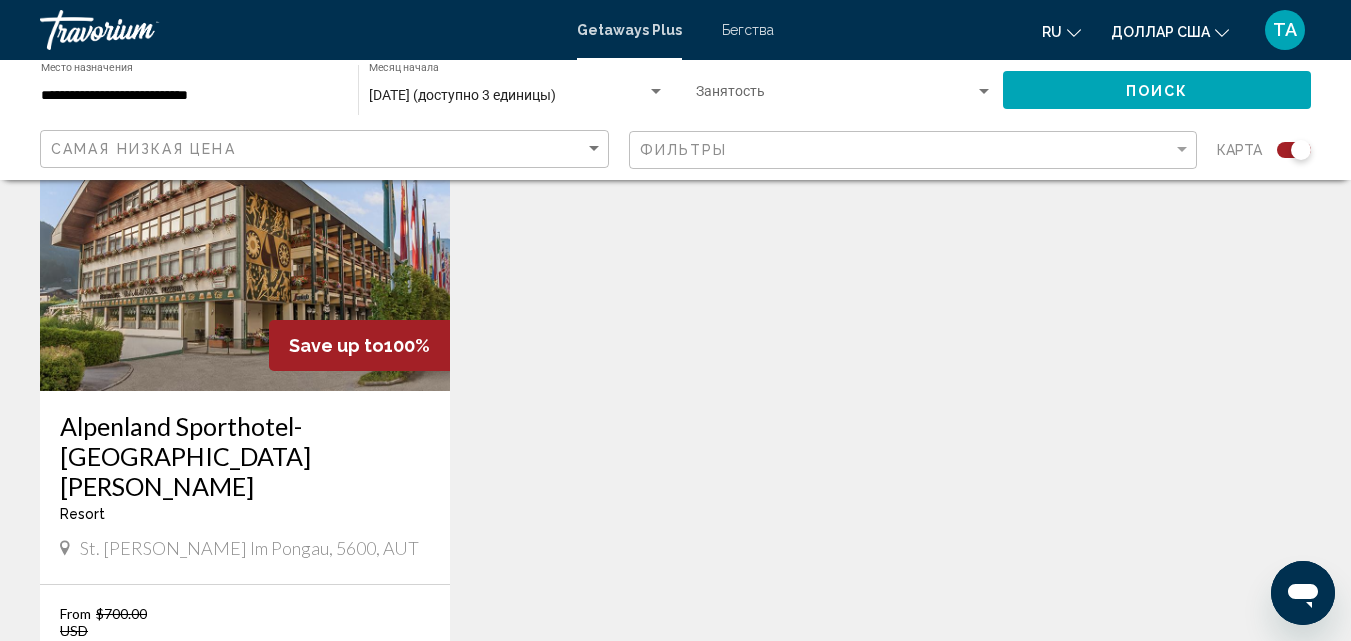 scroll, scrollTop: 806, scrollLeft: 0, axis: vertical 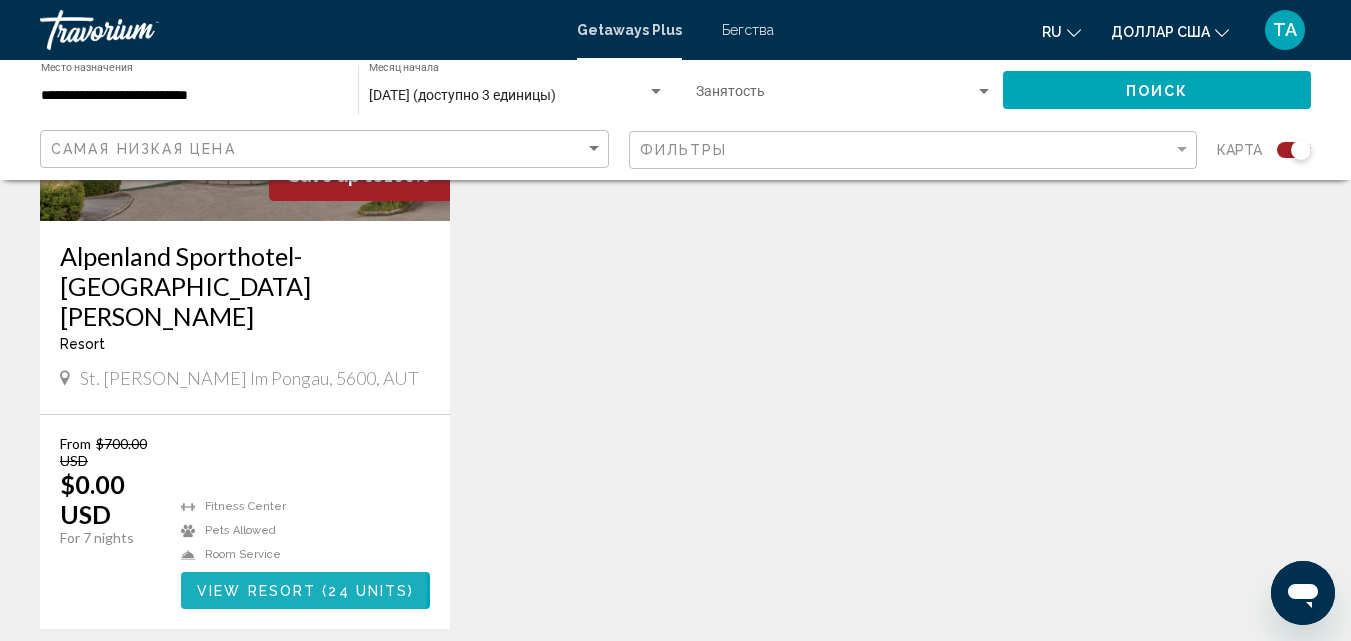 click on "View Resort" at bounding box center [256, 591] 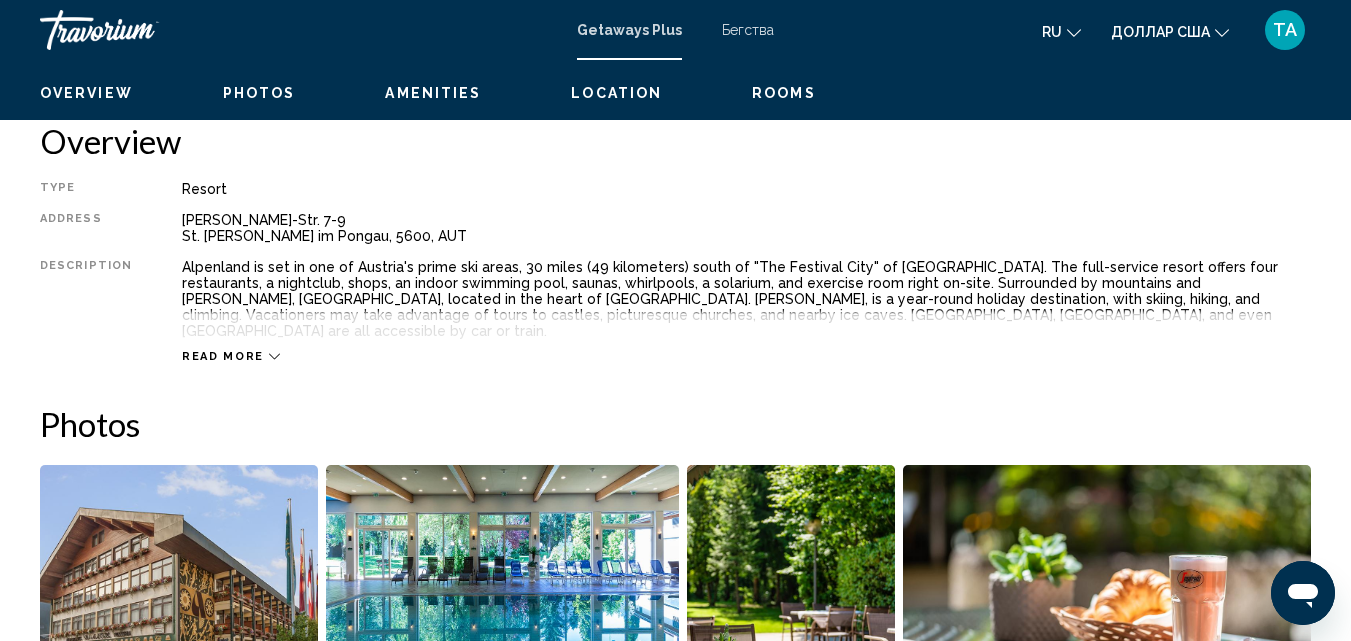 scroll, scrollTop: 215, scrollLeft: 0, axis: vertical 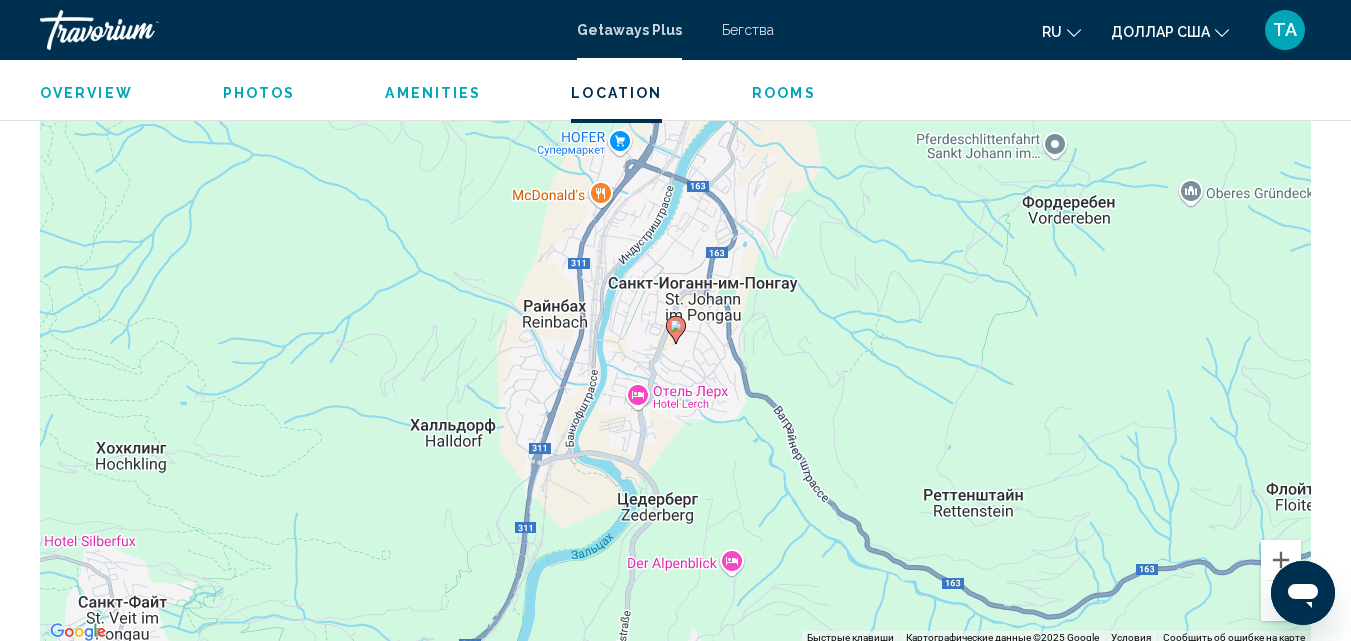 click at bounding box center (1281, 601) 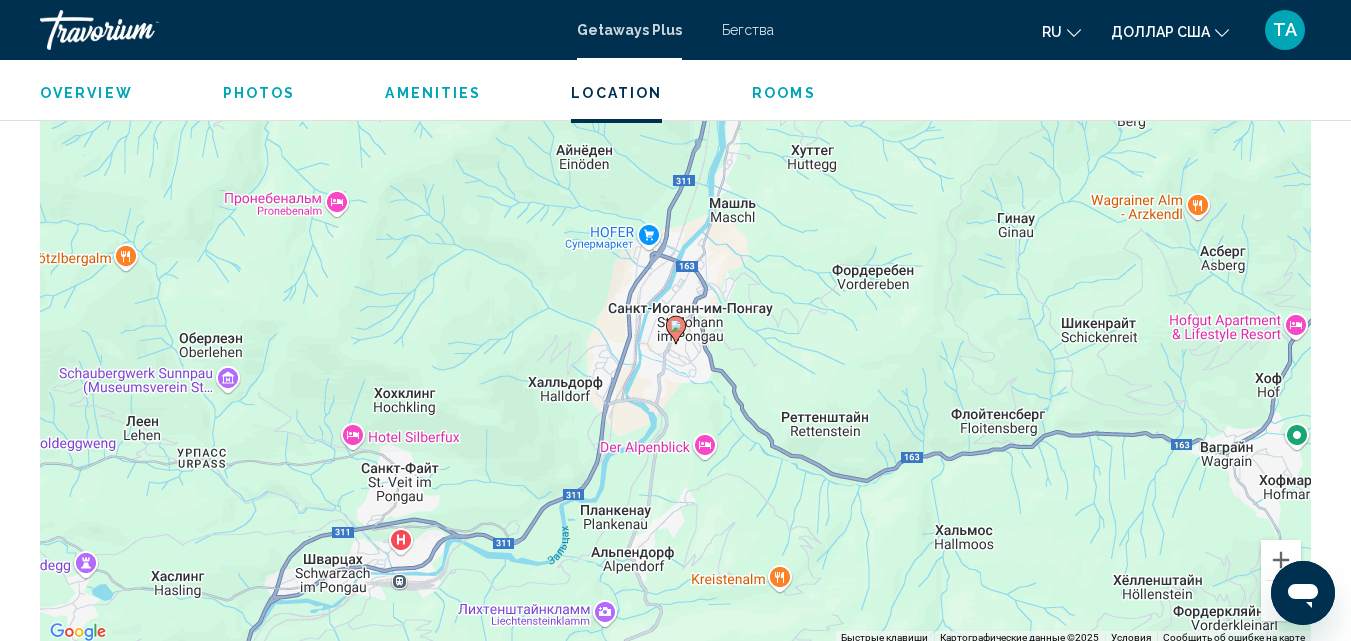 click at bounding box center [1281, 601] 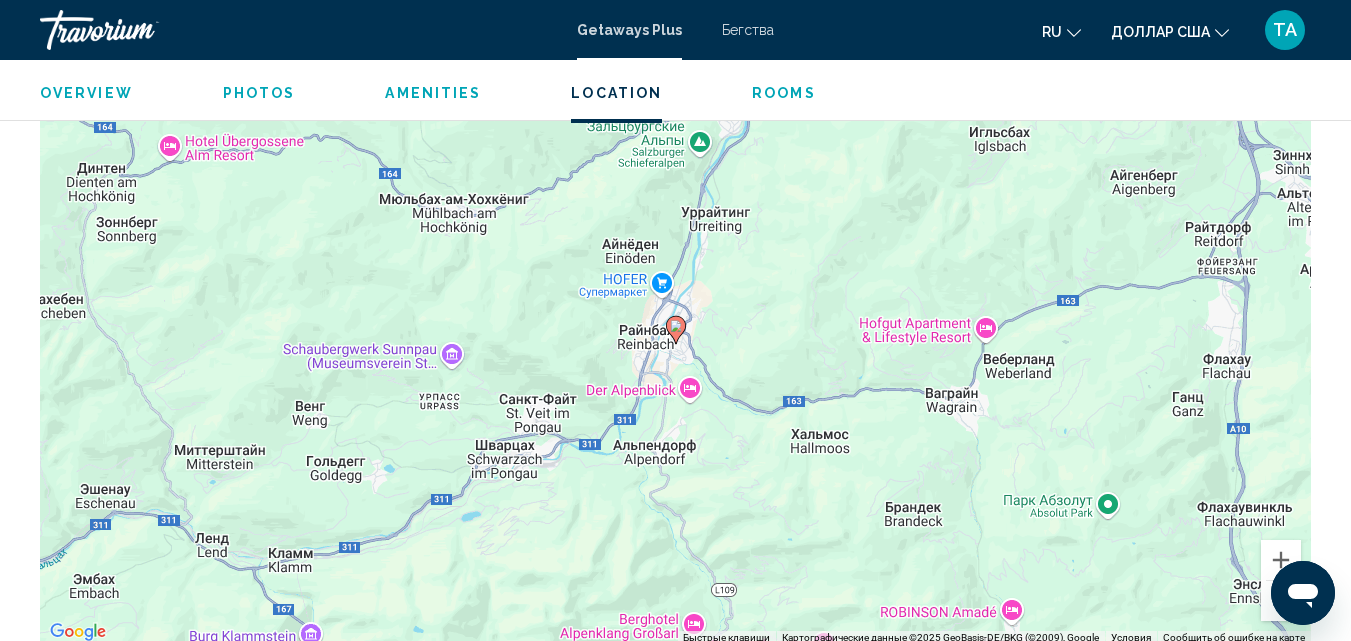 click at bounding box center [1281, 601] 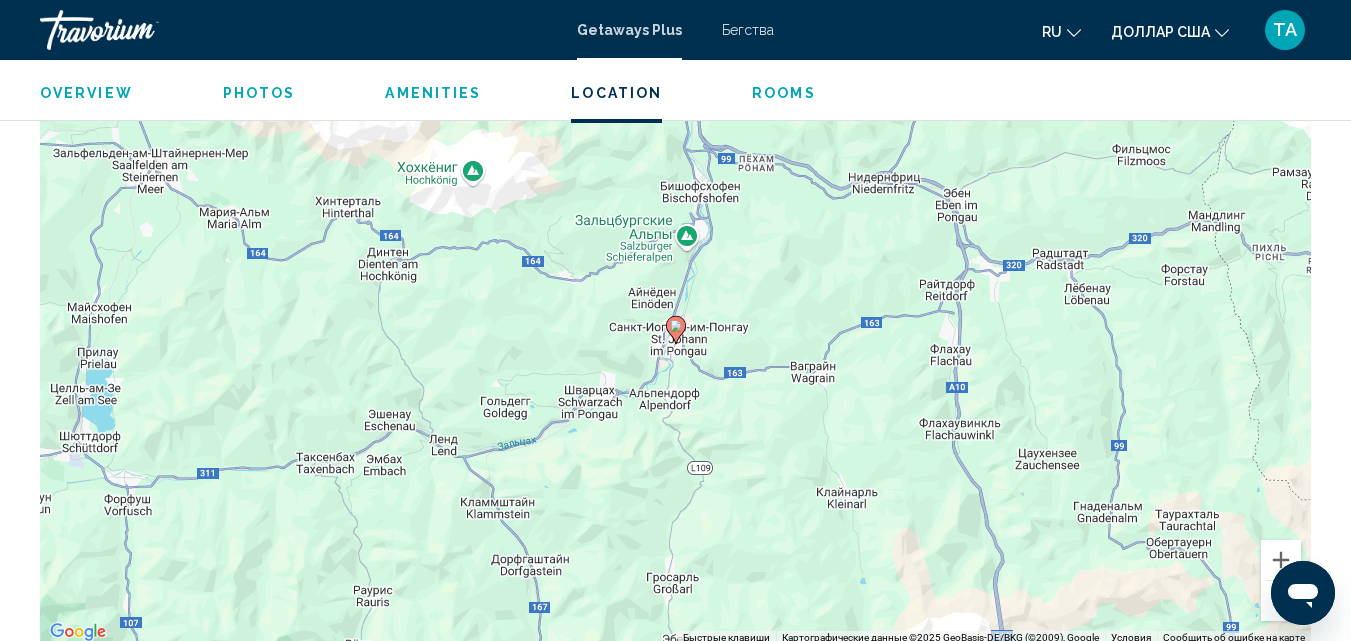 click at bounding box center [1281, 601] 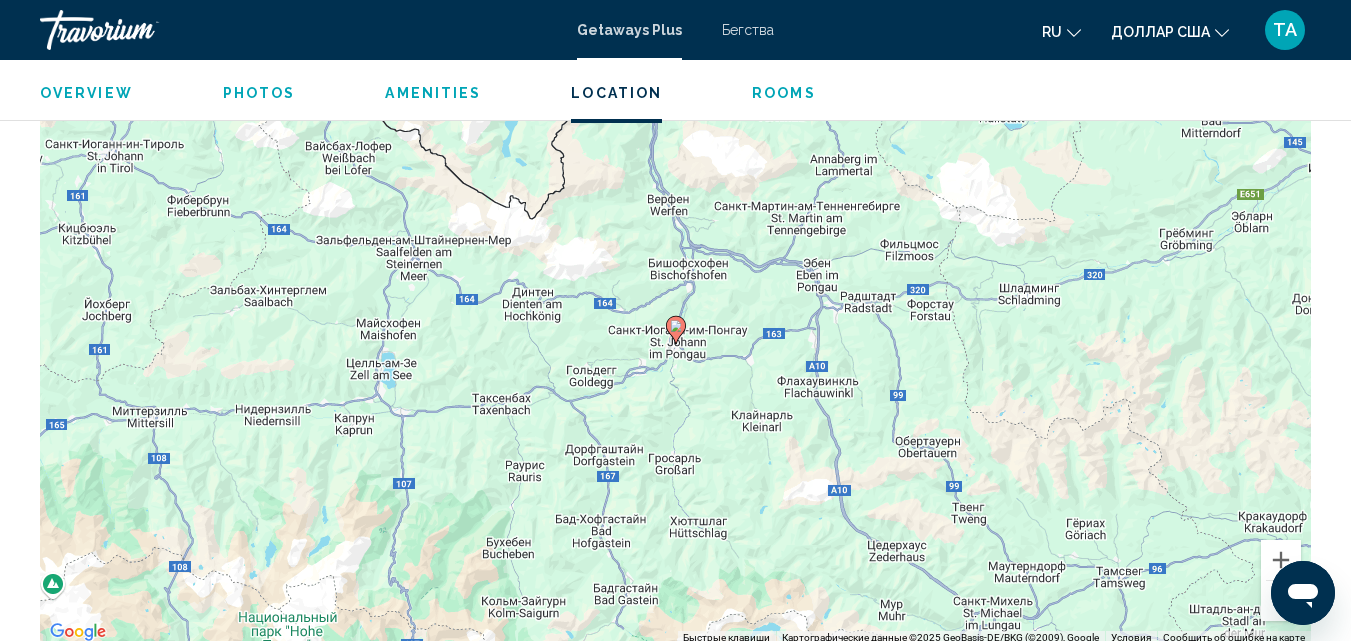 click at bounding box center [1281, 601] 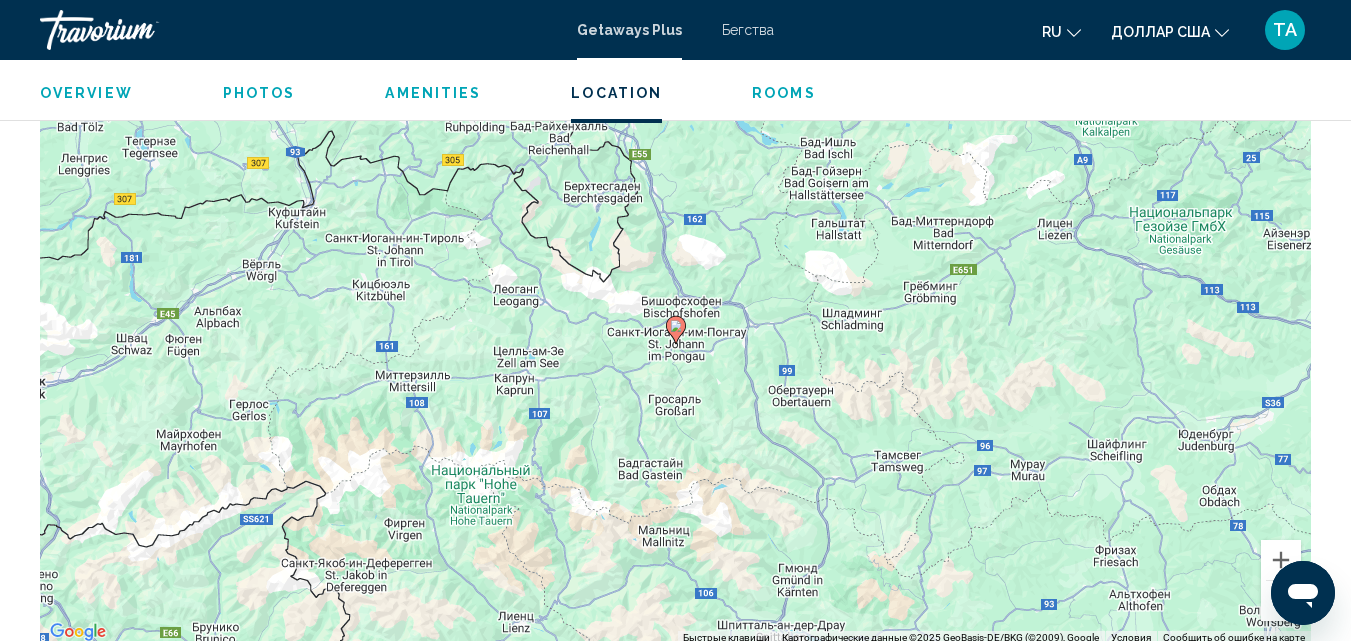 click at bounding box center [1281, 601] 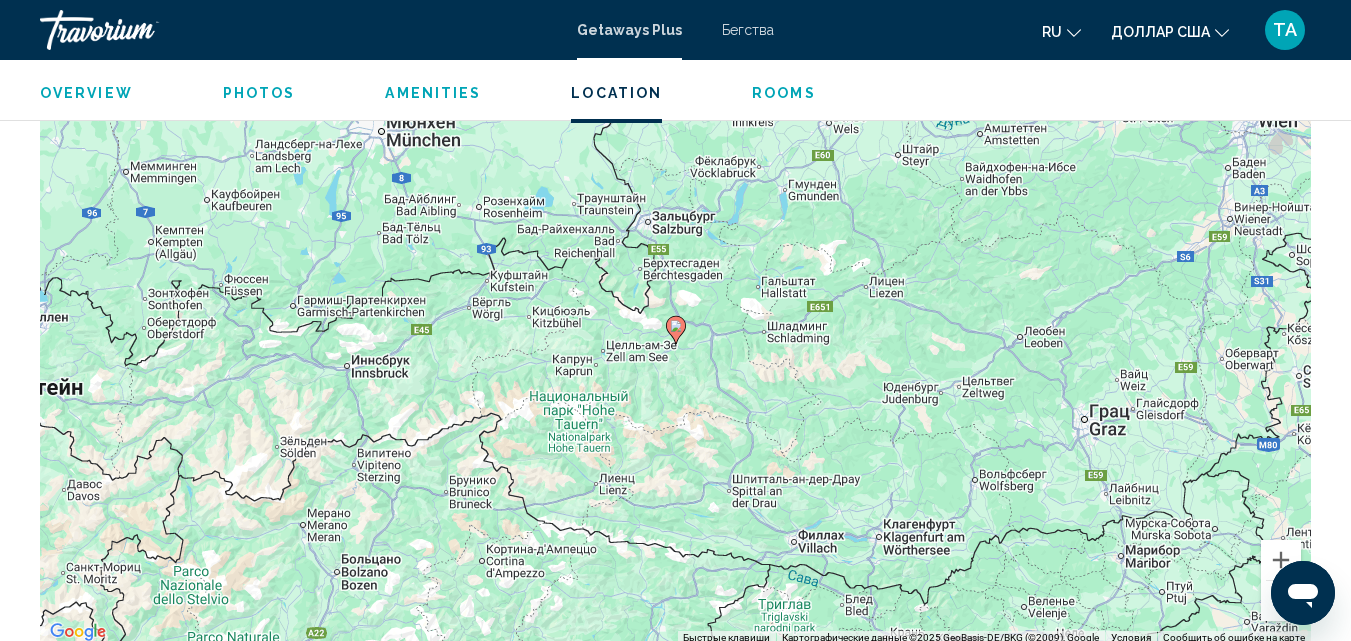click at bounding box center [1281, 601] 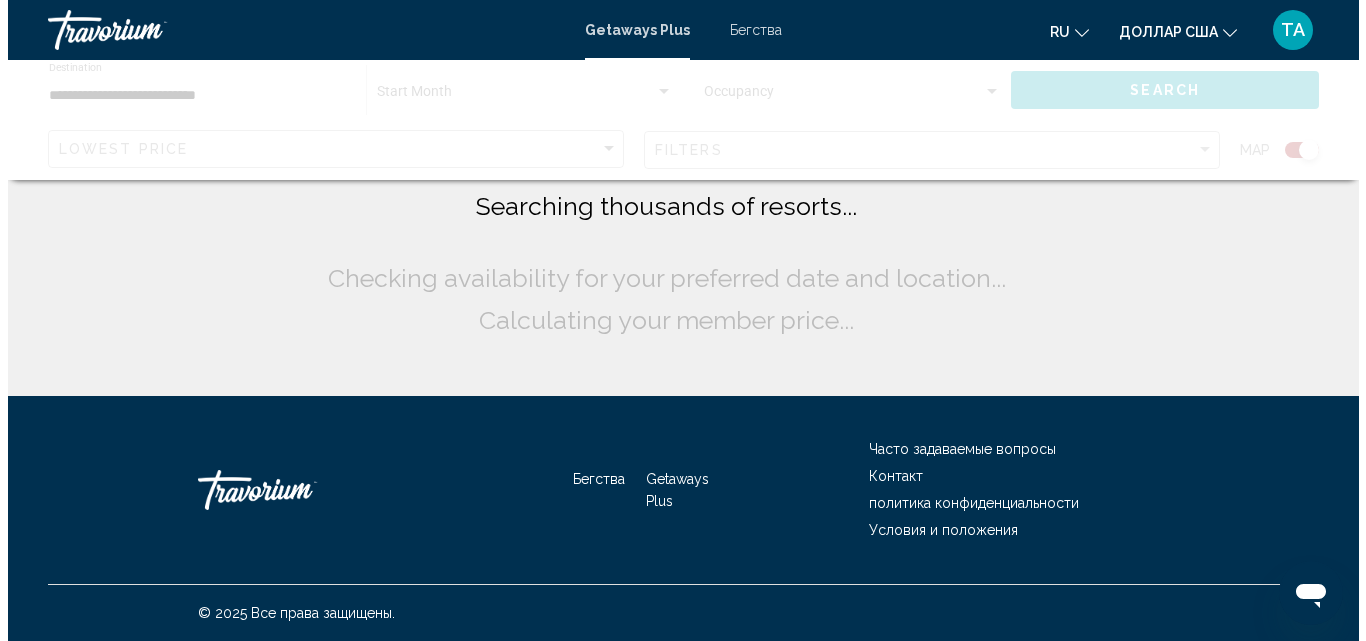 scroll, scrollTop: 0, scrollLeft: 0, axis: both 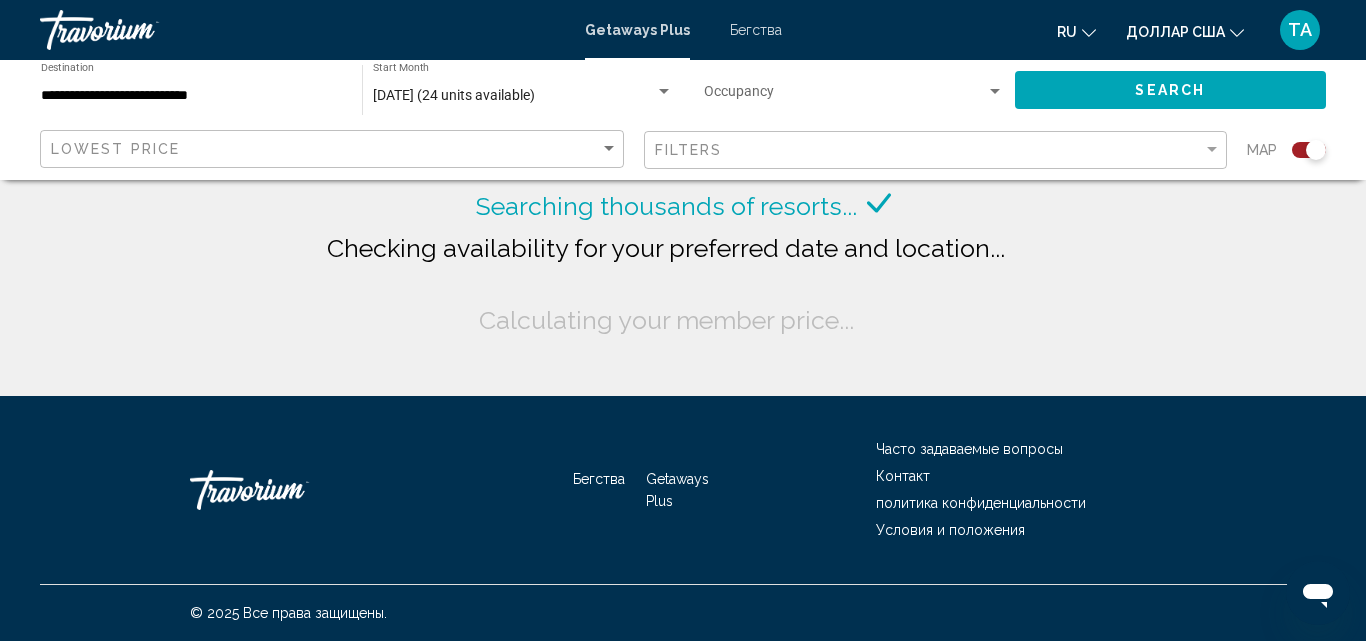 click on "**********" 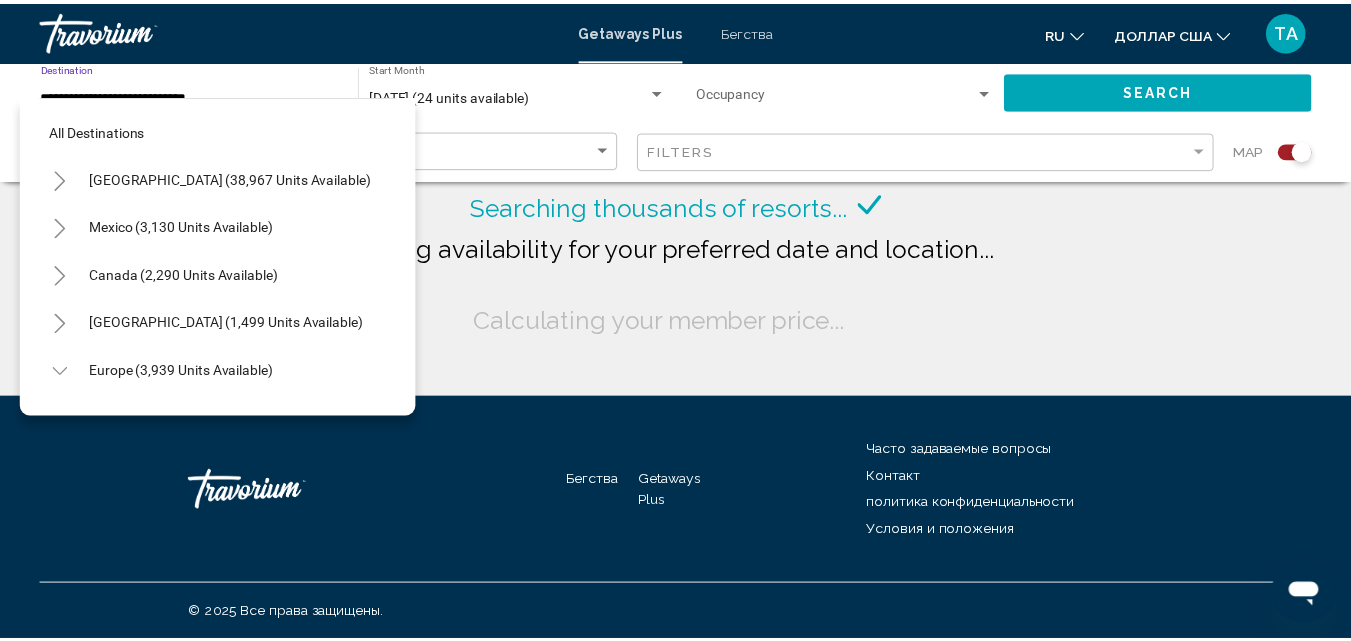 scroll, scrollTop: 223, scrollLeft: 0, axis: vertical 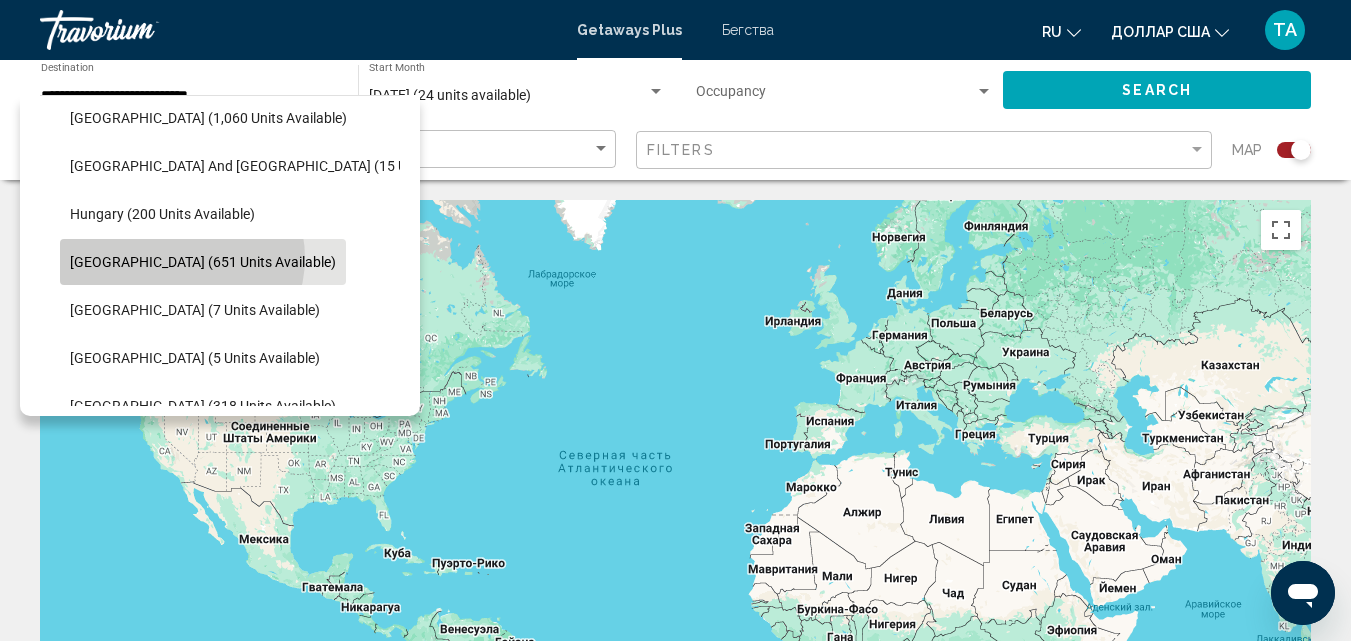 click on "Italy (651 units available)" 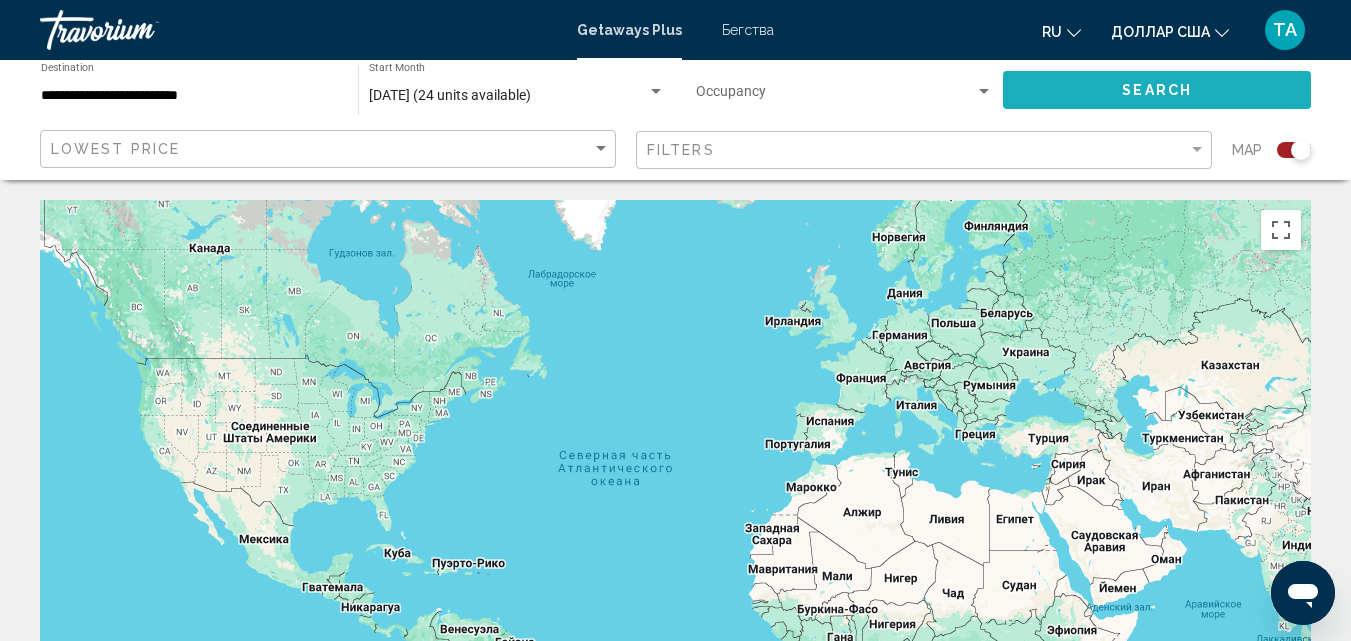 click on "Search" 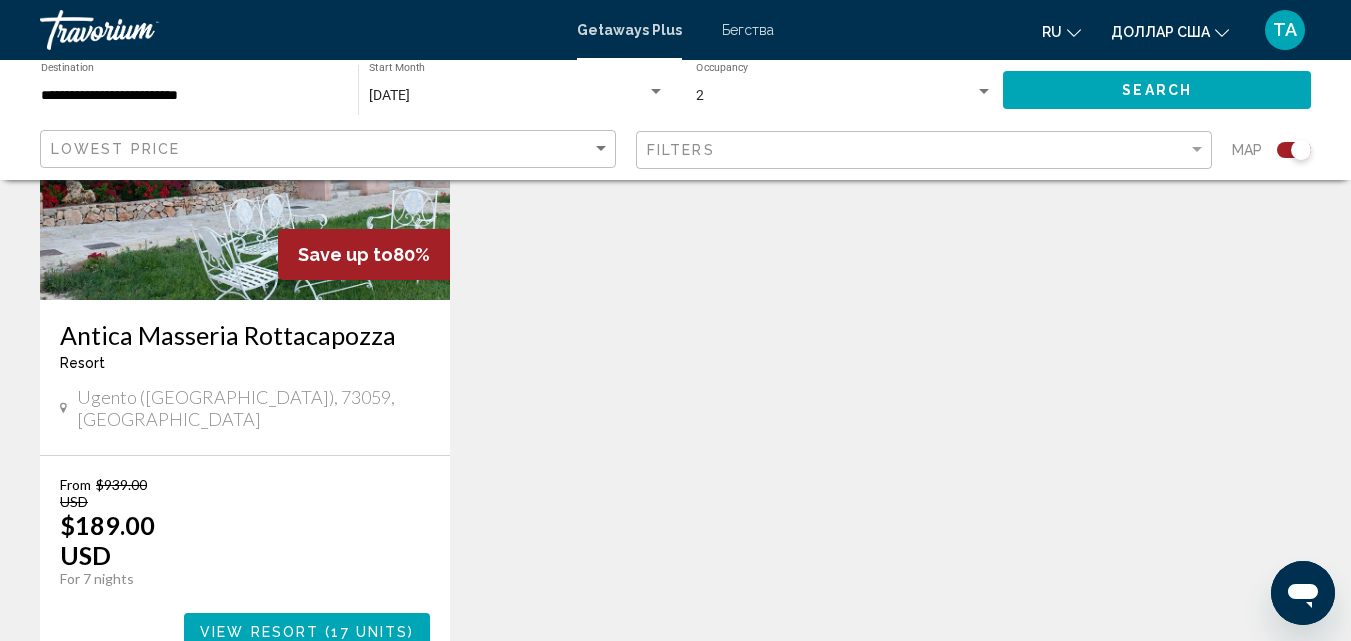 scroll, scrollTop: 907, scrollLeft: 0, axis: vertical 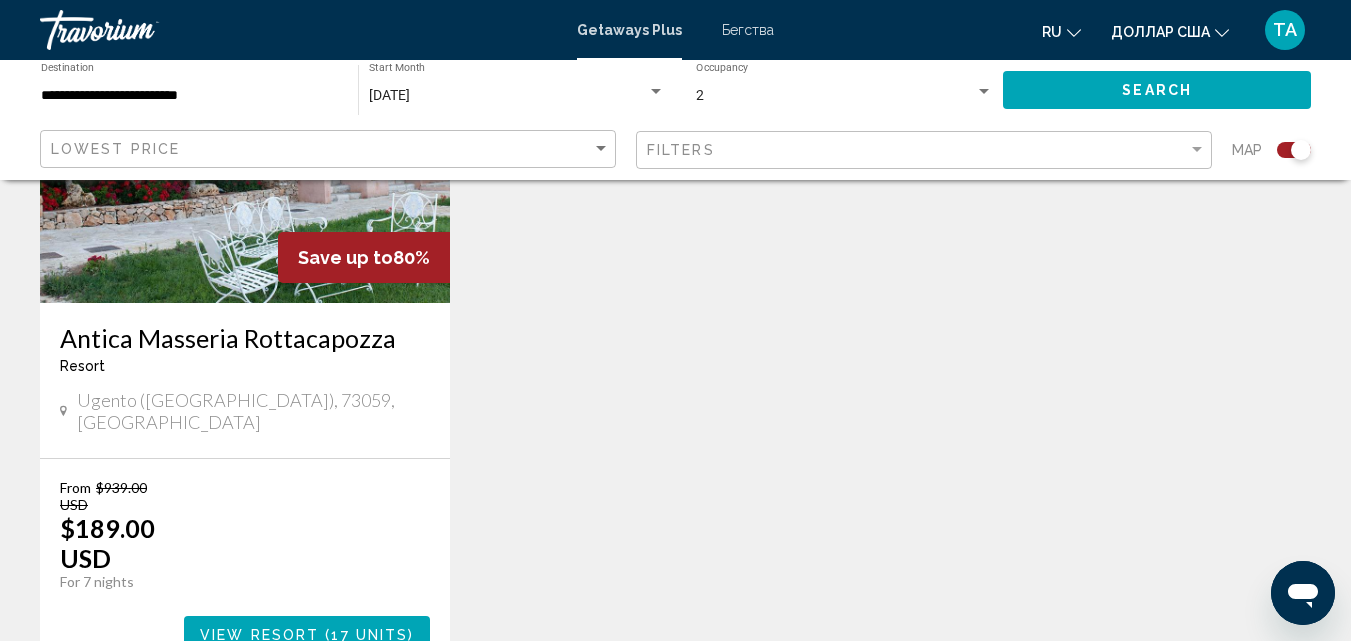 click at bounding box center [245, 143] 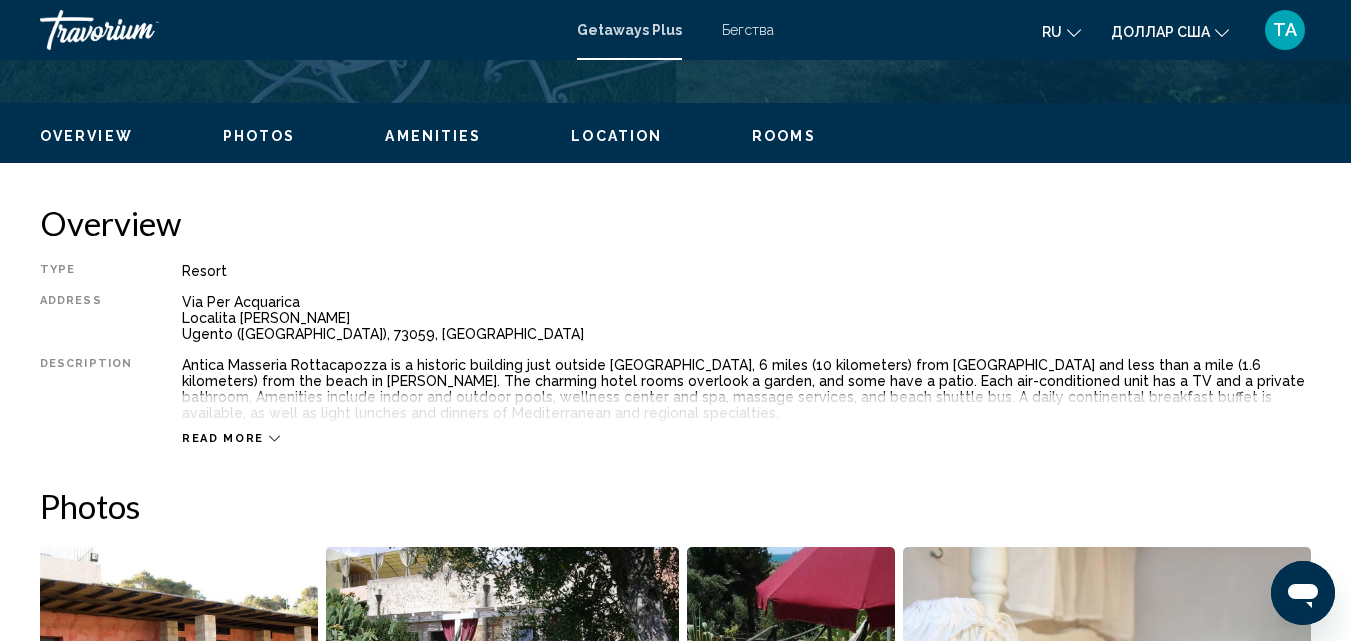 scroll, scrollTop: 215, scrollLeft: 0, axis: vertical 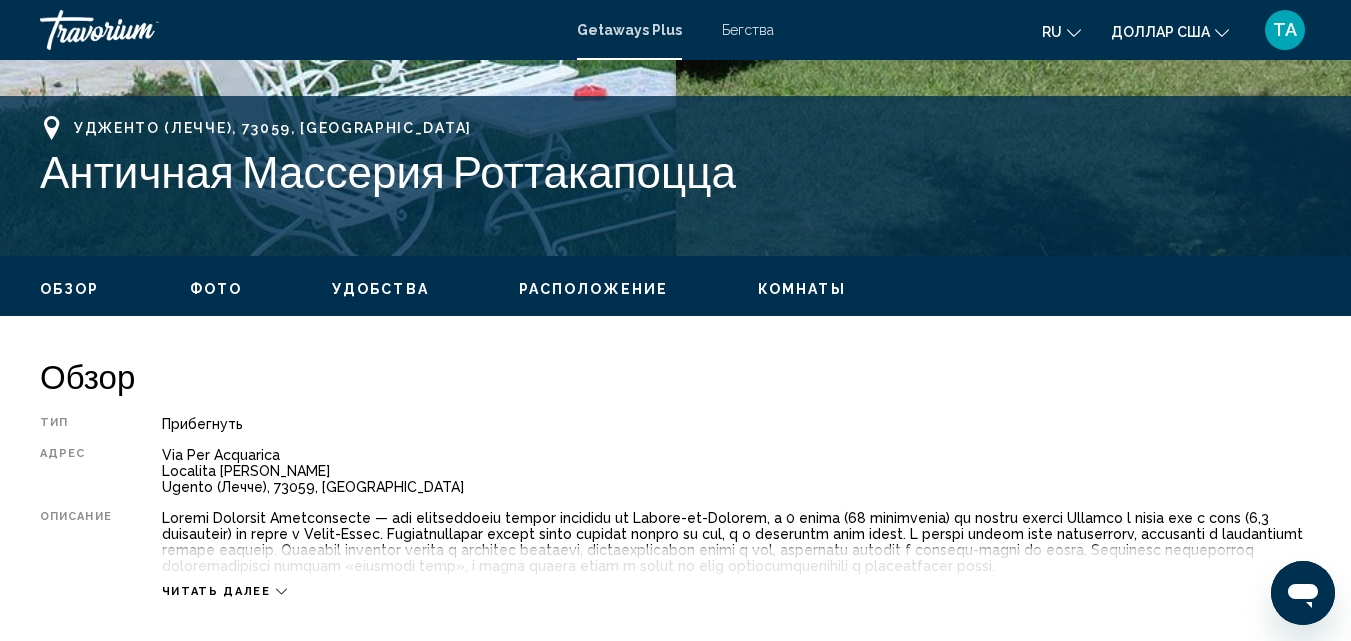 click on "Читать далее" at bounding box center [736, 571] 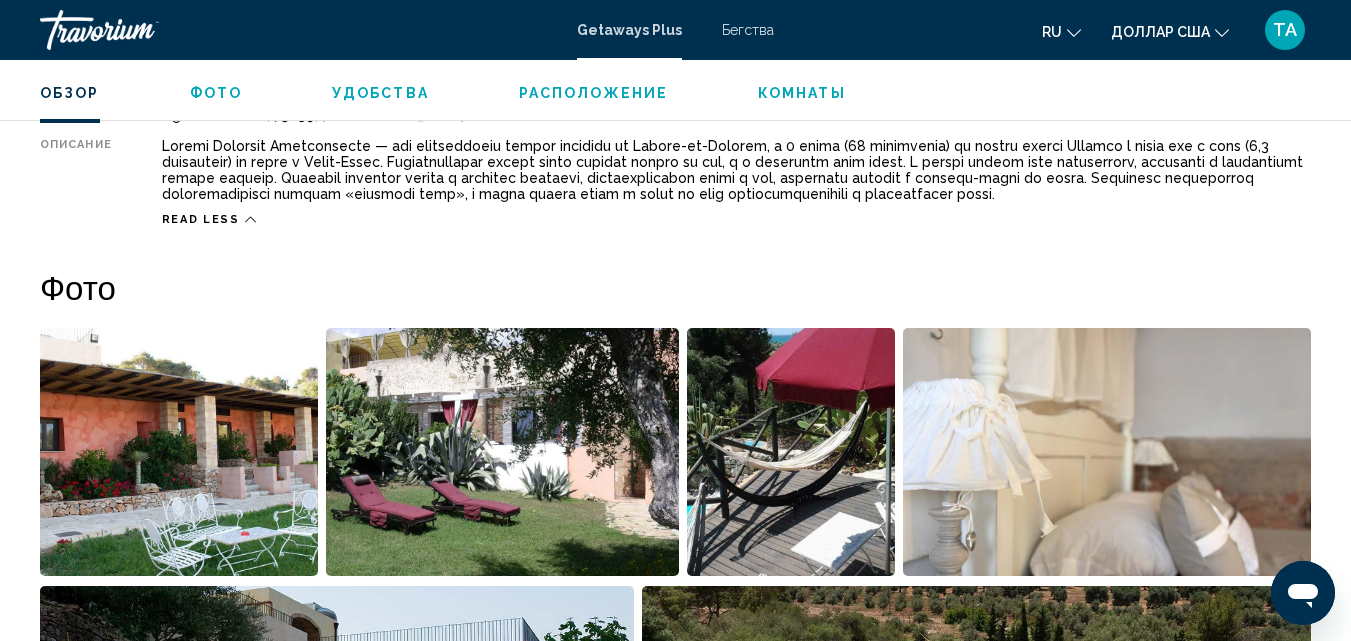 scroll, scrollTop: 1247, scrollLeft: 0, axis: vertical 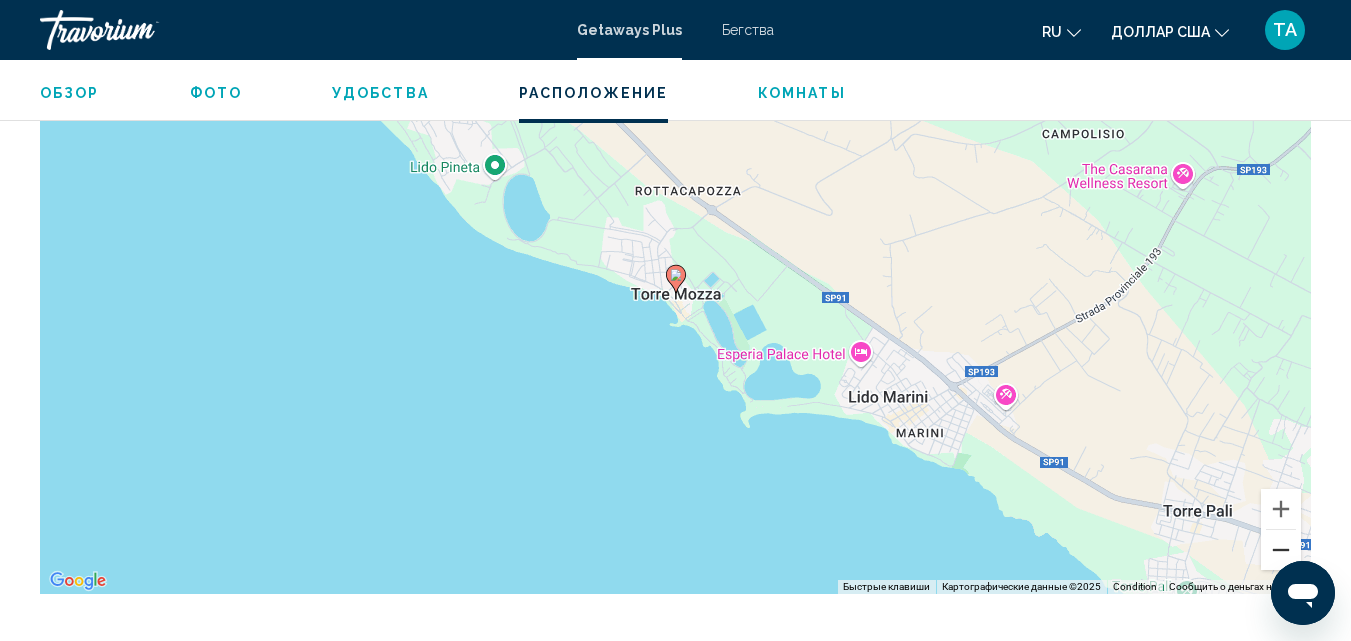 click at bounding box center (1281, 550) 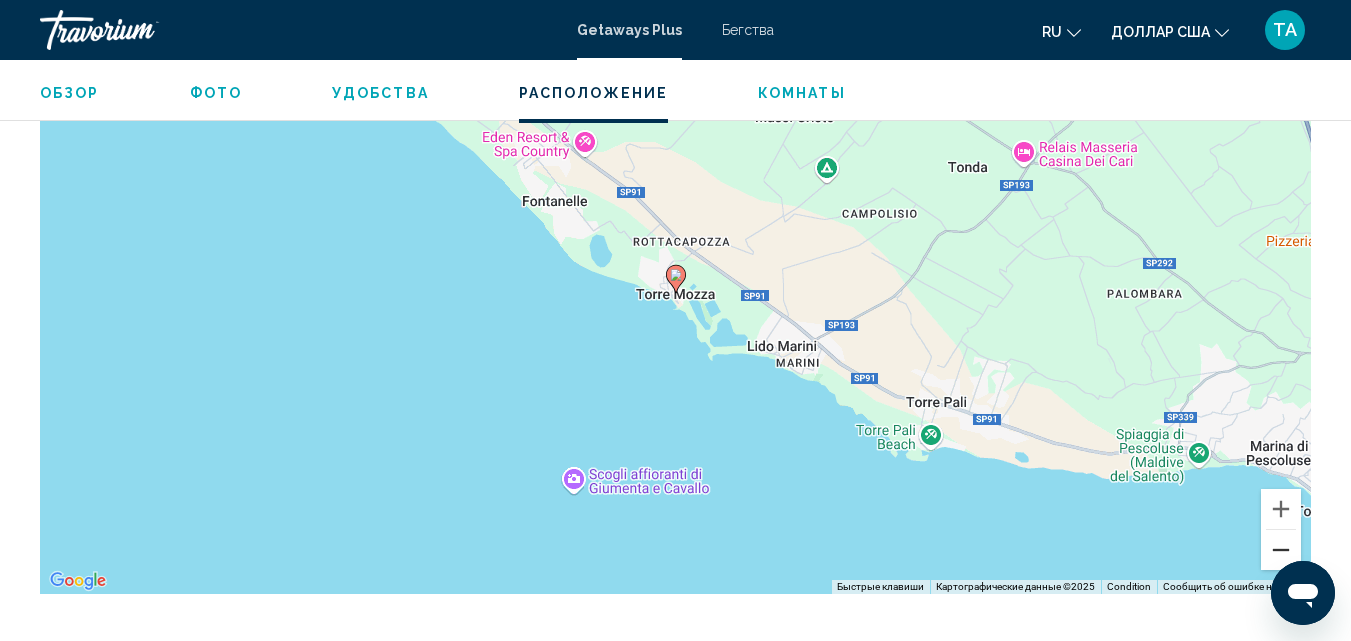 click at bounding box center [1281, 550] 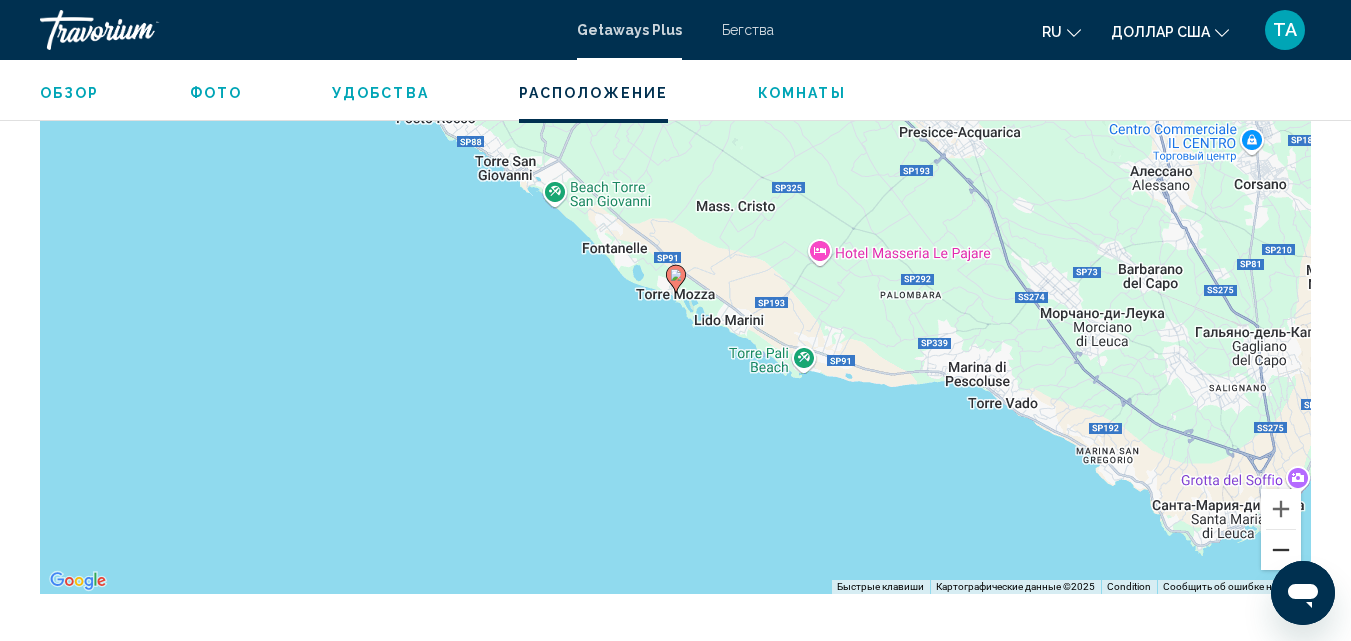 click at bounding box center [1281, 550] 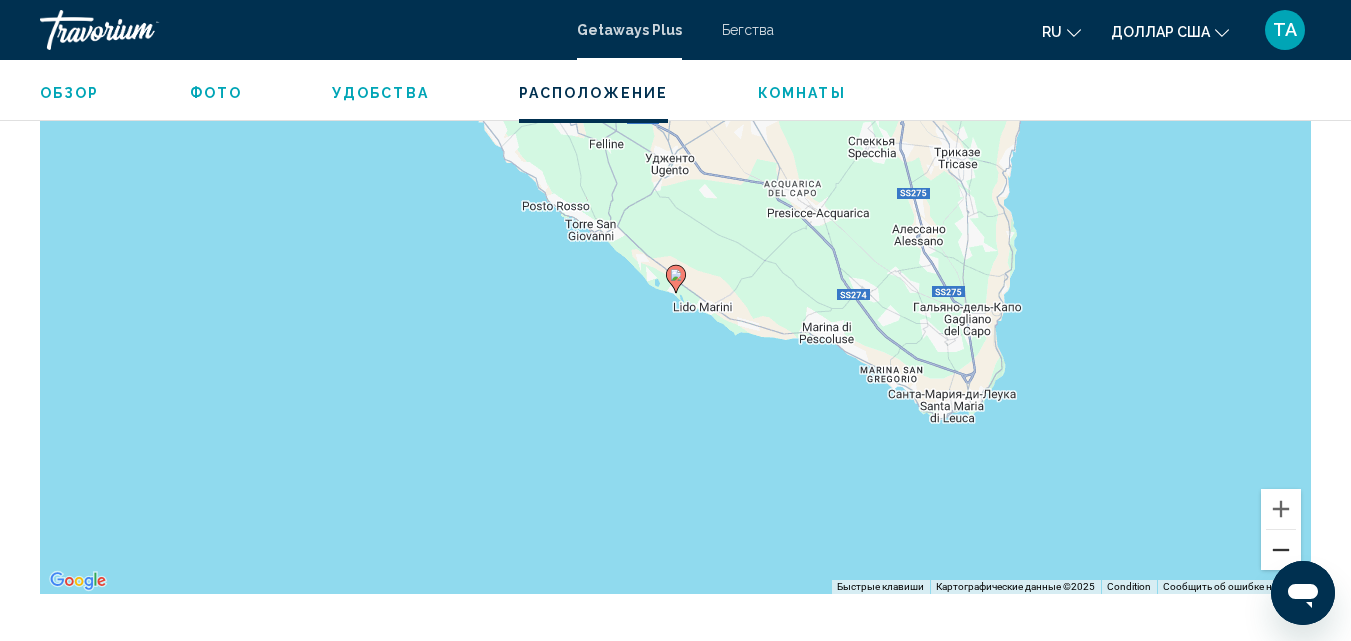 click at bounding box center (1281, 550) 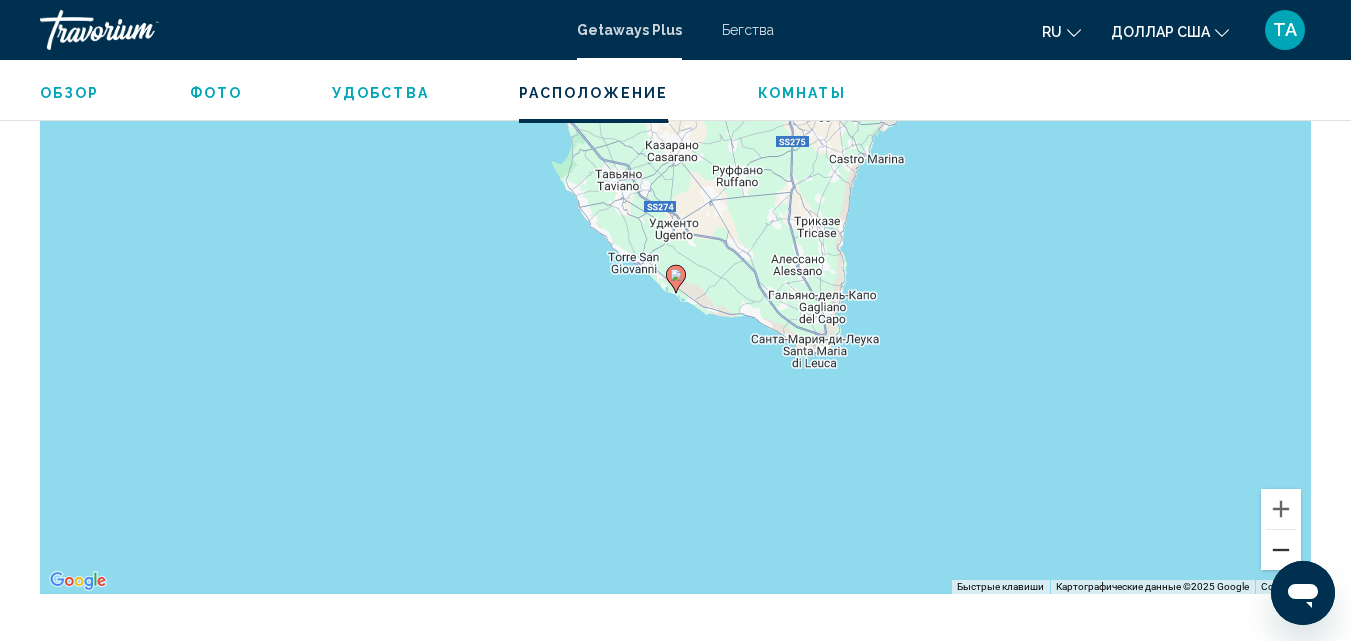 click at bounding box center (1281, 550) 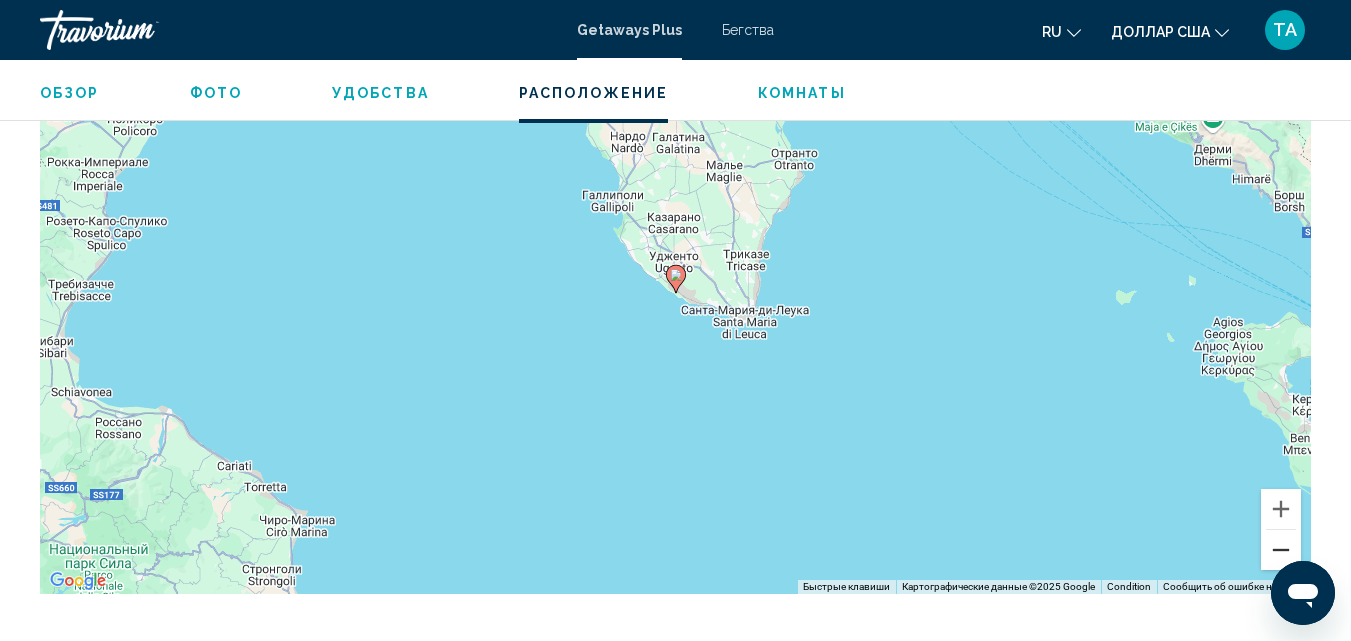 click at bounding box center (1281, 550) 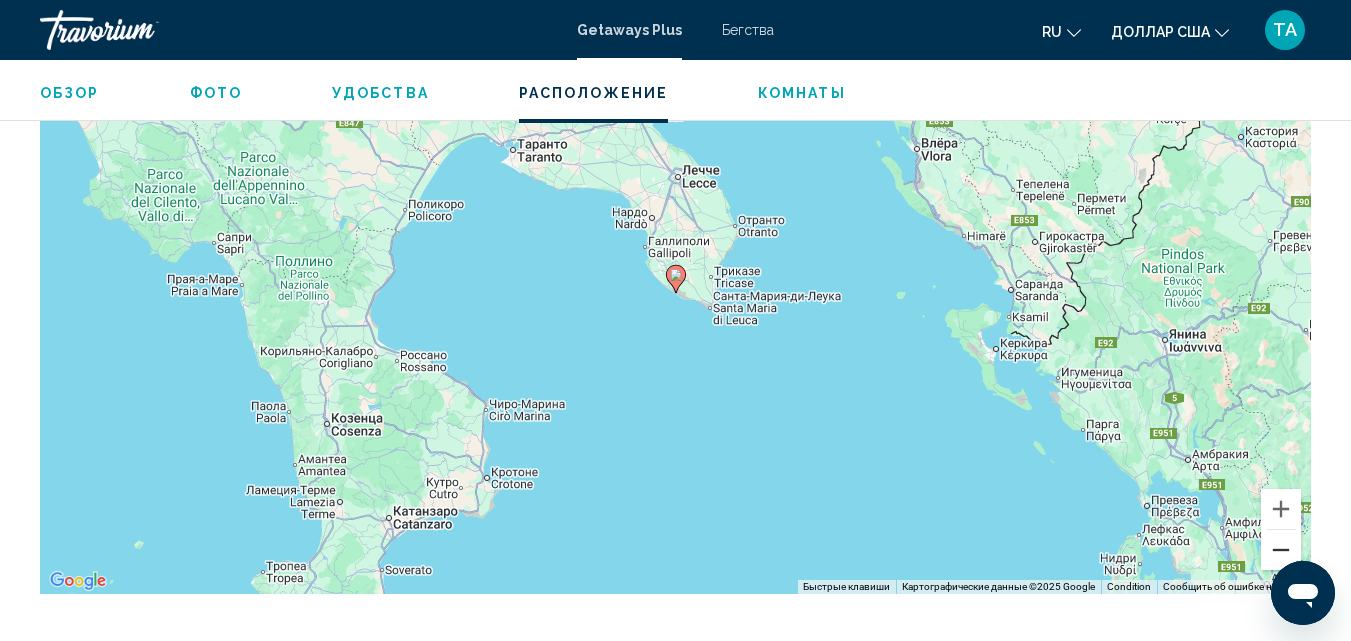 click at bounding box center (1281, 550) 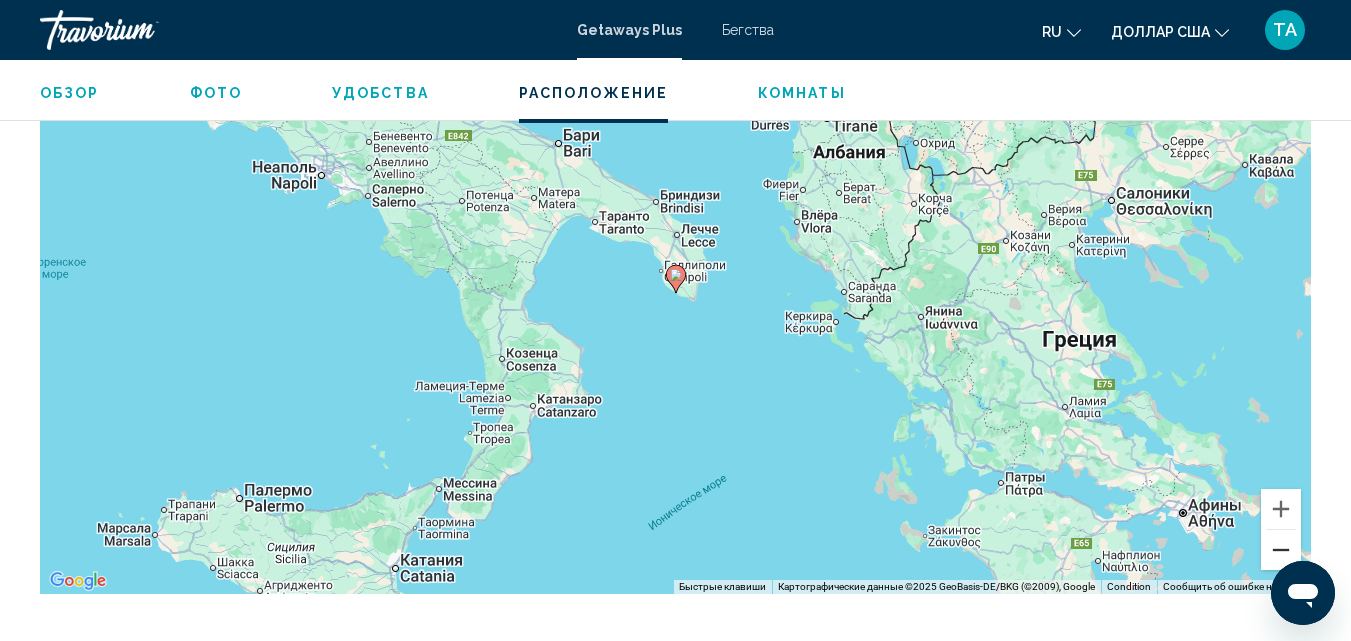 click at bounding box center [1281, 550] 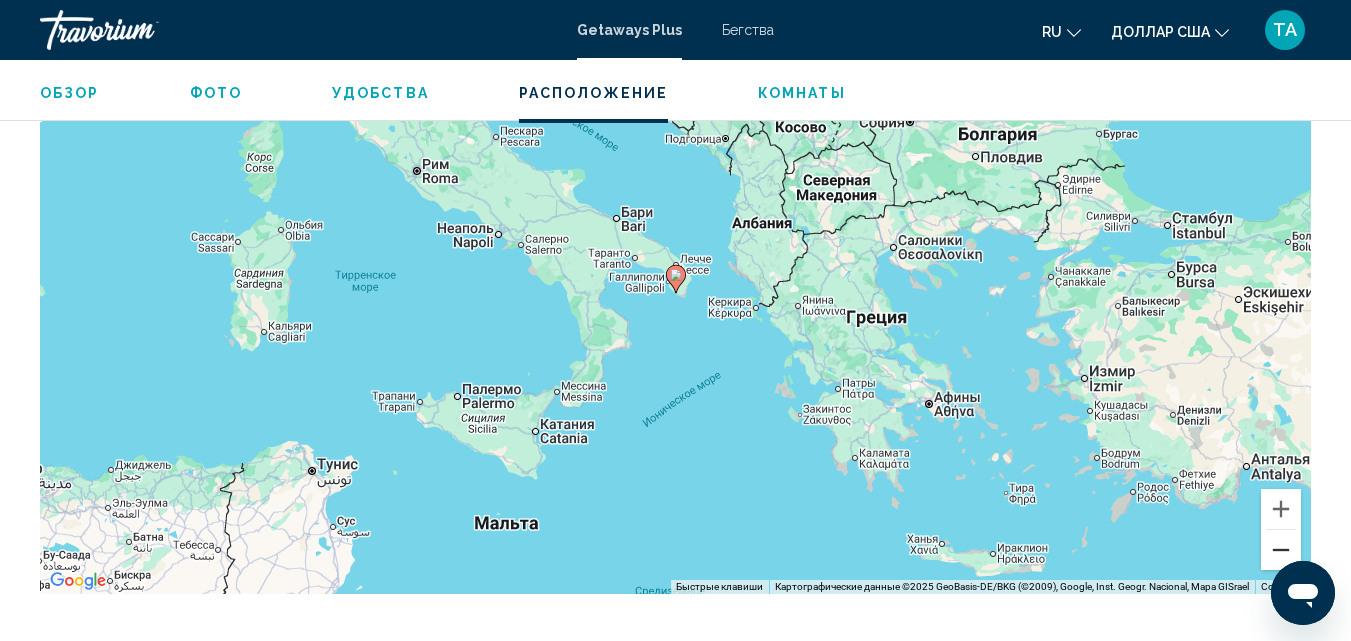 click at bounding box center [1281, 550] 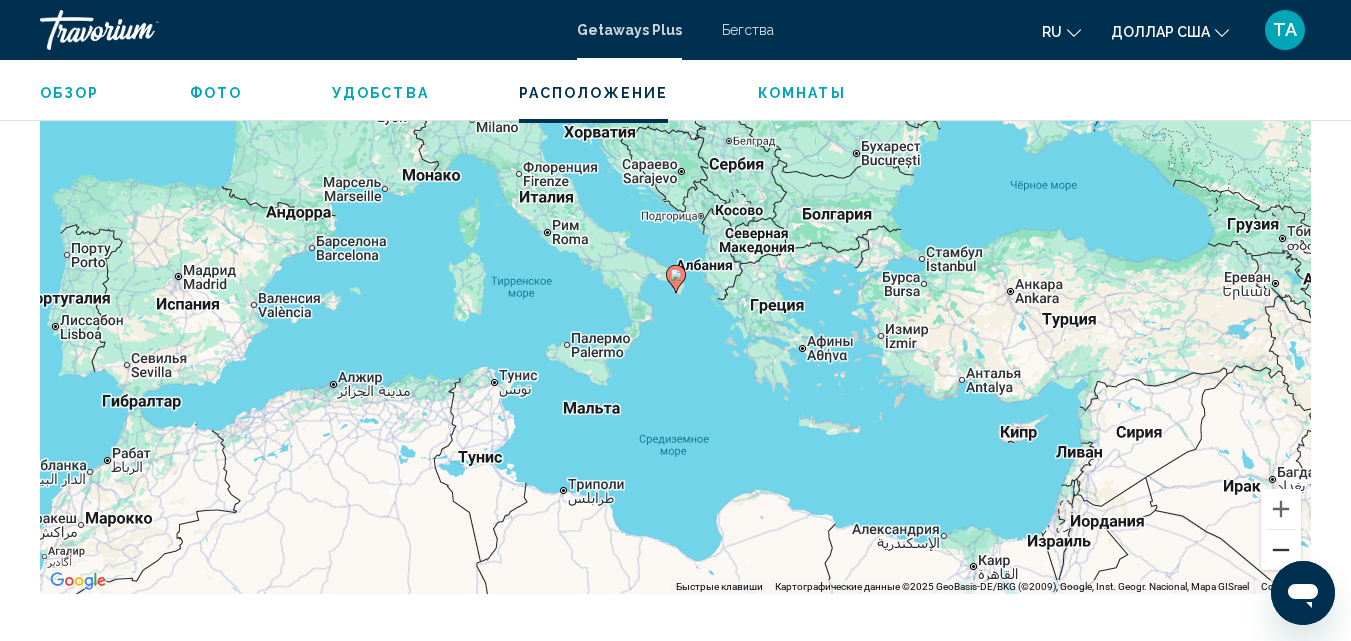 click at bounding box center [1281, 550] 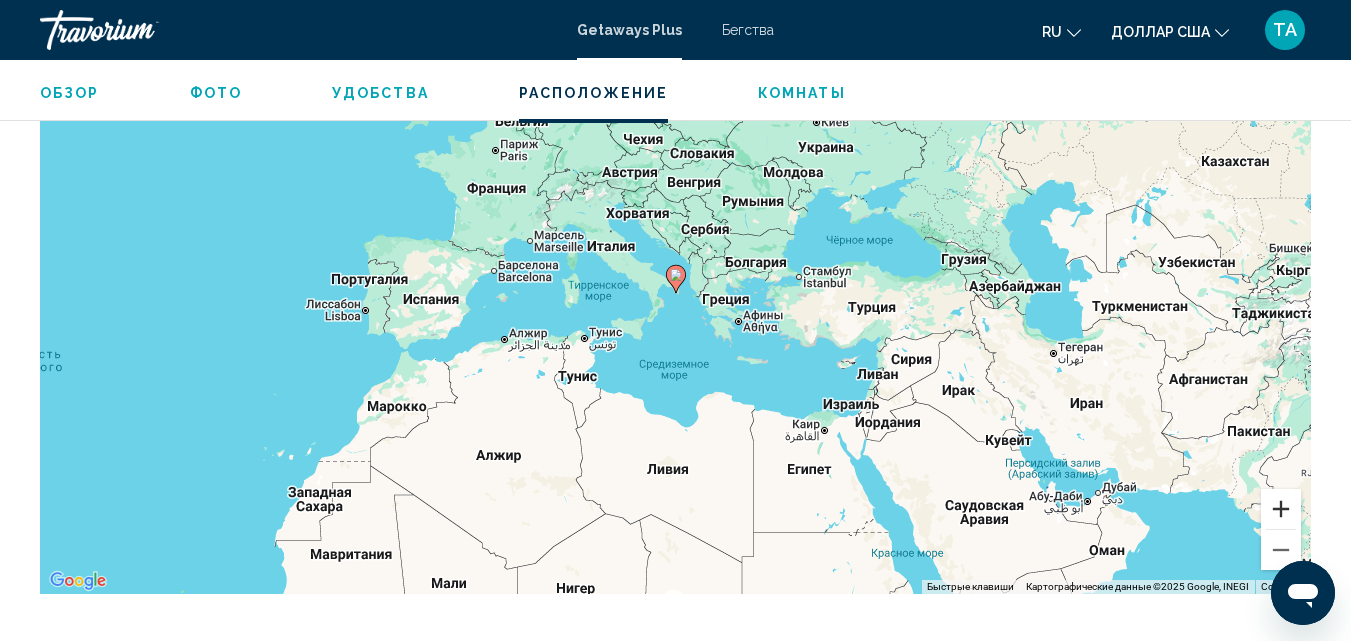 click at bounding box center (1281, 509) 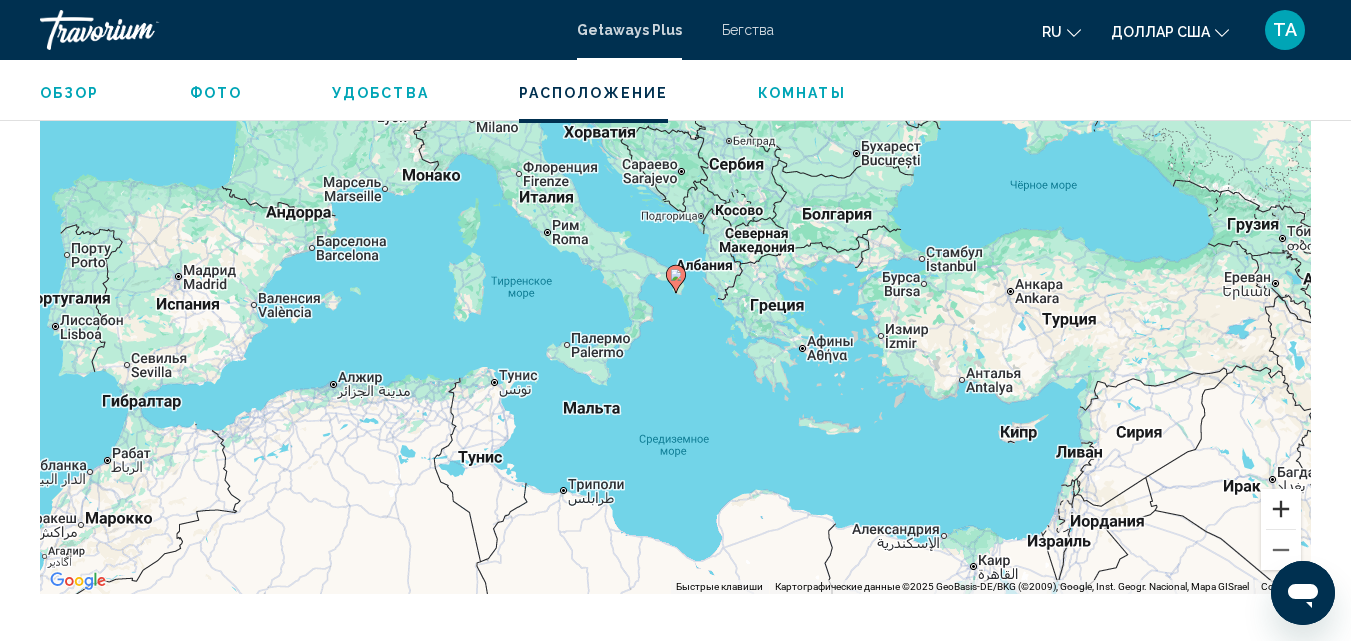 click at bounding box center (1281, 509) 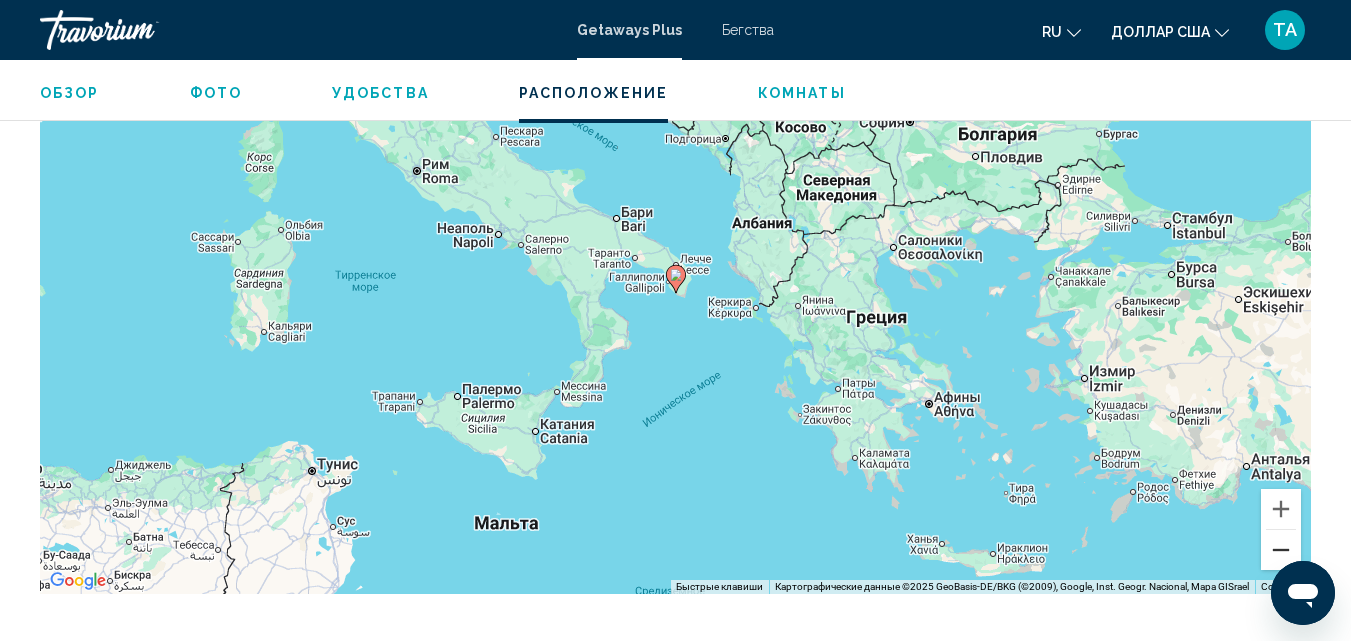 click at bounding box center (1281, 550) 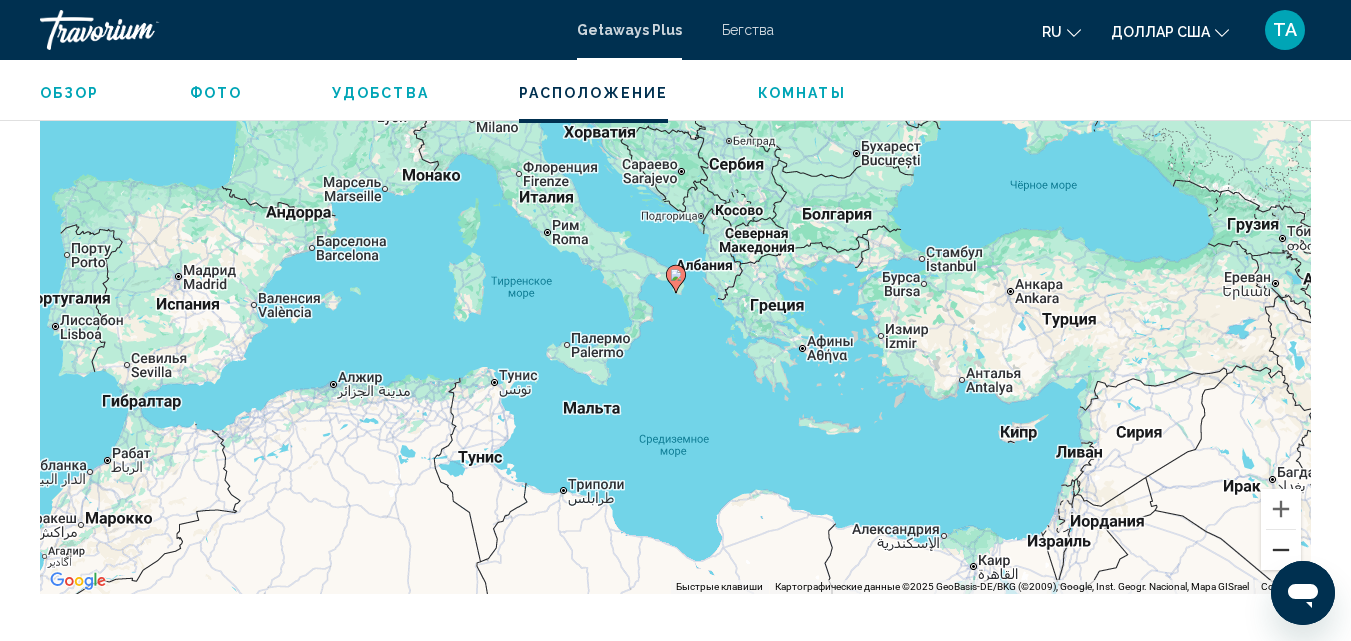 click at bounding box center (1281, 550) 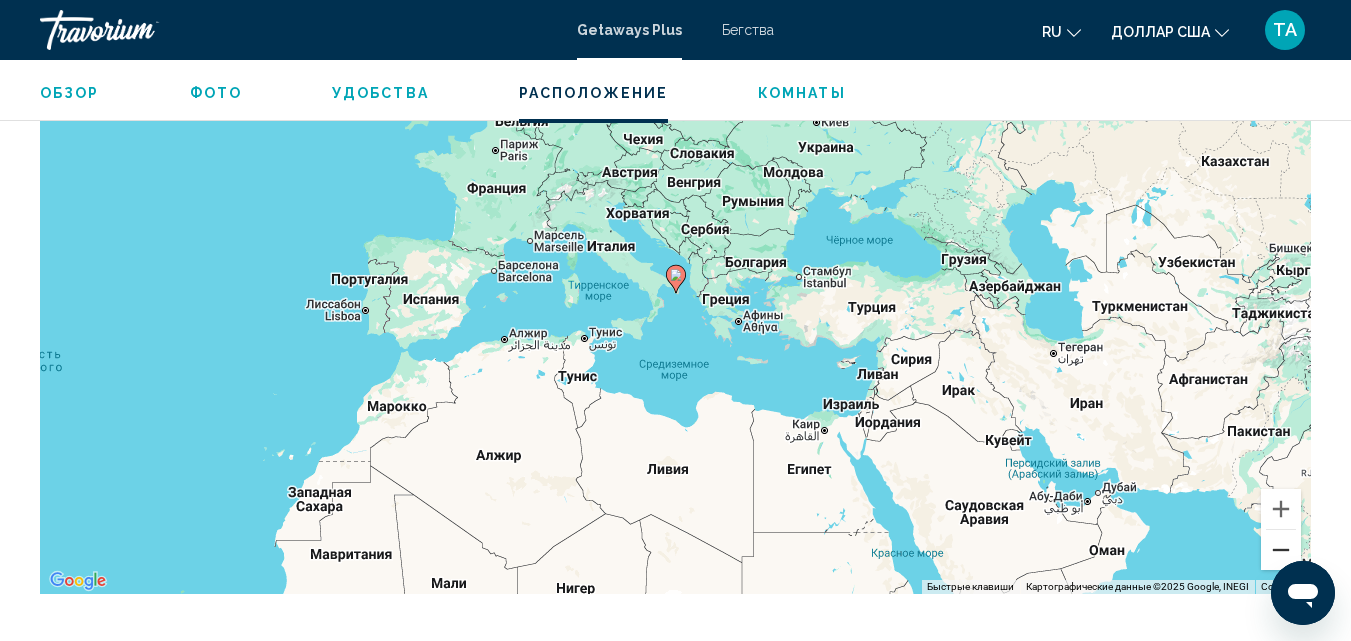 click at bounding box center [1281, 550] 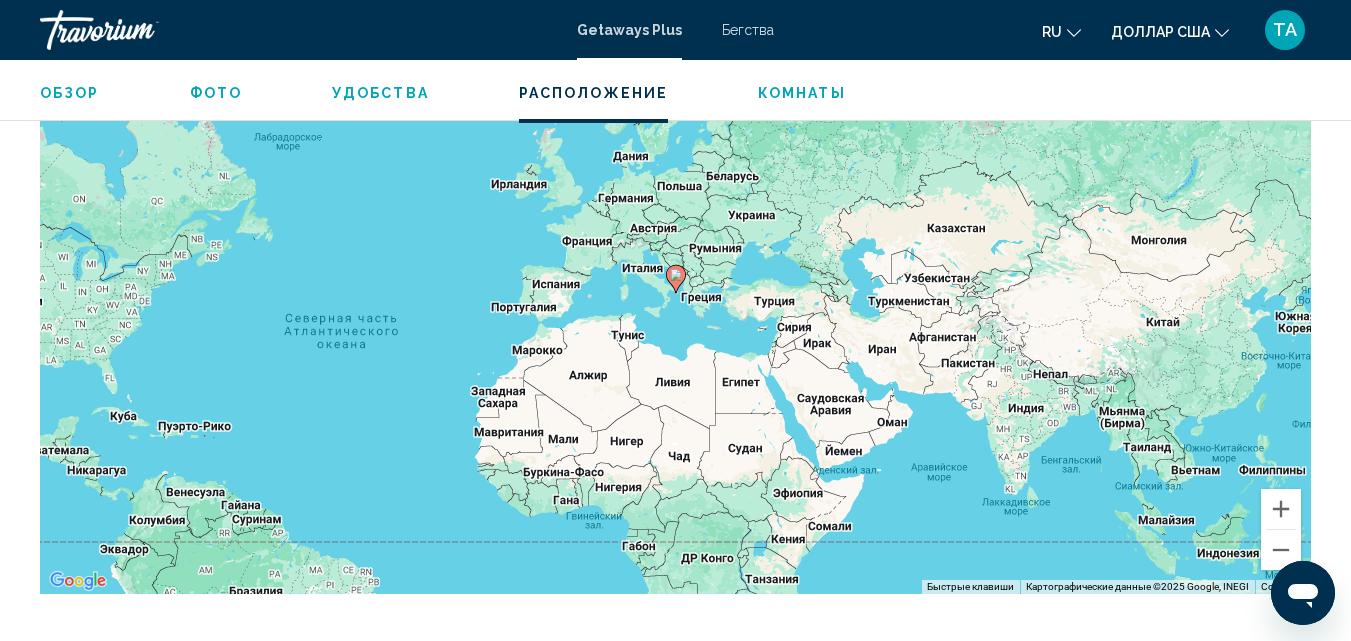 click on "Комнаты" at bounding box center (802, 93) 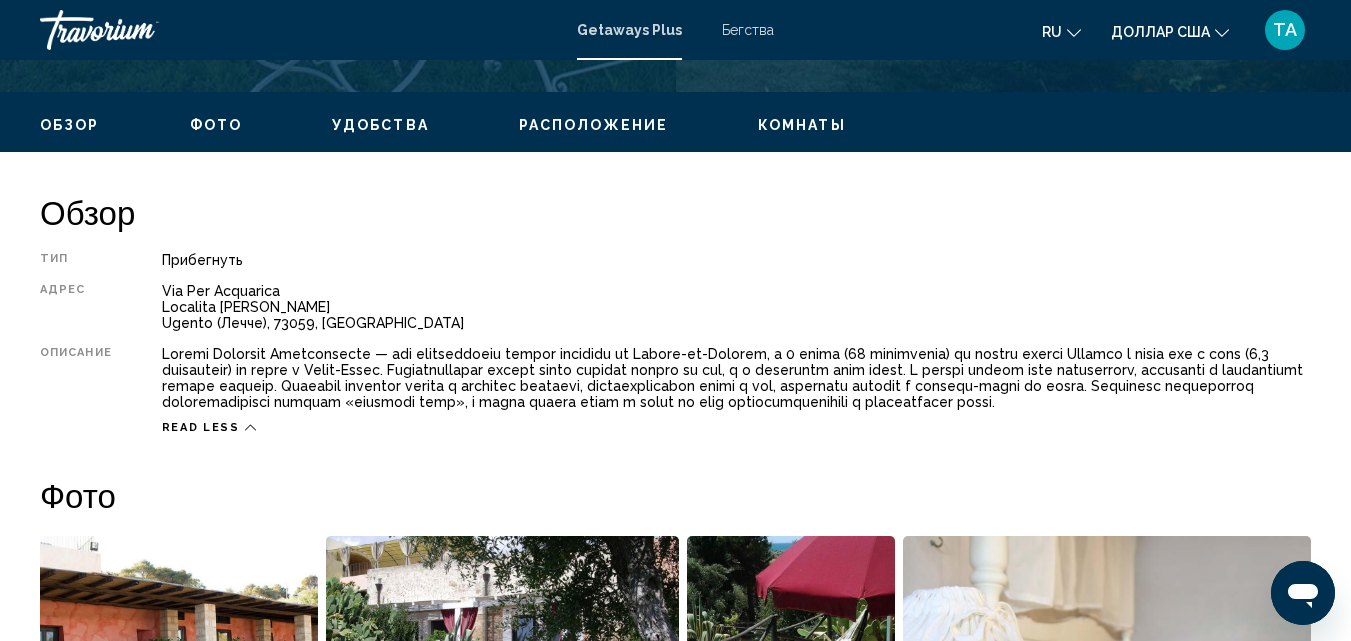 scroll, scrollTop: 1100, scrollLeft: 0, axis: vertical 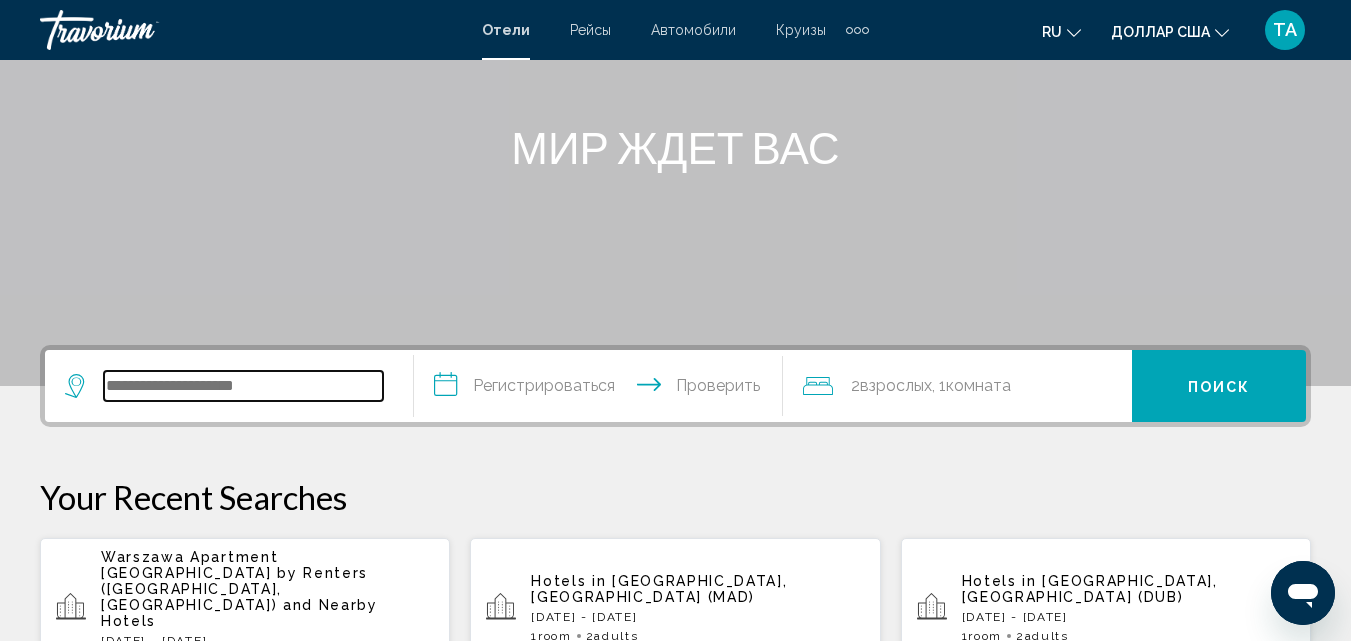 click at bounding box center (243, 386) 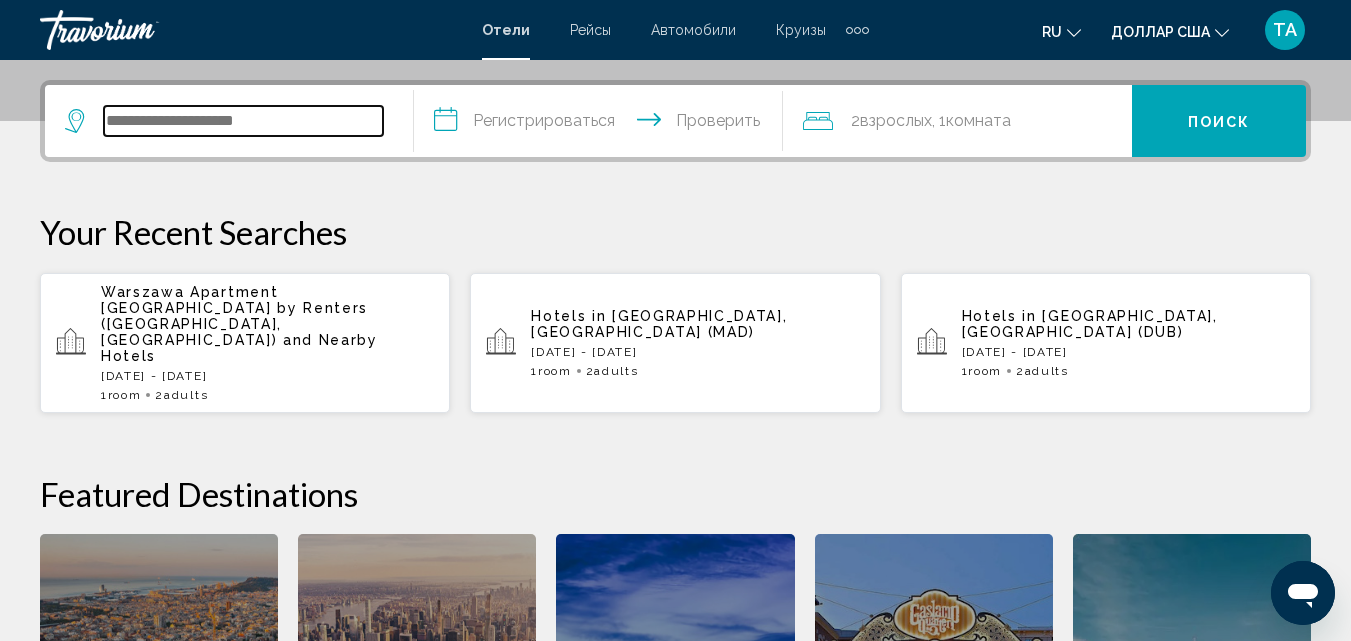 scroll, scrollTop: 494, scrollLeft: 0, axis: vertical 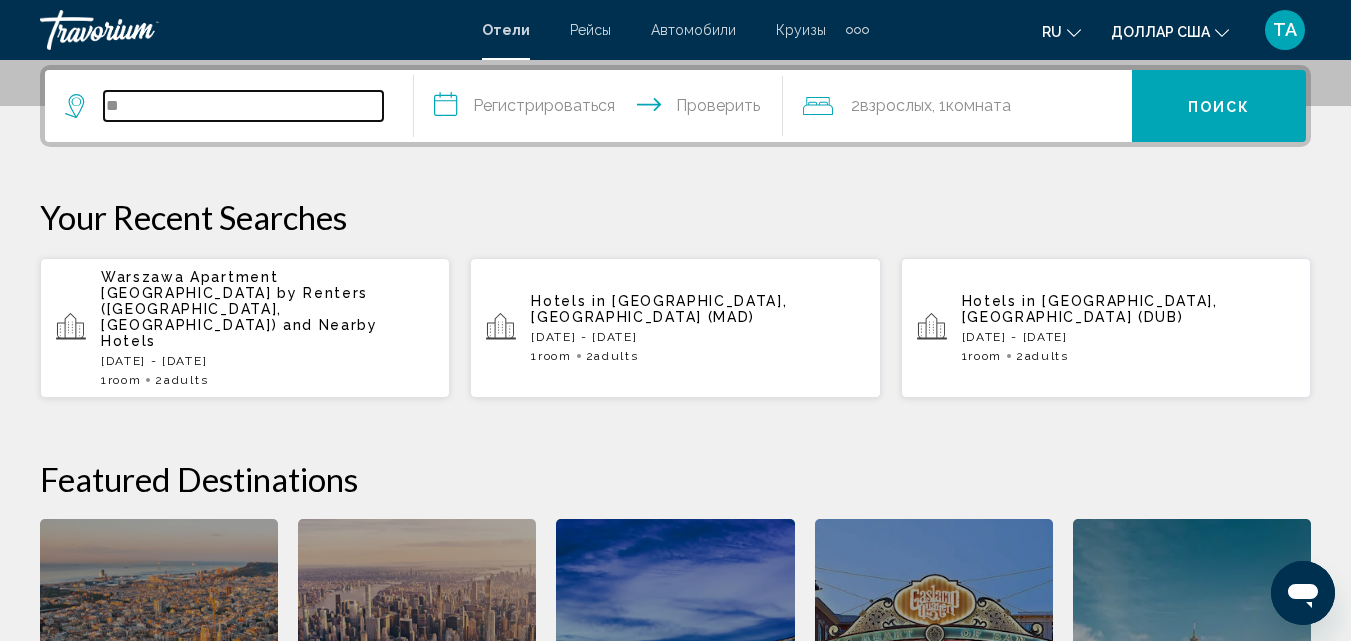 type on "*" 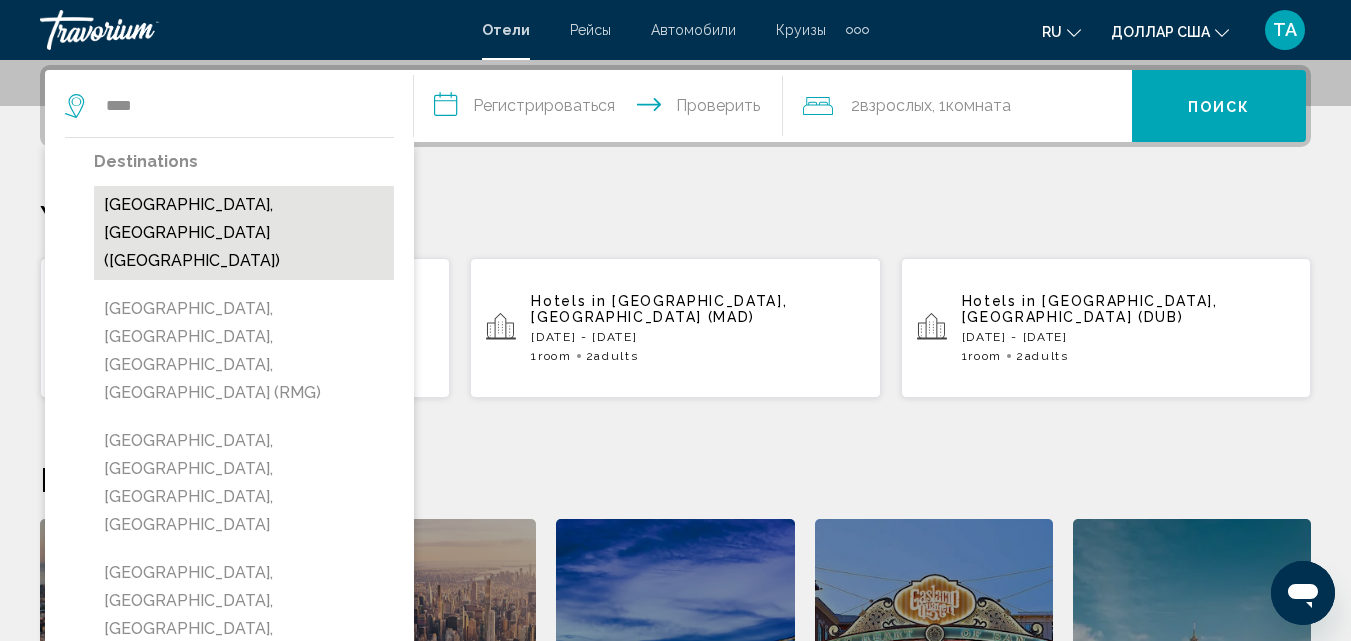 click on "[GEOGRAPHIC_DATA], [GEOGRAPHIC_DATA] ([GEOGRAPHIC_DATA])" at bounding box center [244, 233] 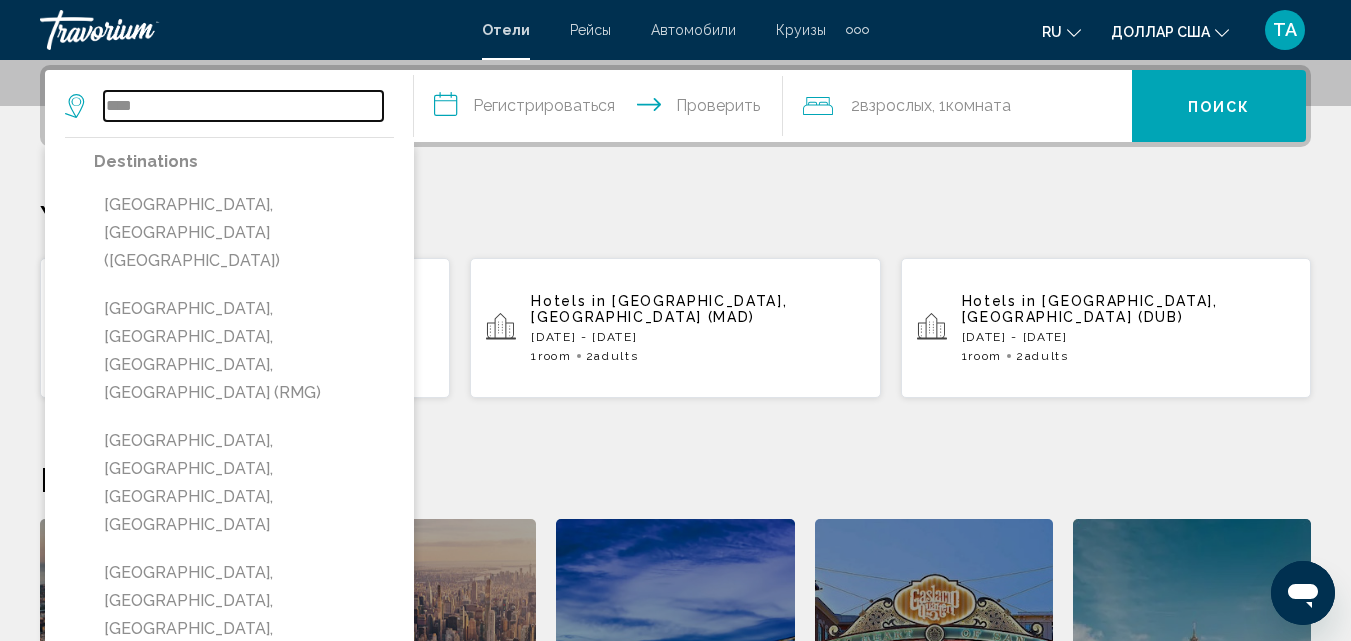 type on "**********" 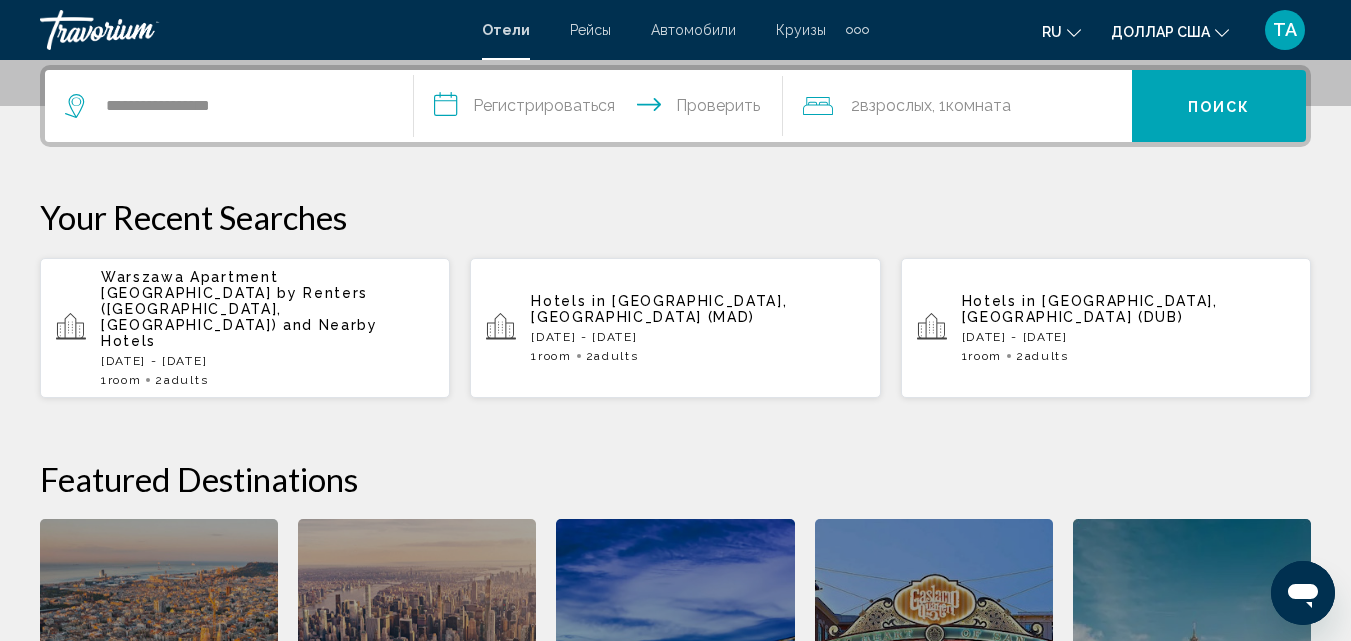 click on "**********" at bounding box center (602, 109) 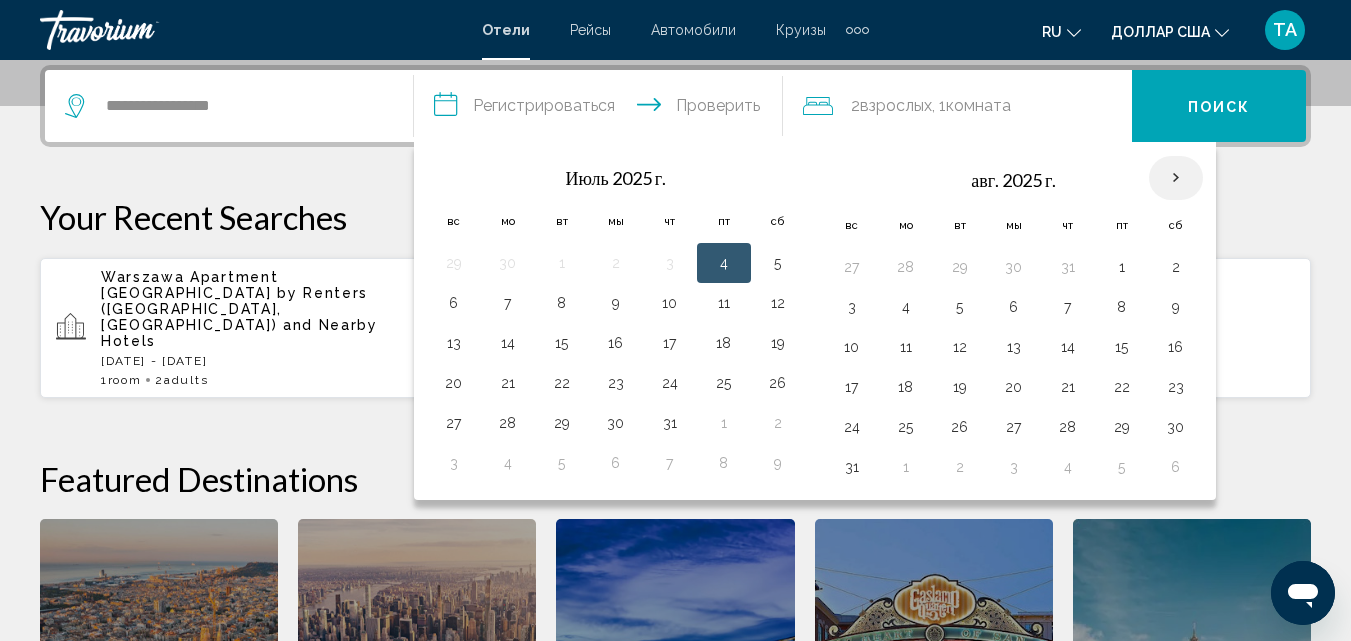 click at bounding box center (1176, 178) 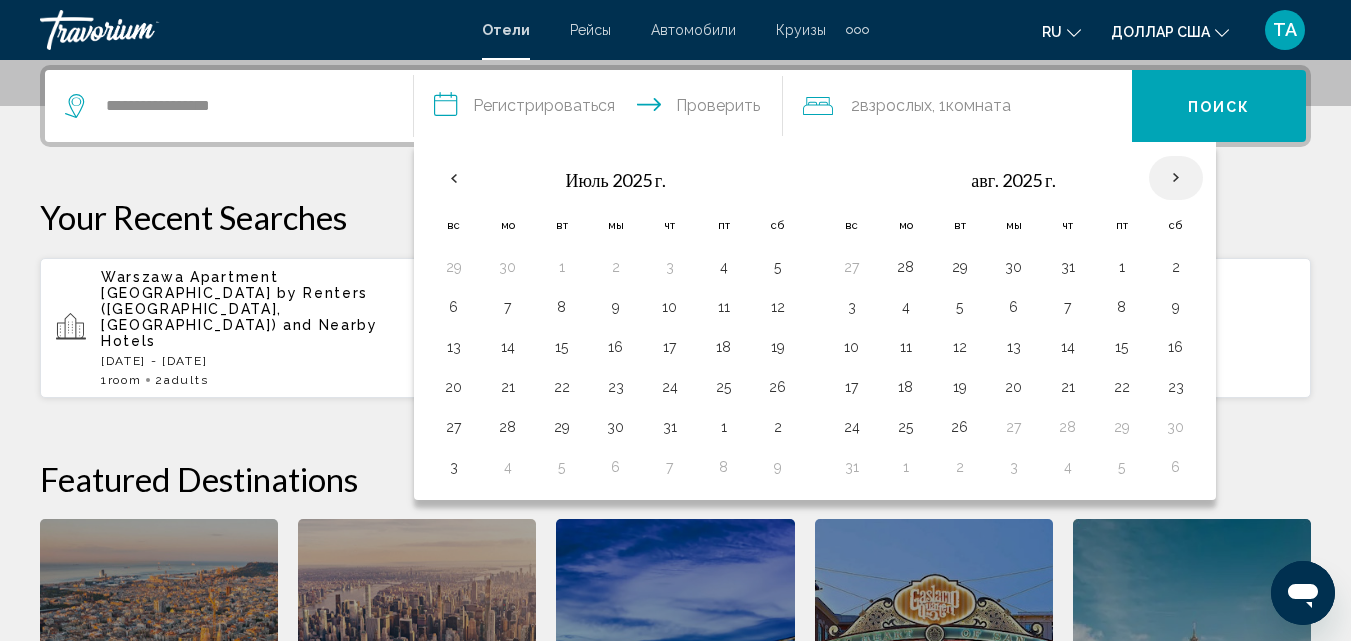click at bounding box center [1176, 178] 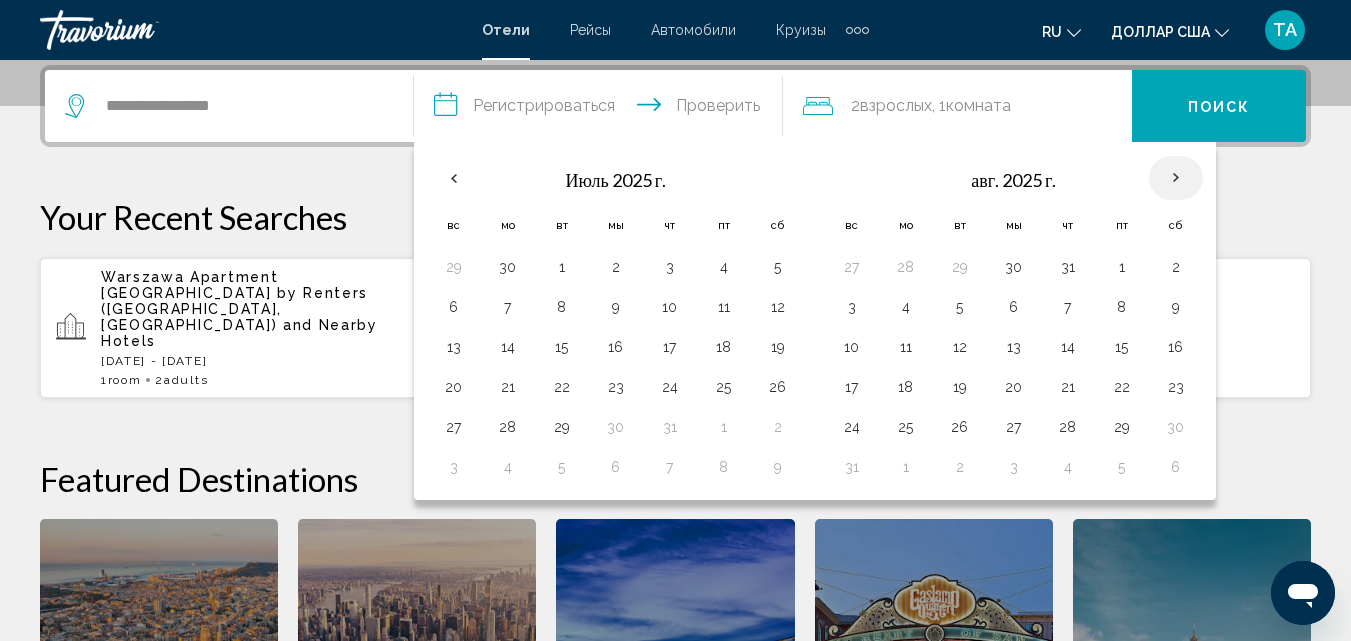 click at bounding box center (1176, 178) 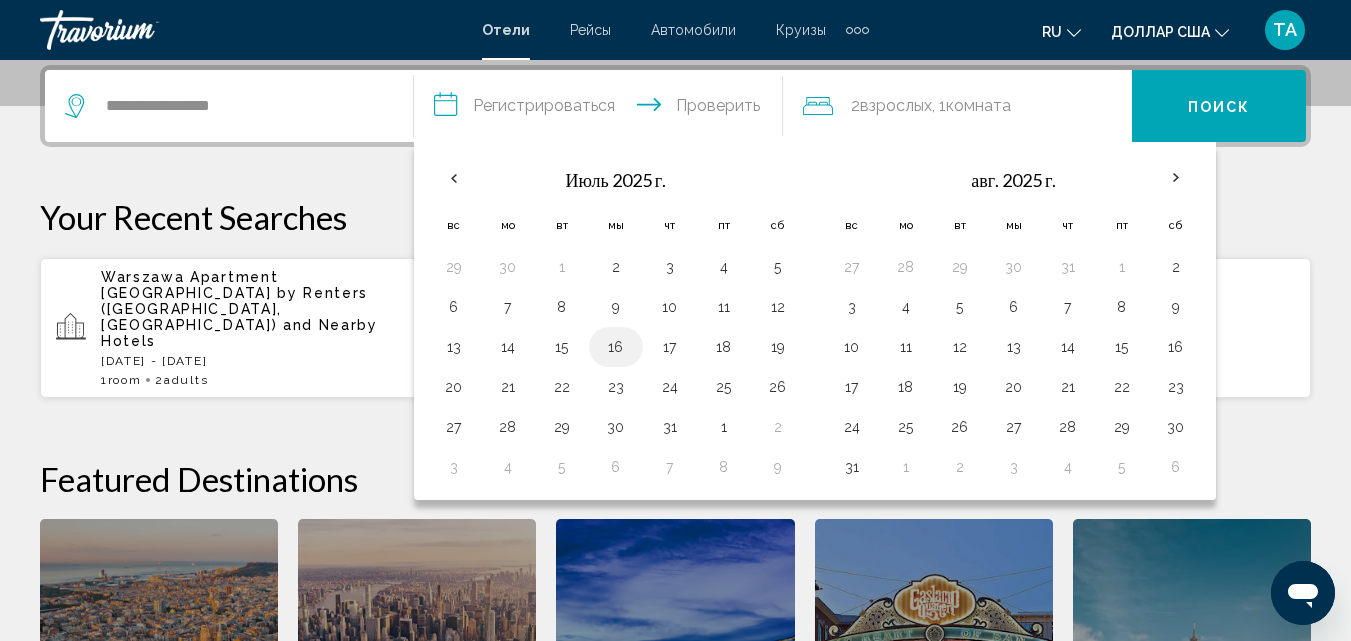 click on "16" at bounding box center (616, 347) 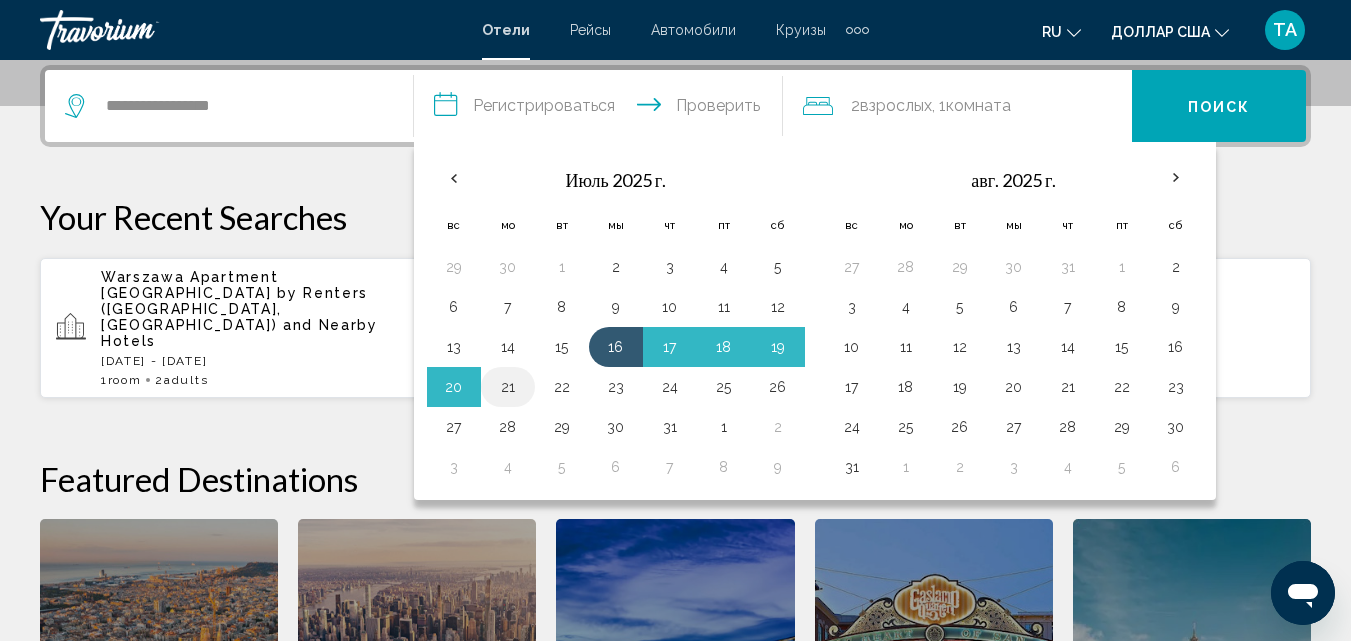 click on "21" at bounding box center [508, 387] 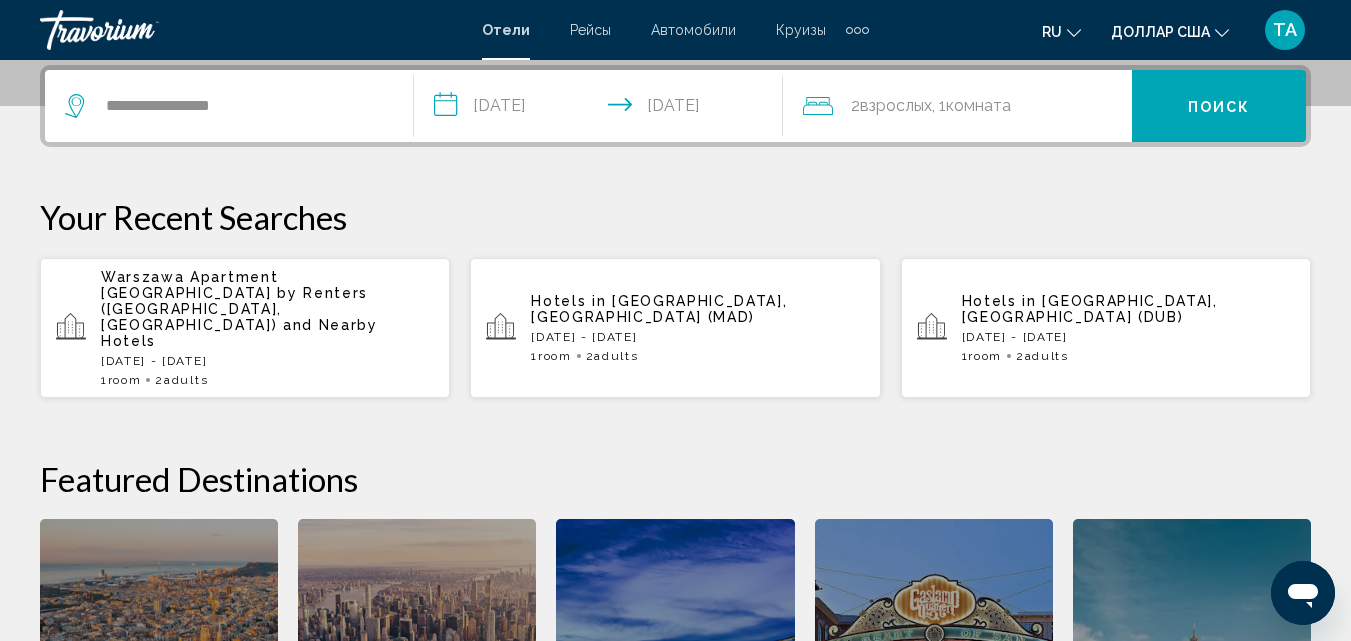 click on "**********" at bounding box center (602, 109) 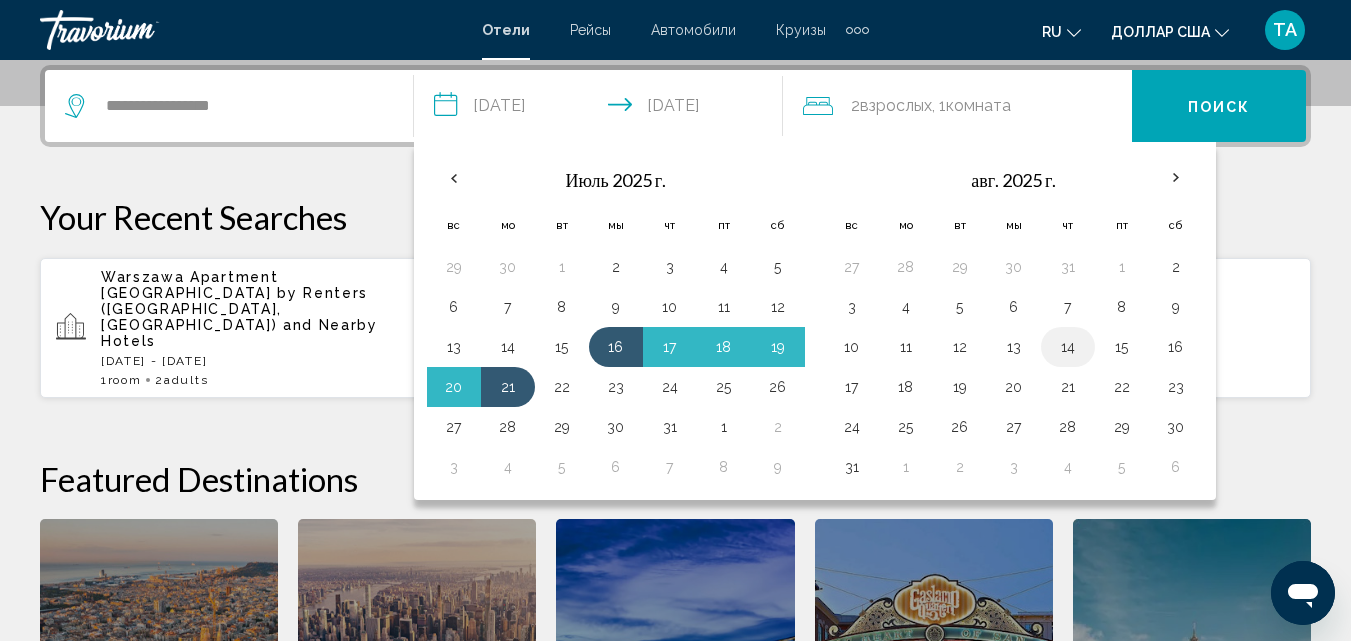 click on "14" at bounding box center (1068, 347) 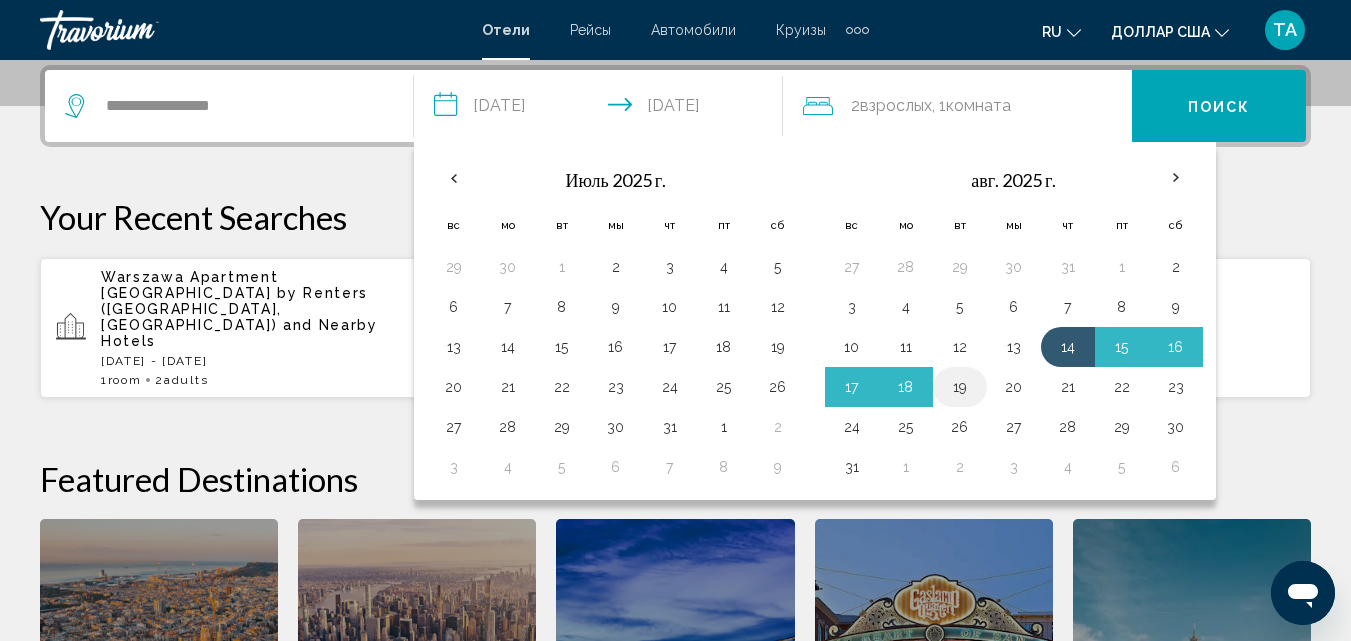 click on "19" at bounding box center (960, 387) 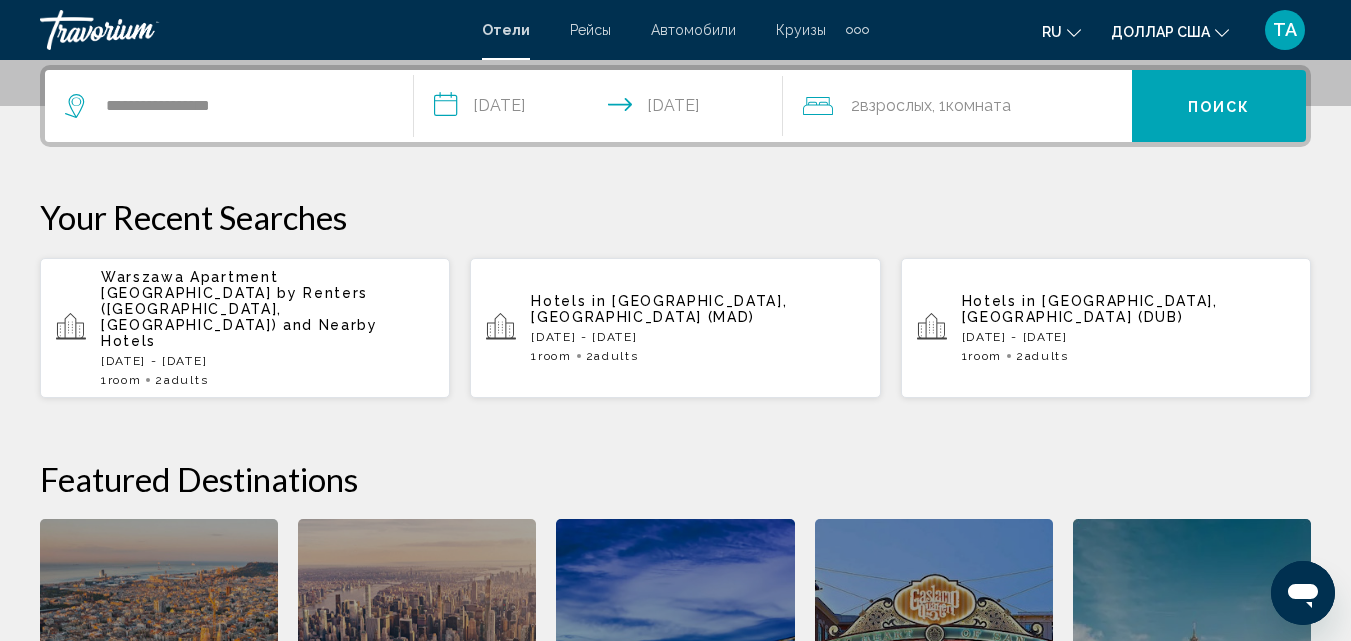 click on "**********" at bounding box center (602, 109) 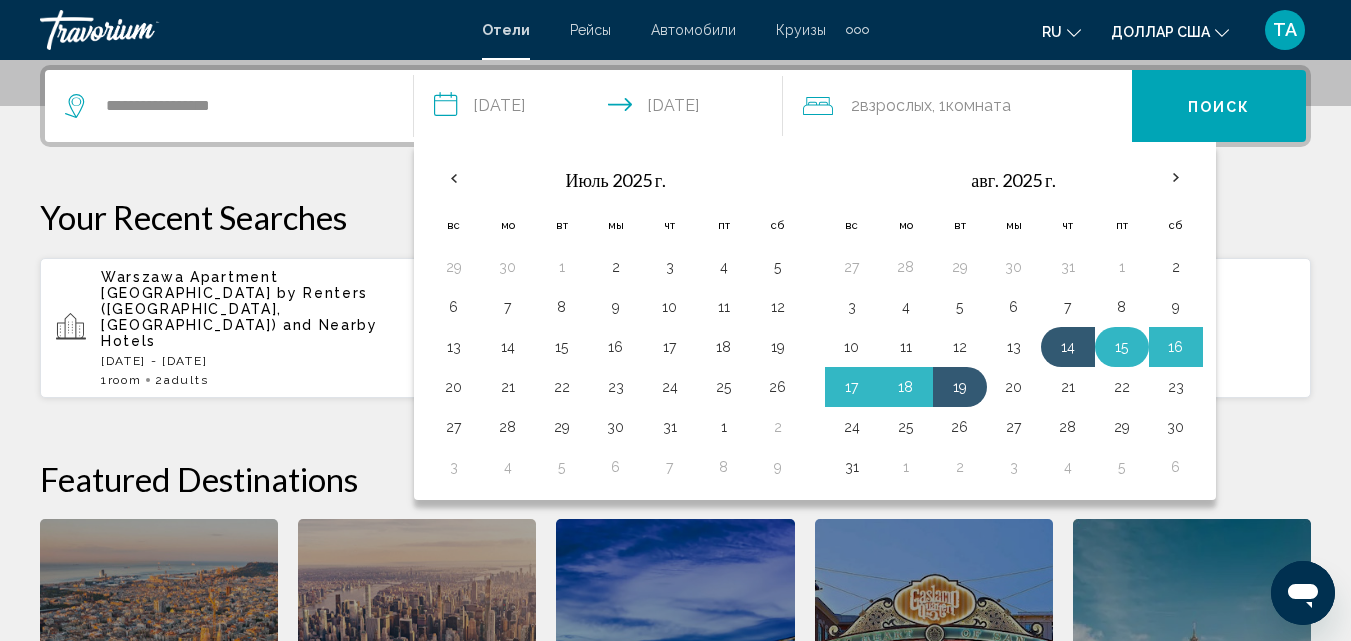 click on "15" at bounding box center [1122, 347] 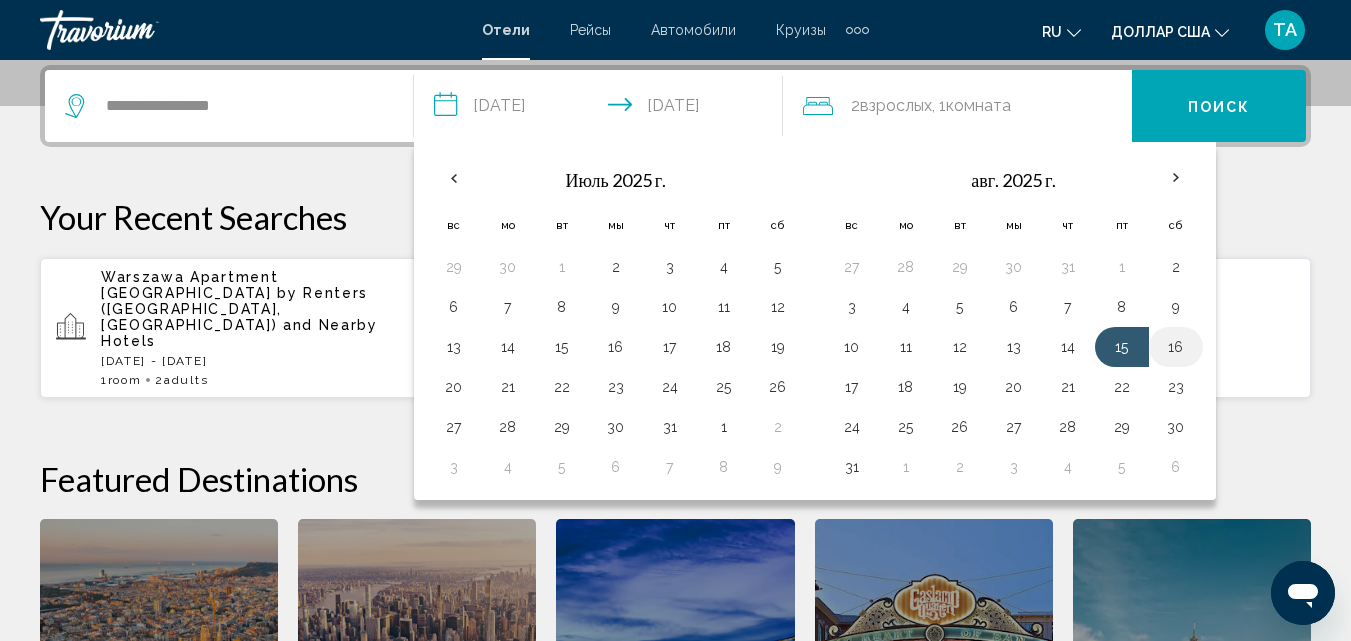 click on "16" at bounding box center (1176, 347) 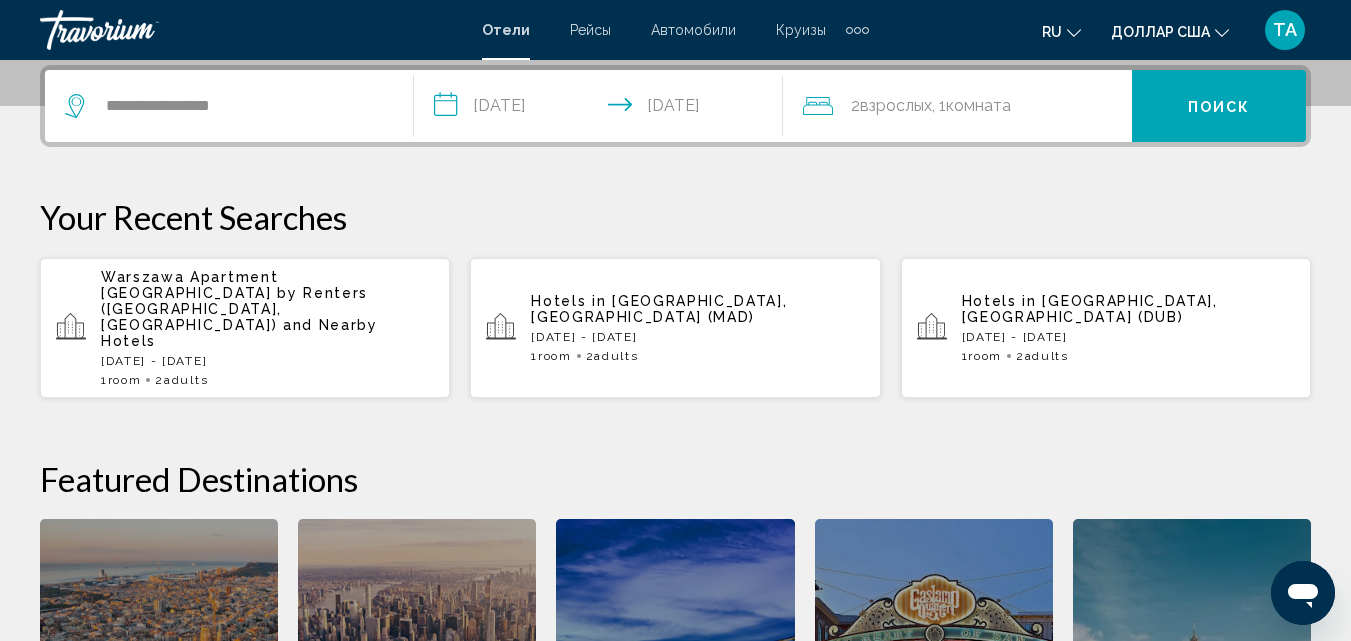 click on "**********" at bounding box center (602, 109) 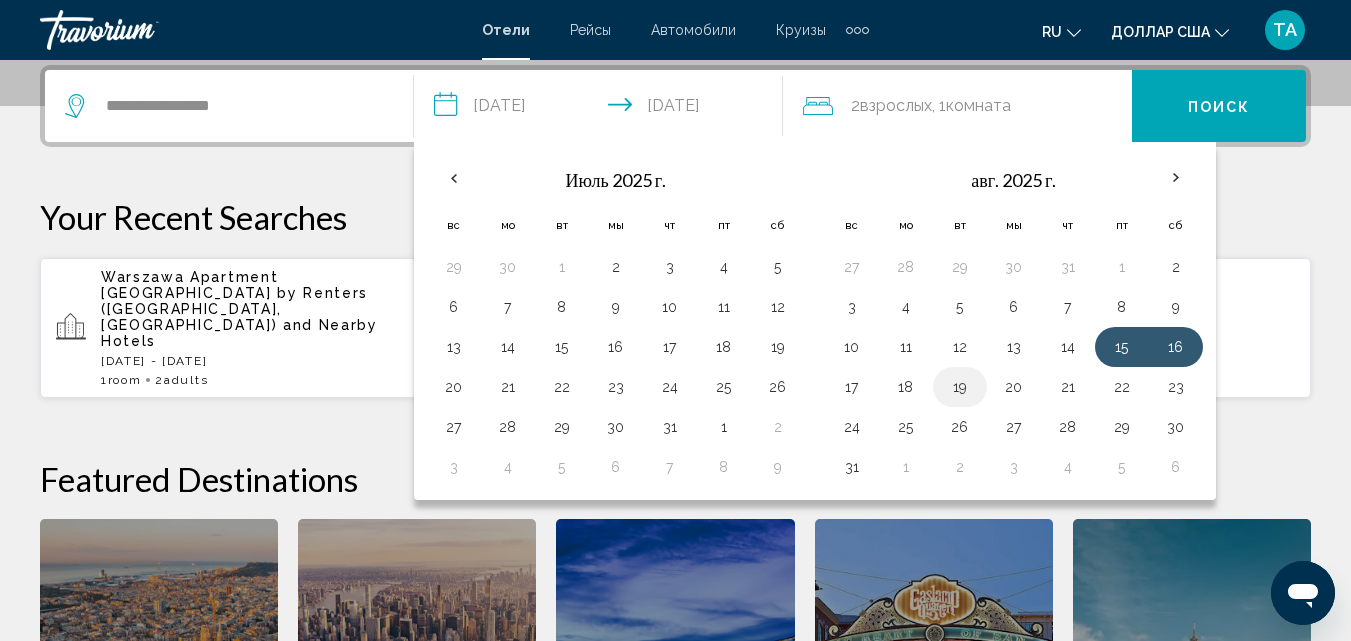 click on "19" at bounding box center [960, 387] 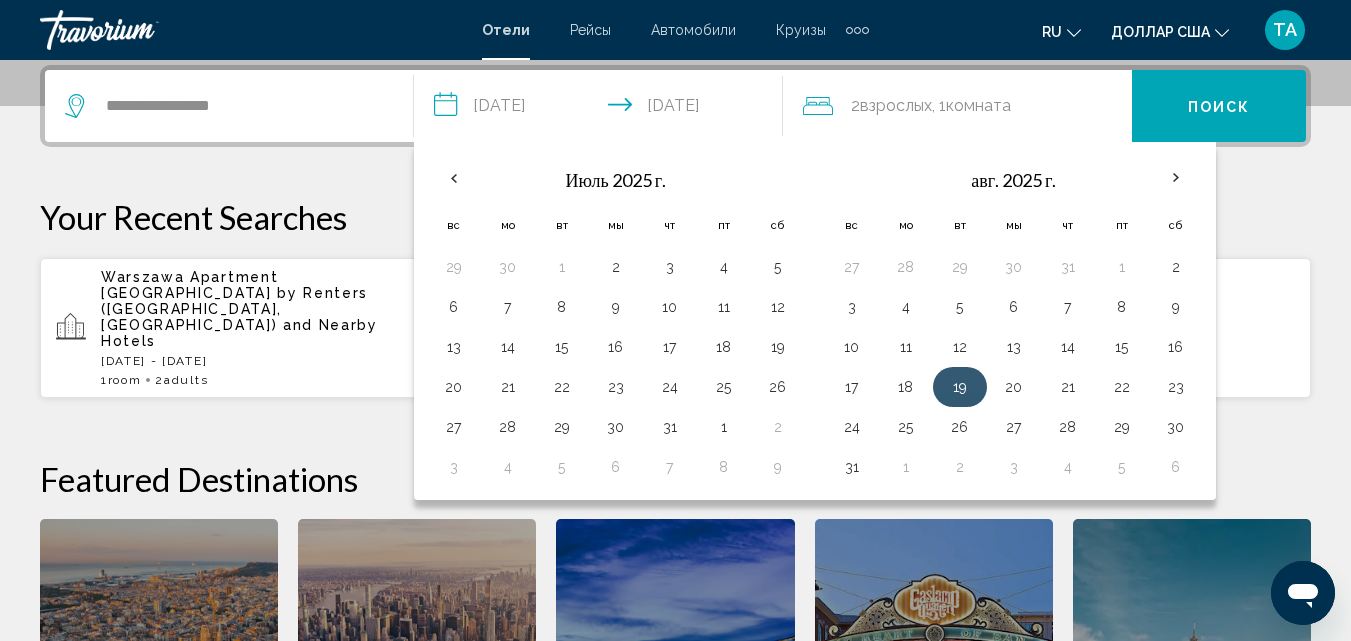 click on "19" at bounding box center [960, 387] 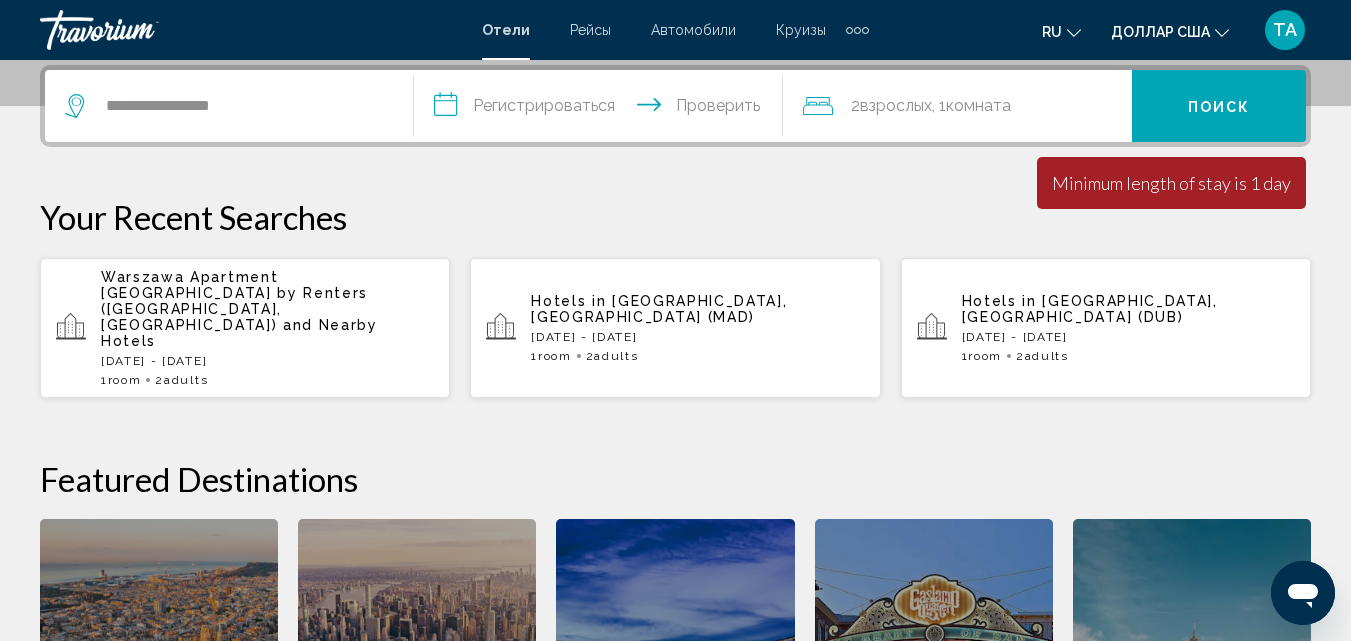 click on "**********" at bounding box center (602, 109) 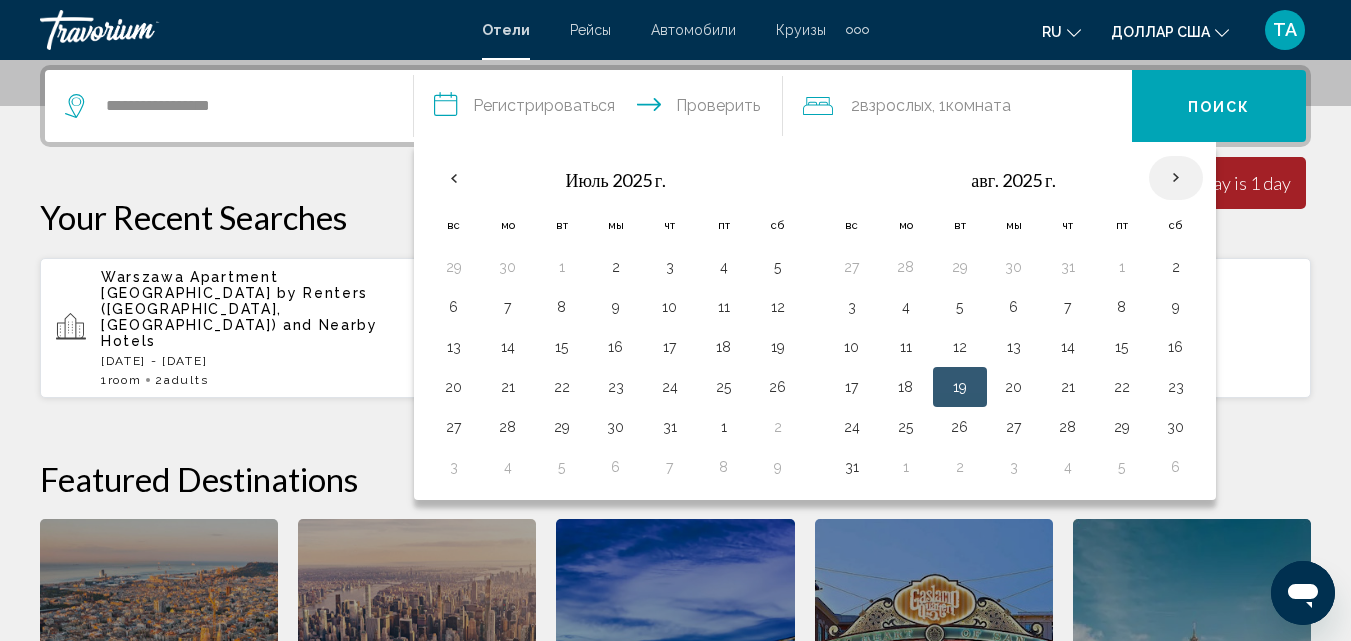 click at bounding box center (1176, 178) 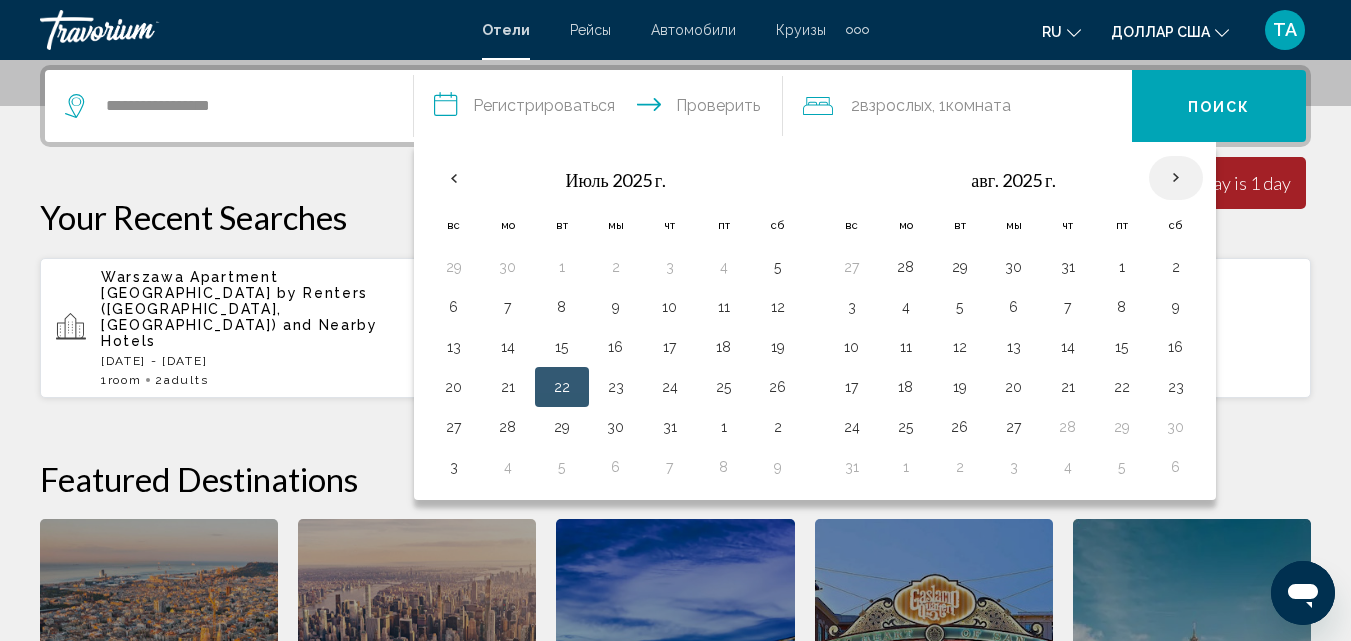 click at bounding box center [1176, 178] 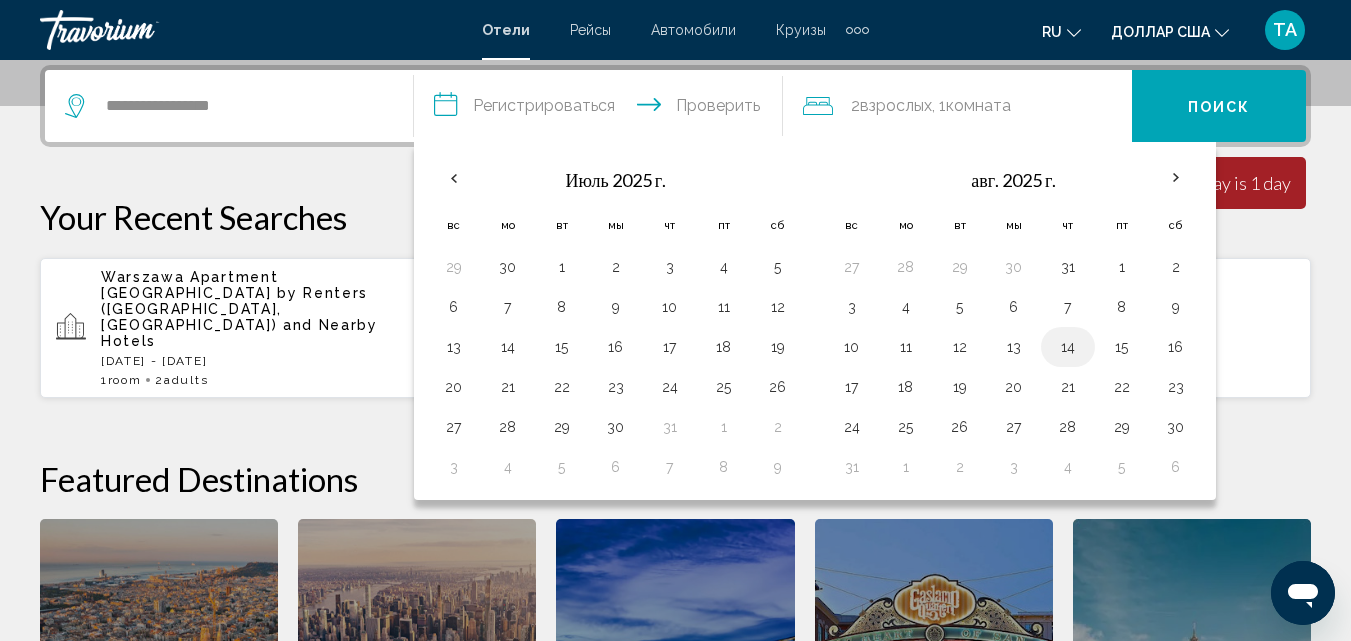 click on "14" at bounding box center [1068, 347] 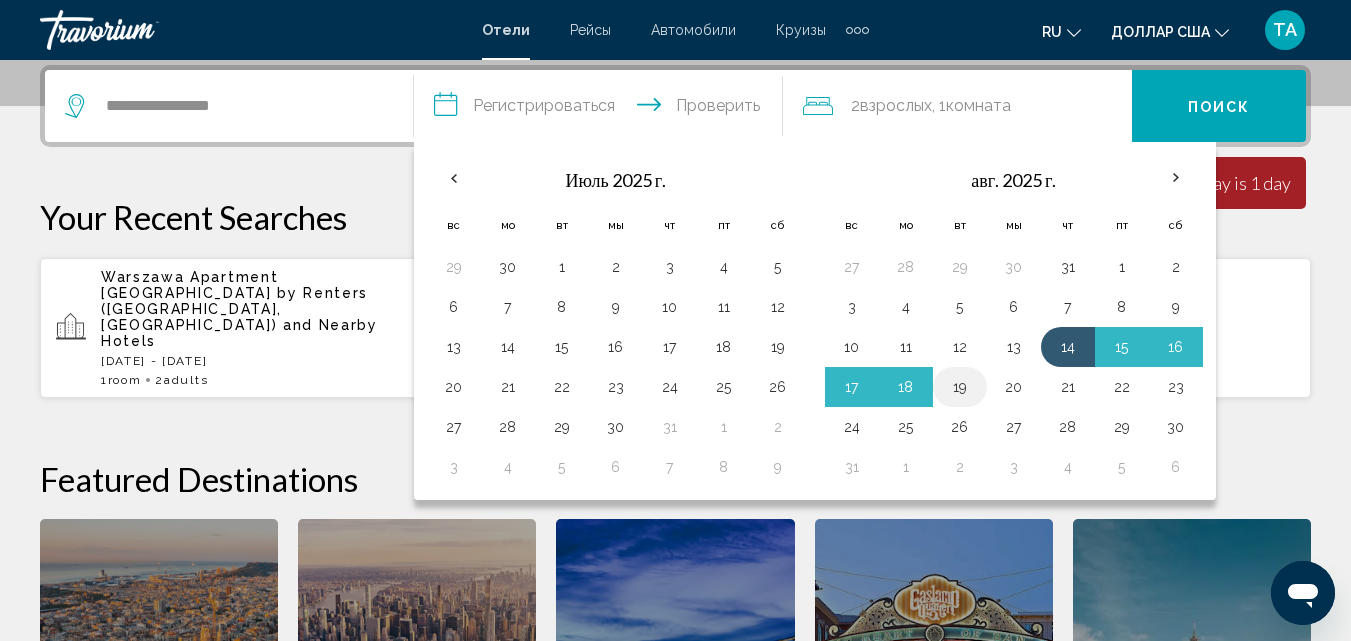 click on "19" at bounding box center (960, 387) 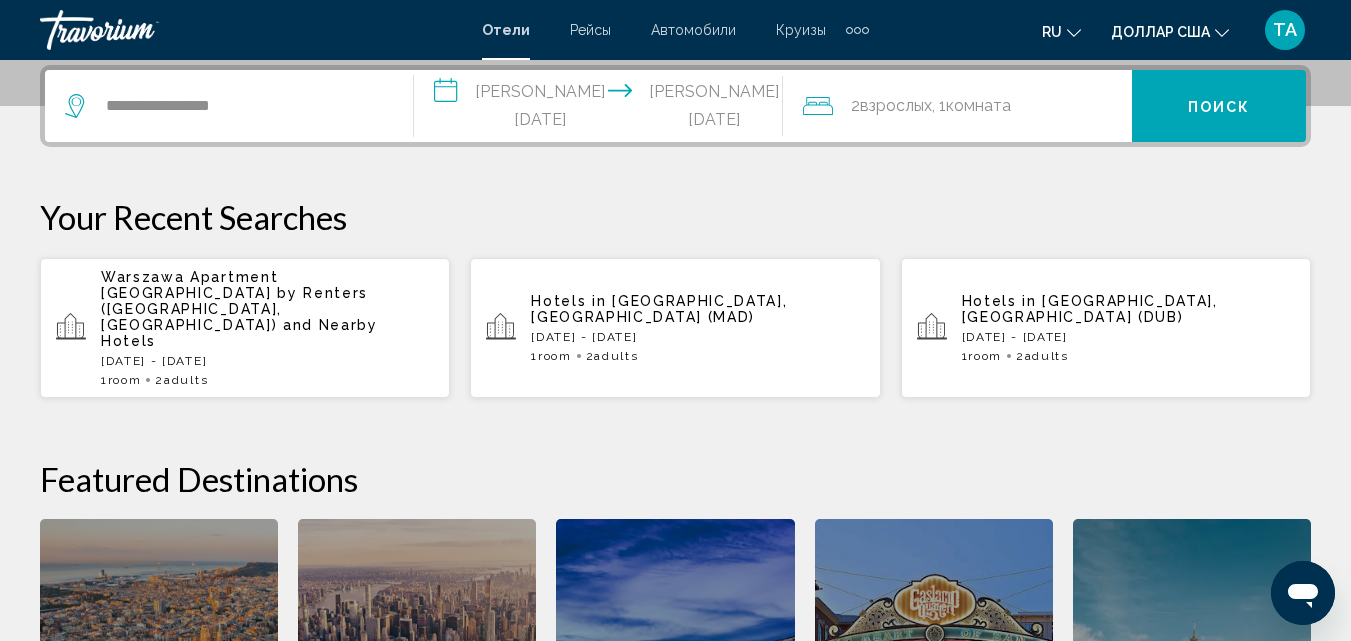 click on "**********" at bounding box center (602, 109) 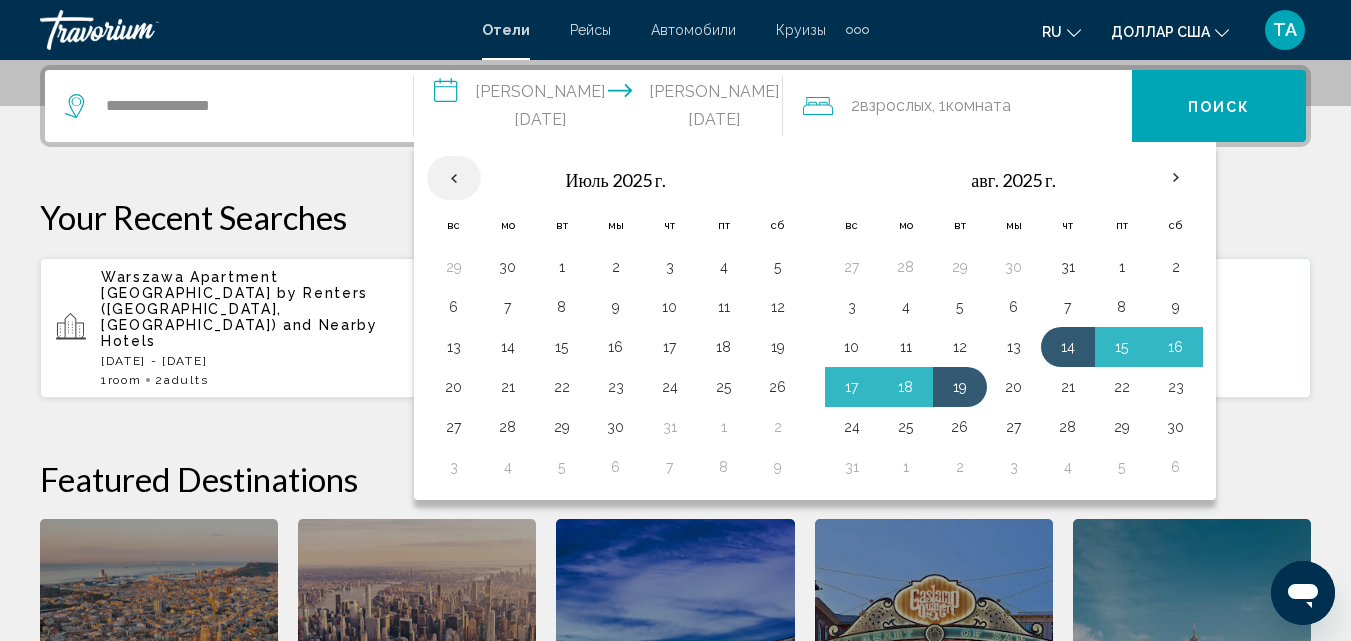 click at bounding box center (454, 178) 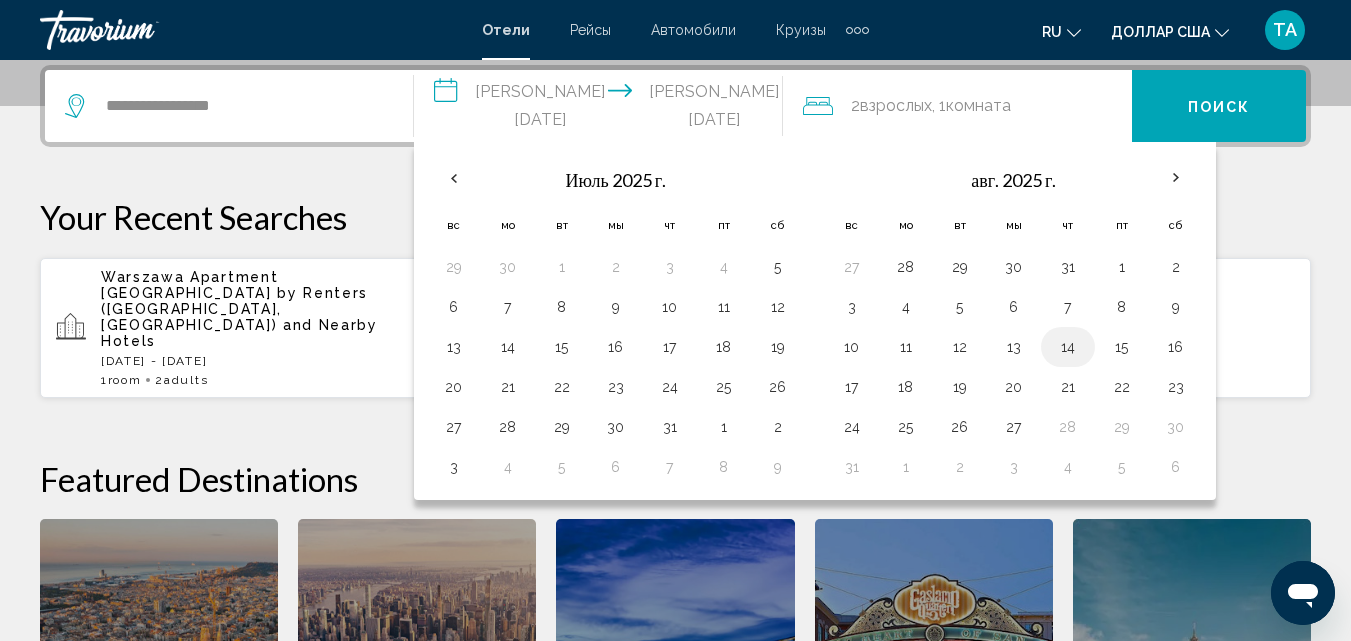 click on "14" at bounding box center (1068, 347) 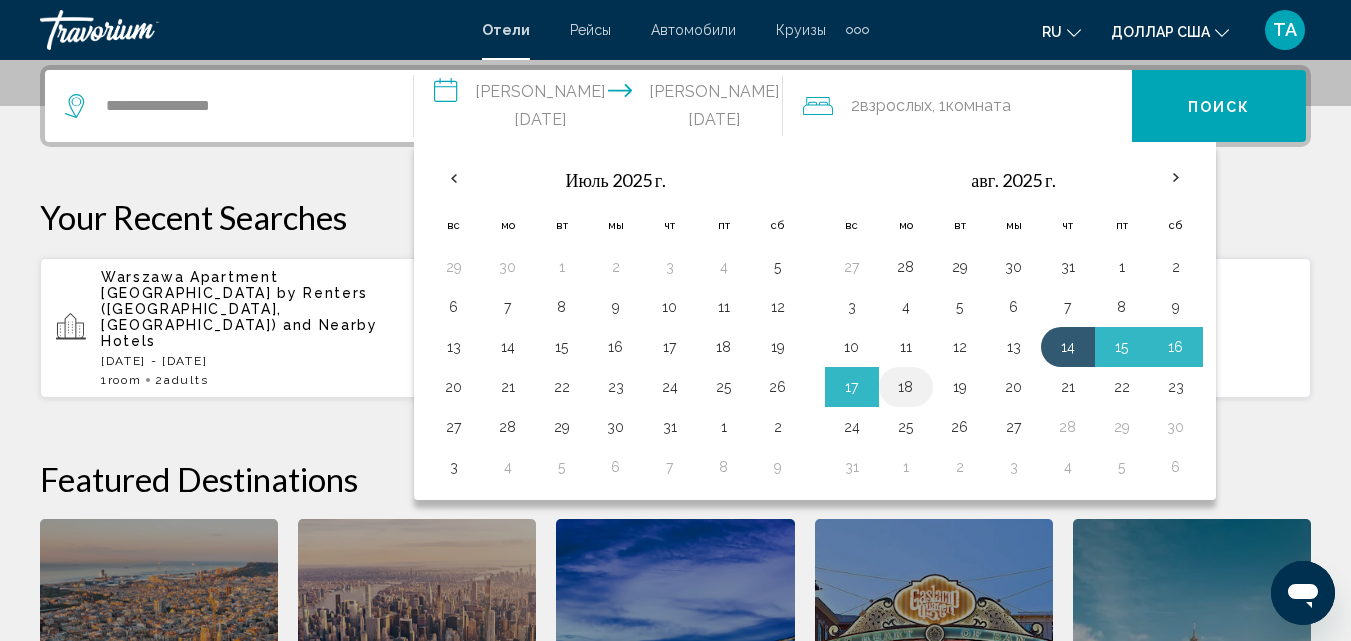 click on "18" at bounding box center (906, 387) 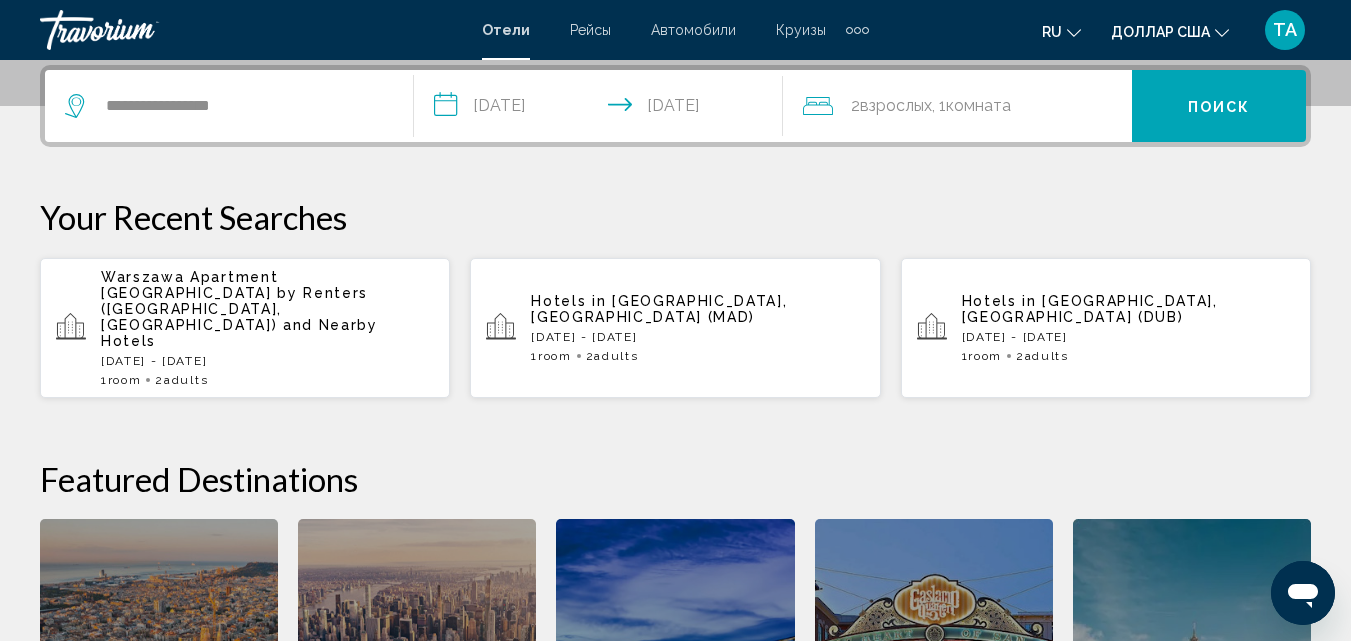click on "**********" at bounding box center [602, 109] 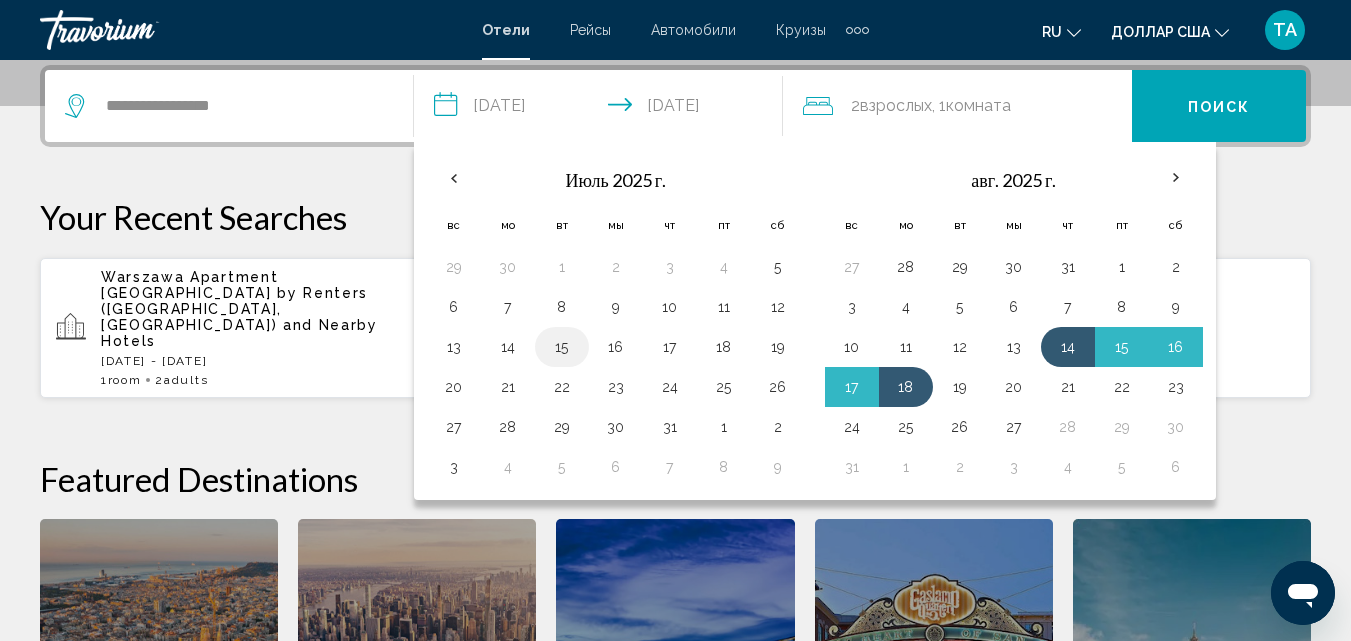 click on "15" at bounding box center [562, 347] 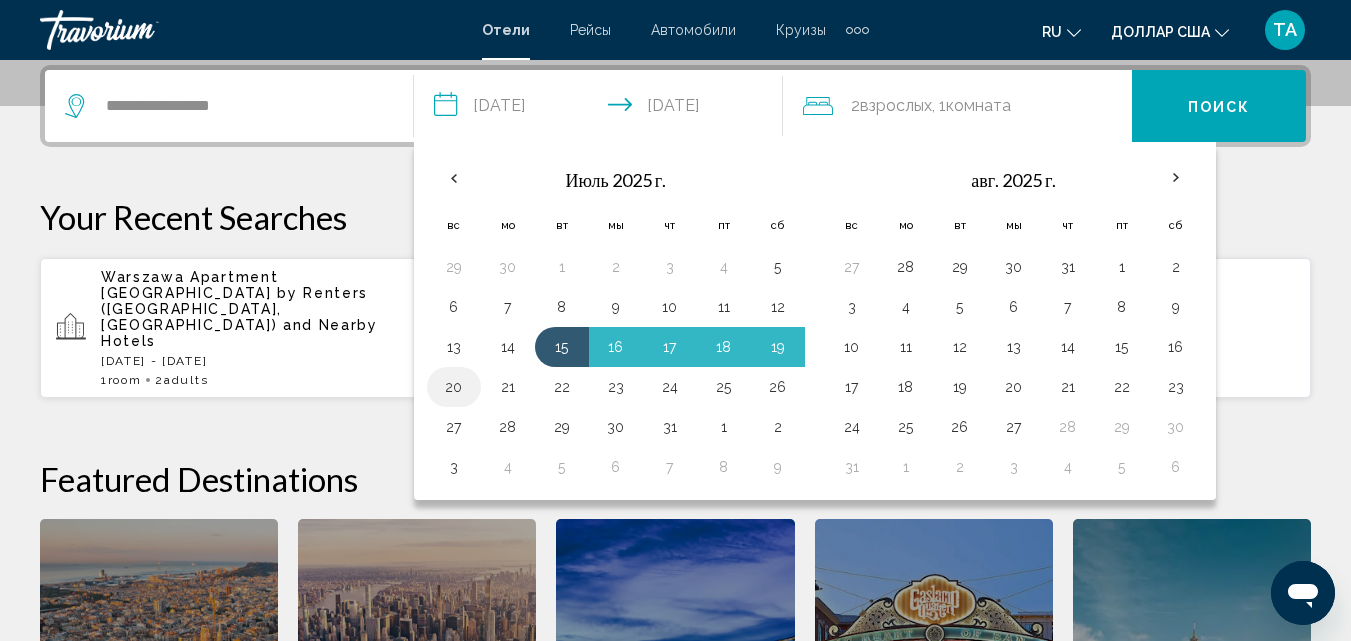 click on "20" at bounding box center [454, 387] 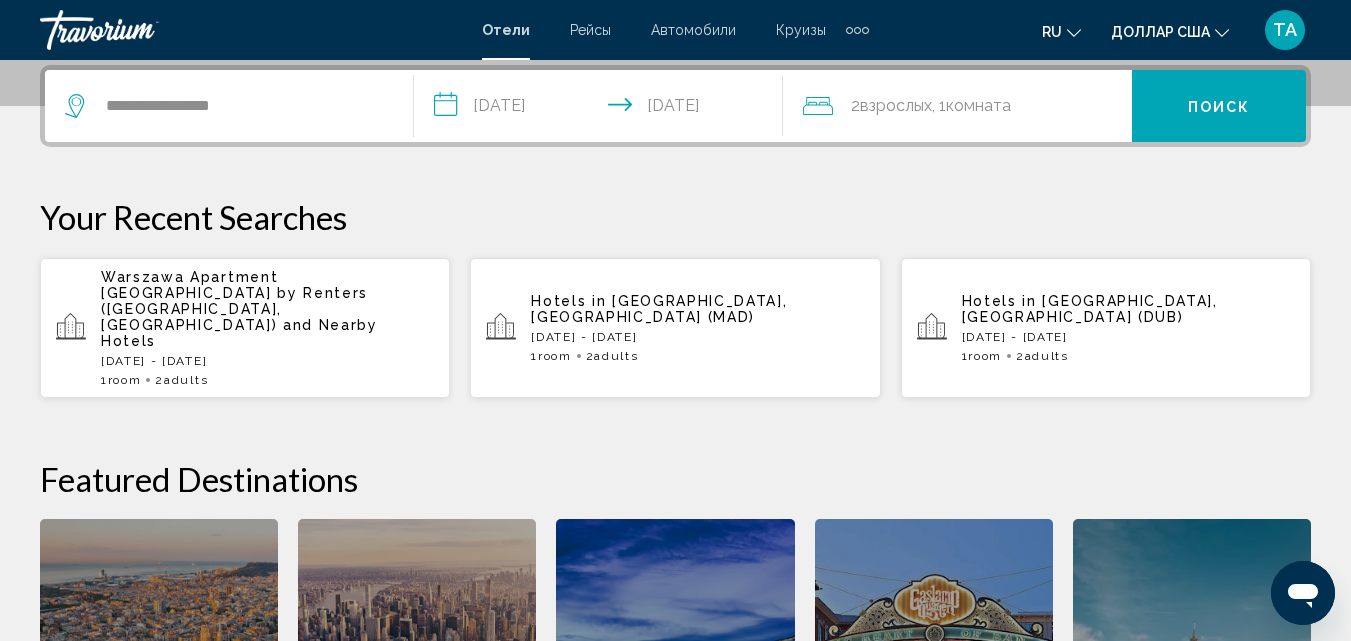 click on "**********" at bounding box center (602, 109) 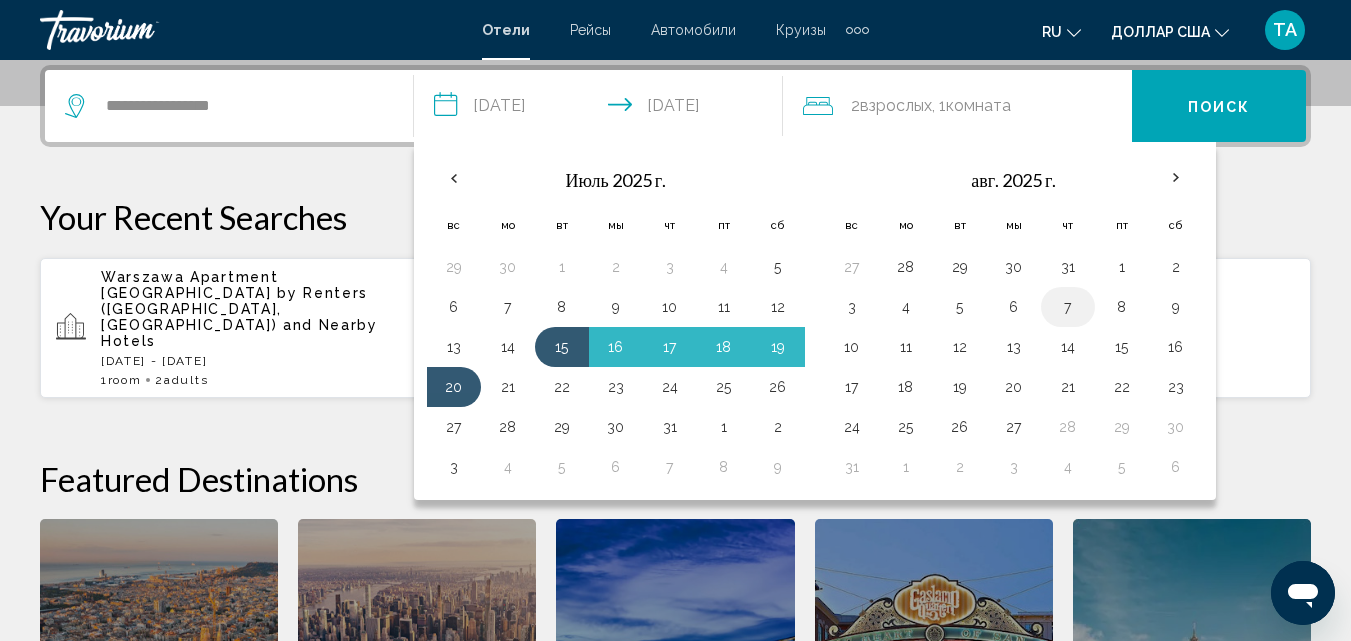 click on "7" at bounding box center (1068, 307) 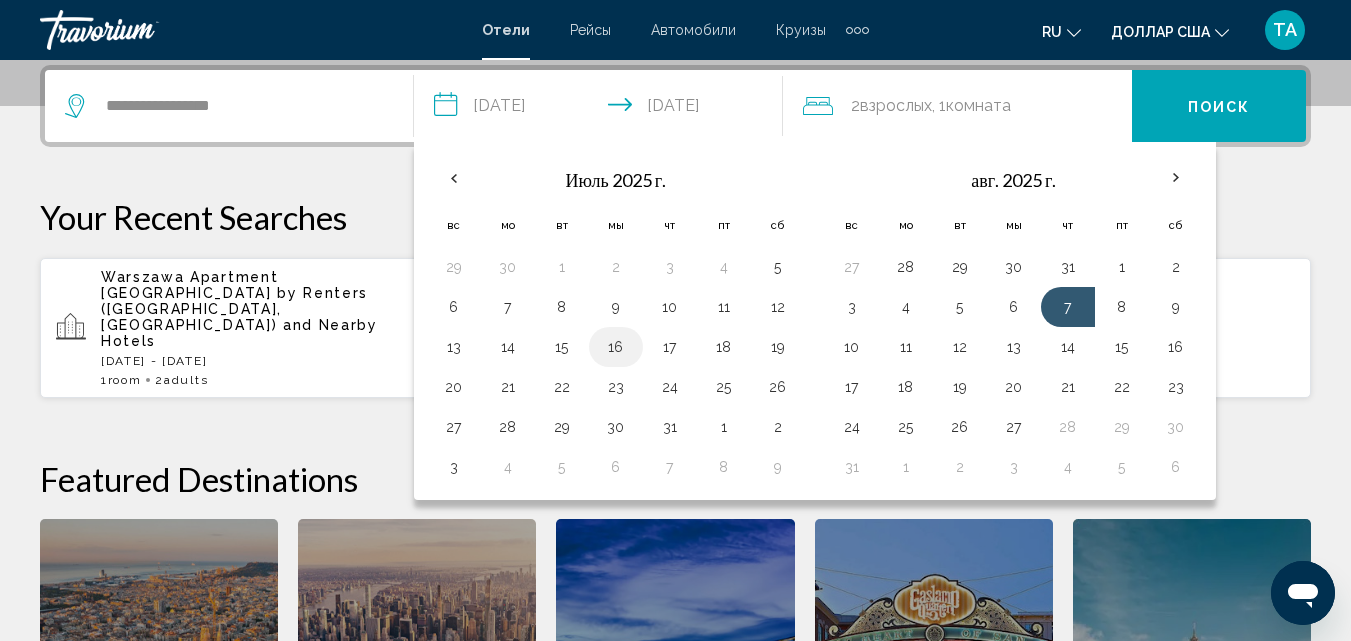 click on "16" at bounding box center (616, 347) 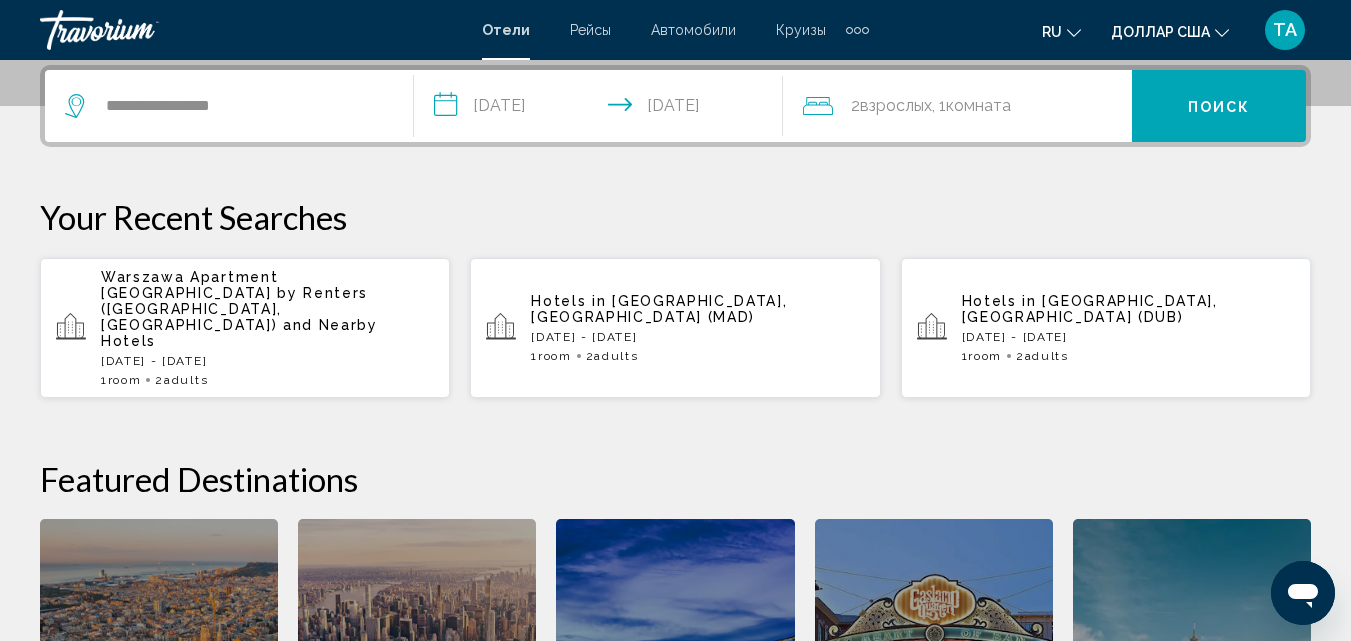 click on "**********" at bounding box center [602, 109] 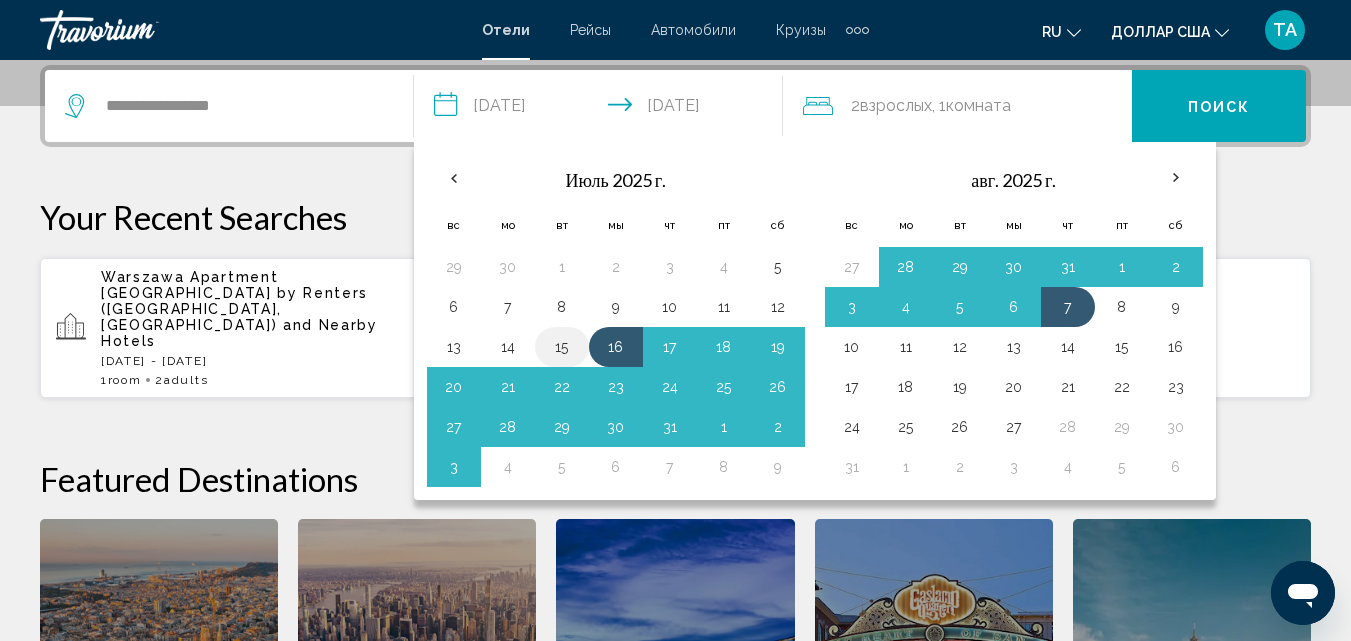 click on "15" at bounding box center [562, 347] 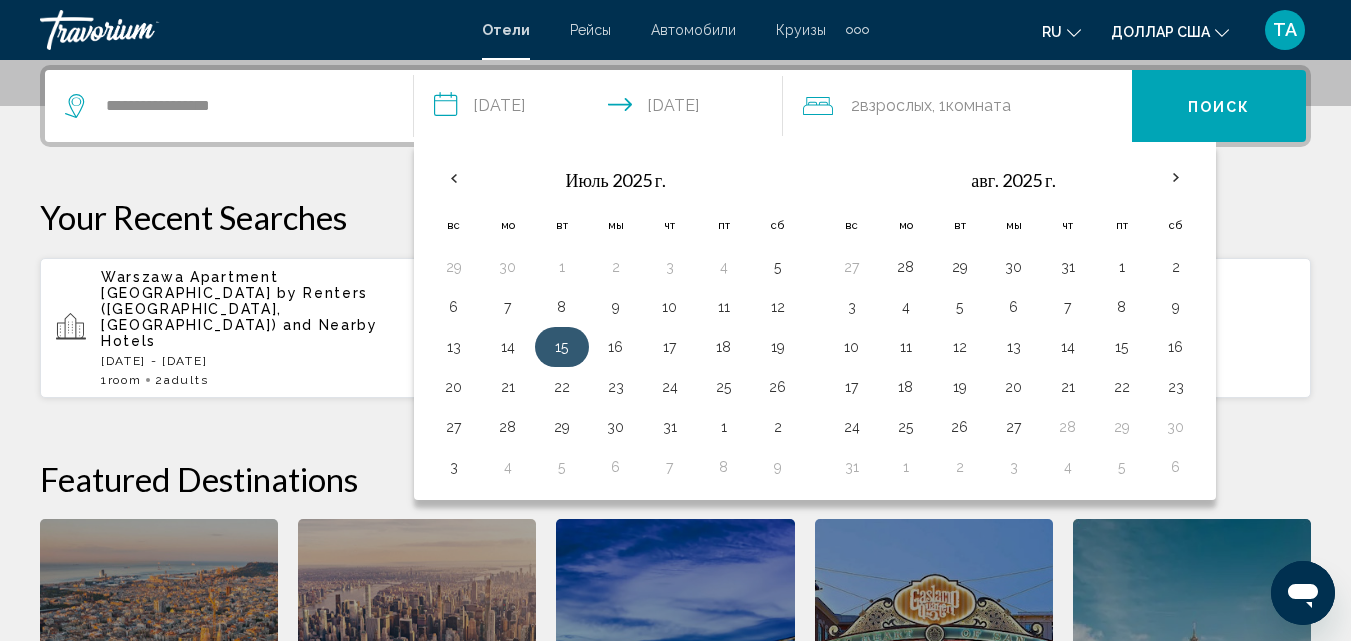 click on "15" at bounding box center (562, 347) 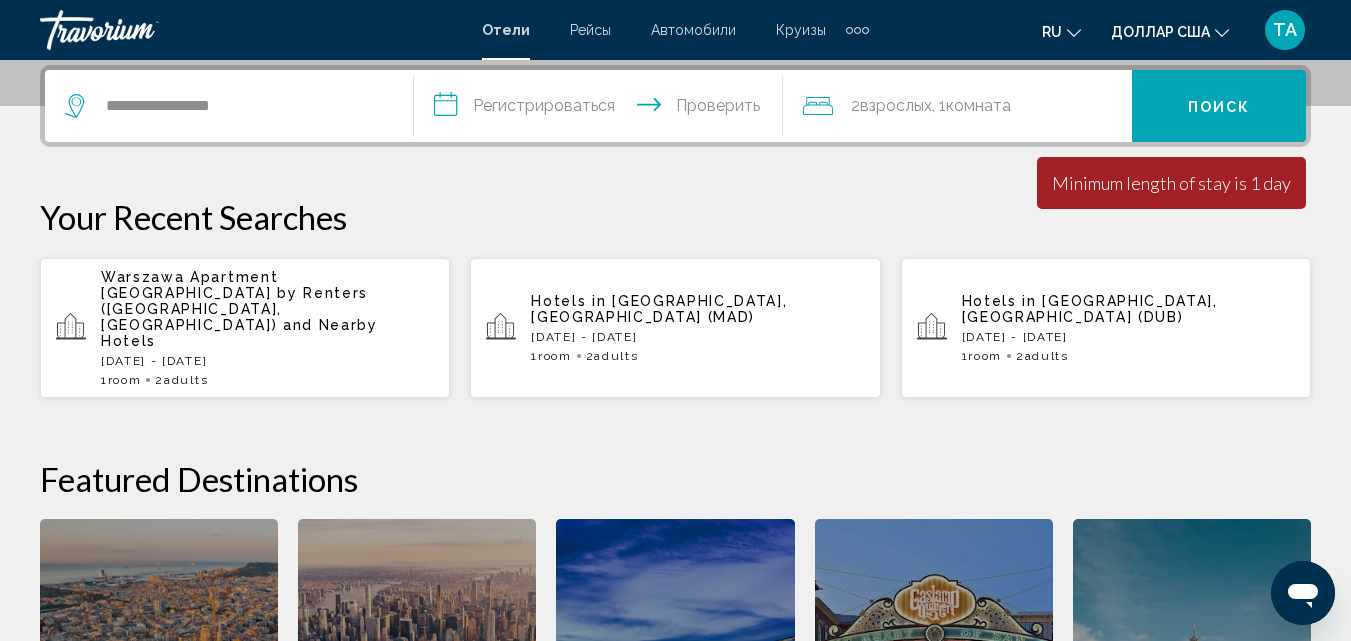 click on "**********" at bounding box center [602, 109] 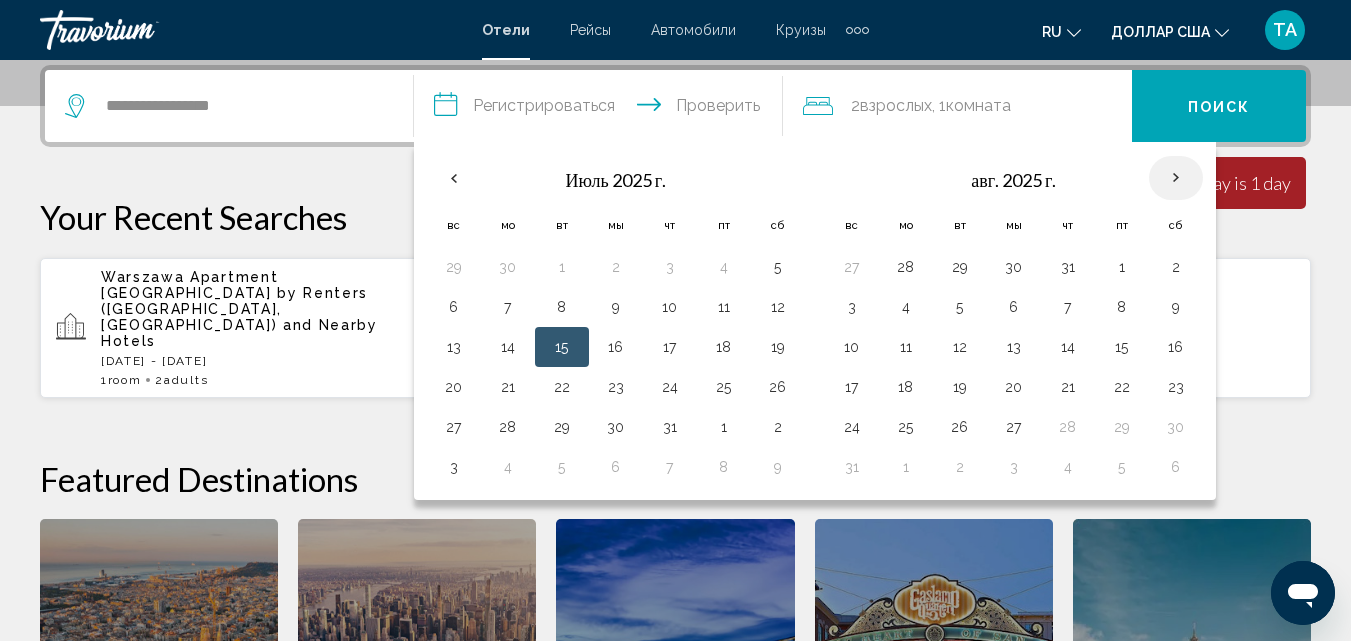 click at bounding box center [1176, 178] 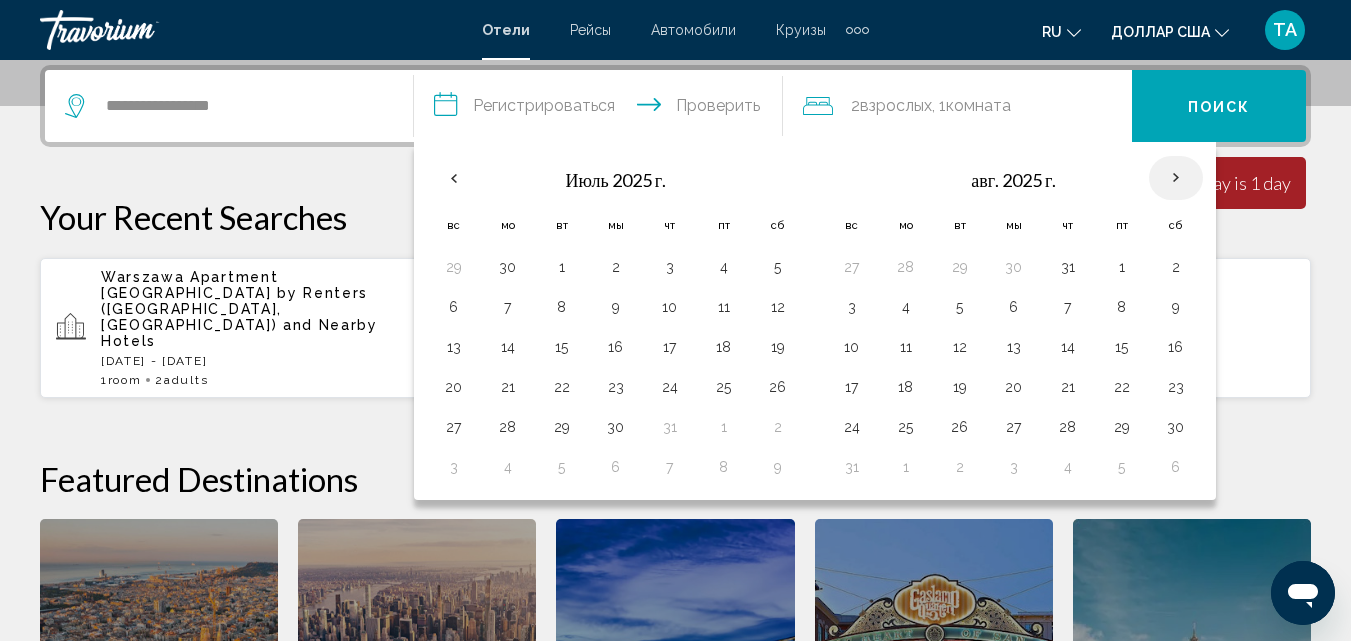 click at bounding box center [1176, 178] 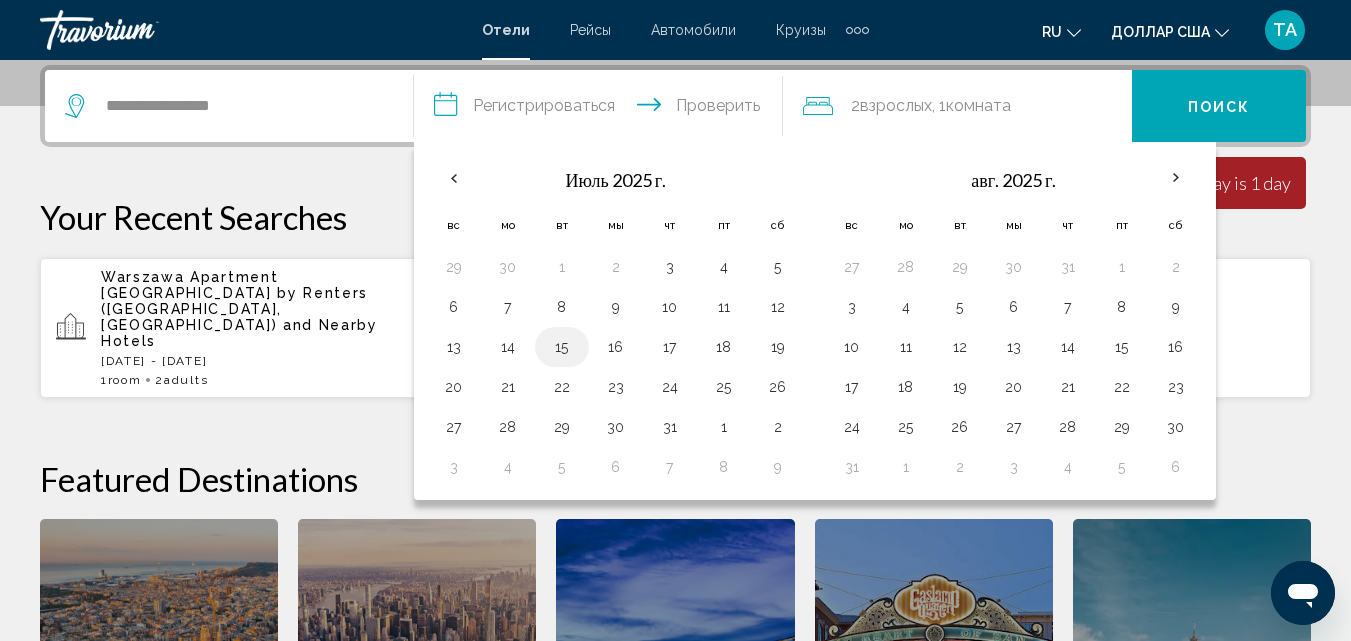 click on "15" at bounding box center [562, 347] 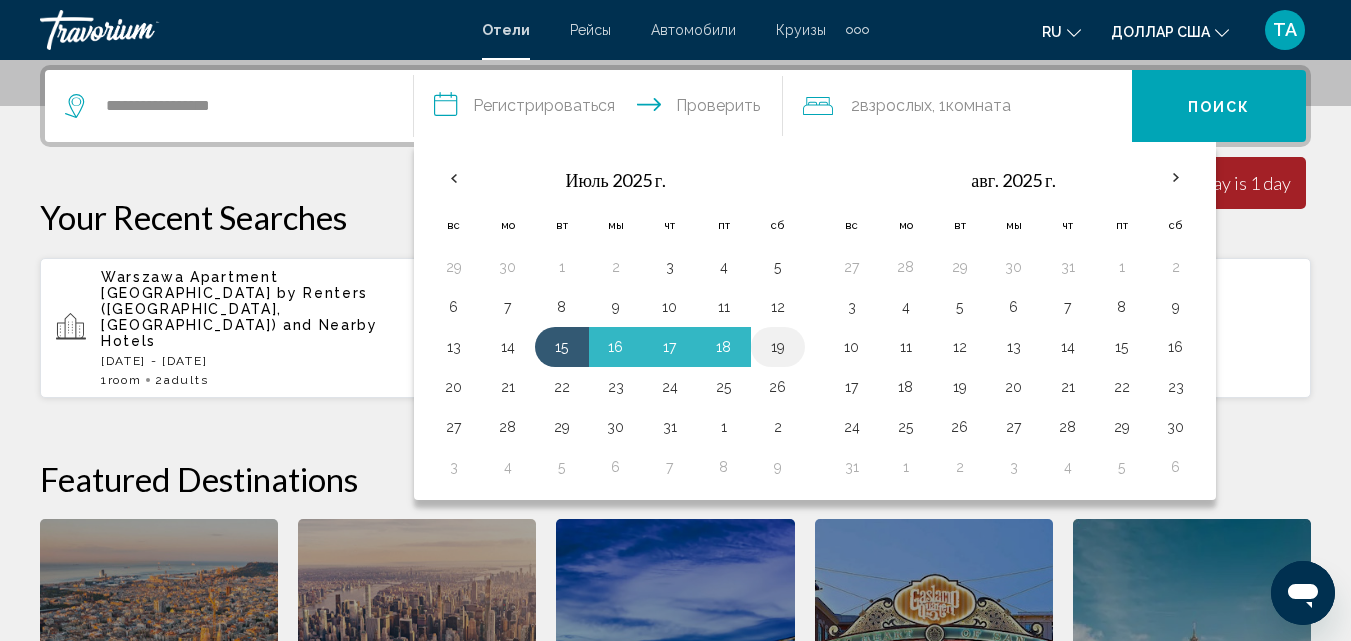 click on "19" at bounding box center [778, 347] 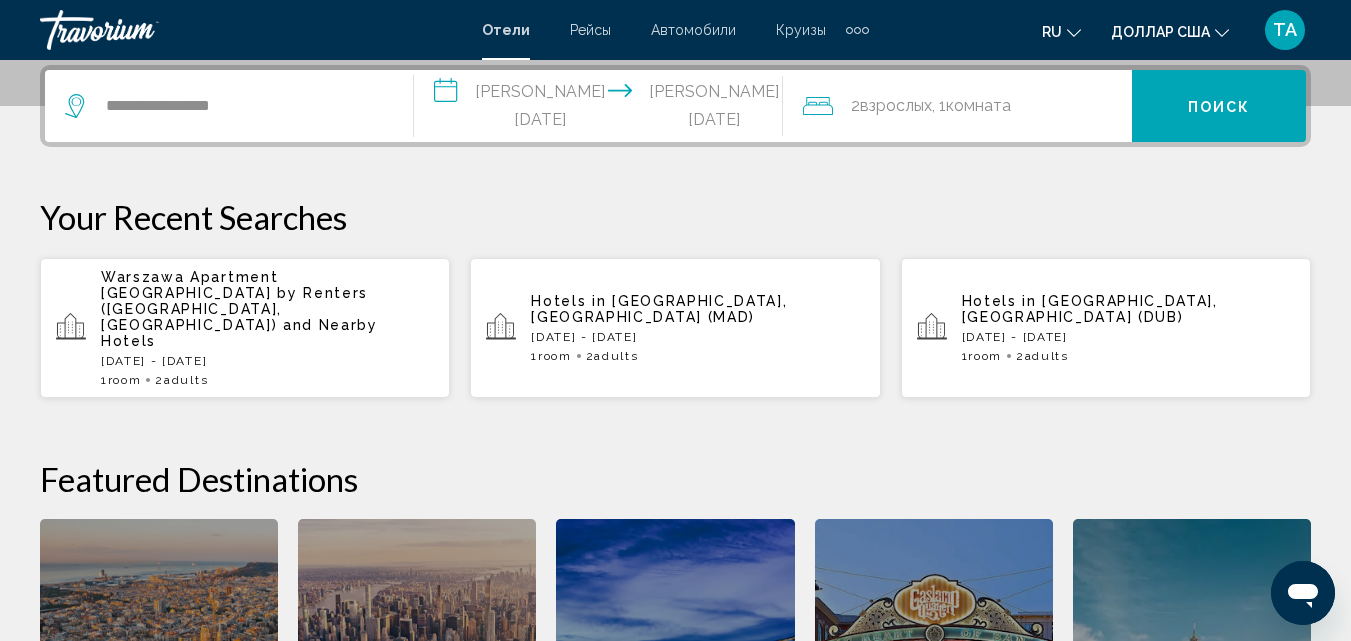 click on "**********" at bounding box center [602, 109] 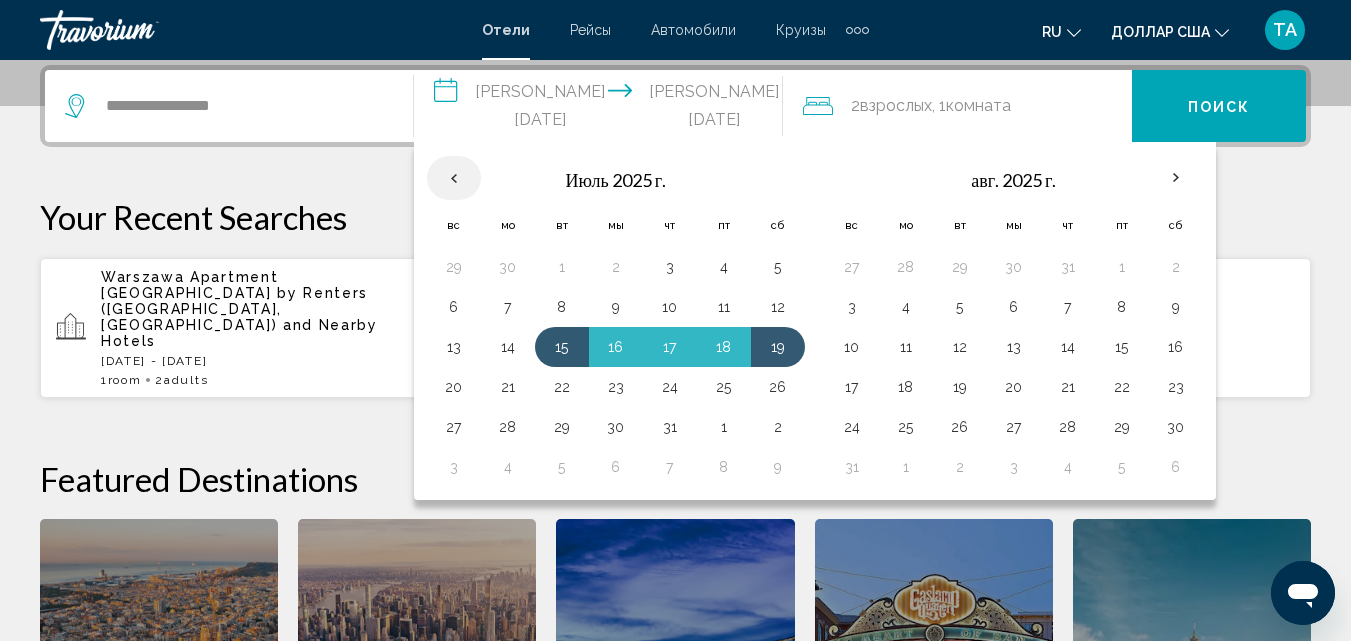 click at bounding box center (454, 178) 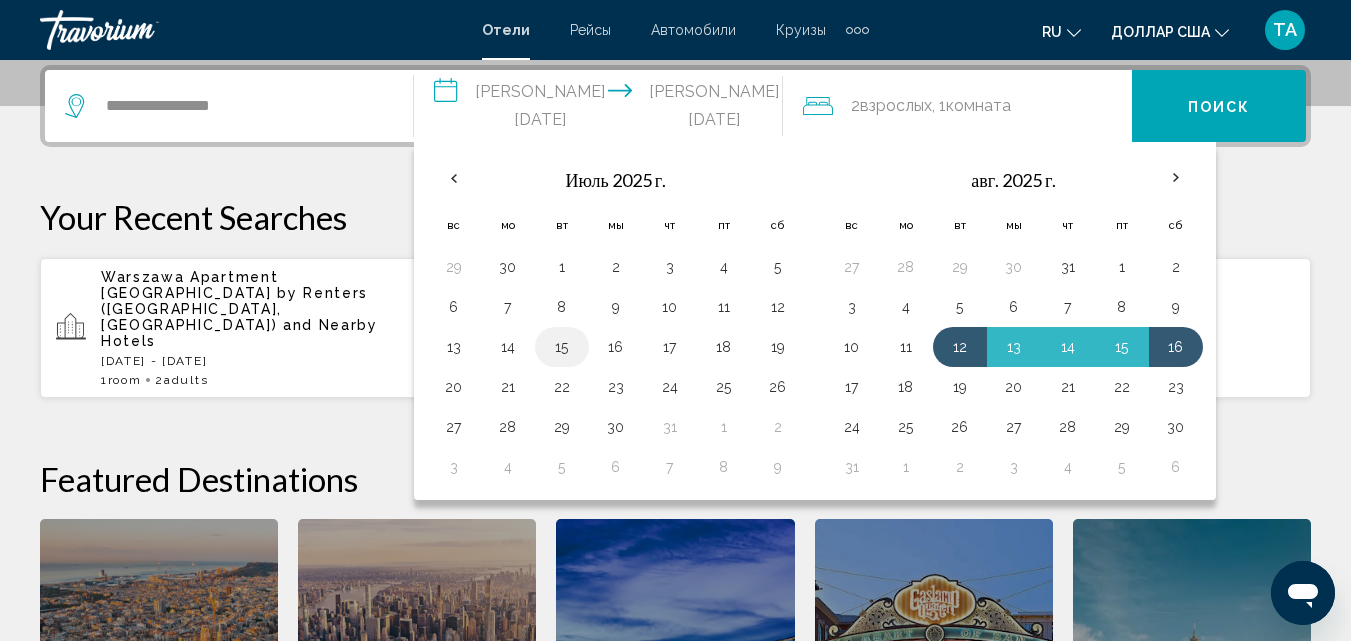 click on "15" at bounding box center (562, 347) 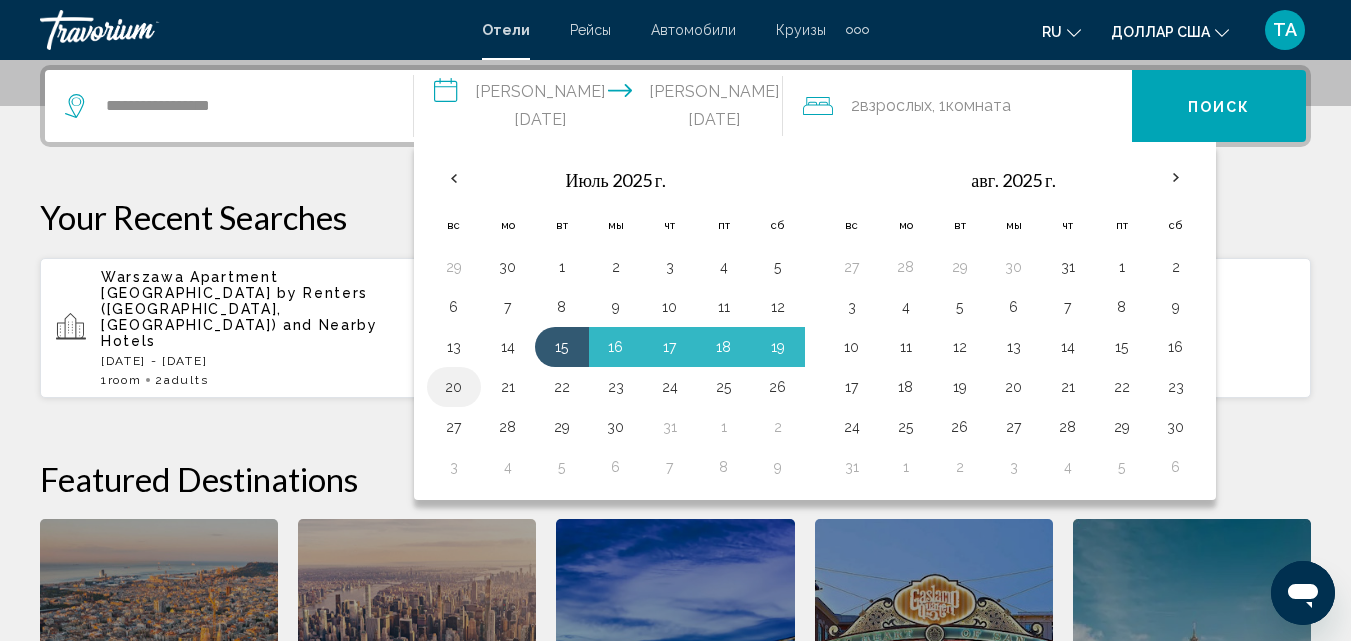 click on "20" at bounding box center [454, 387] 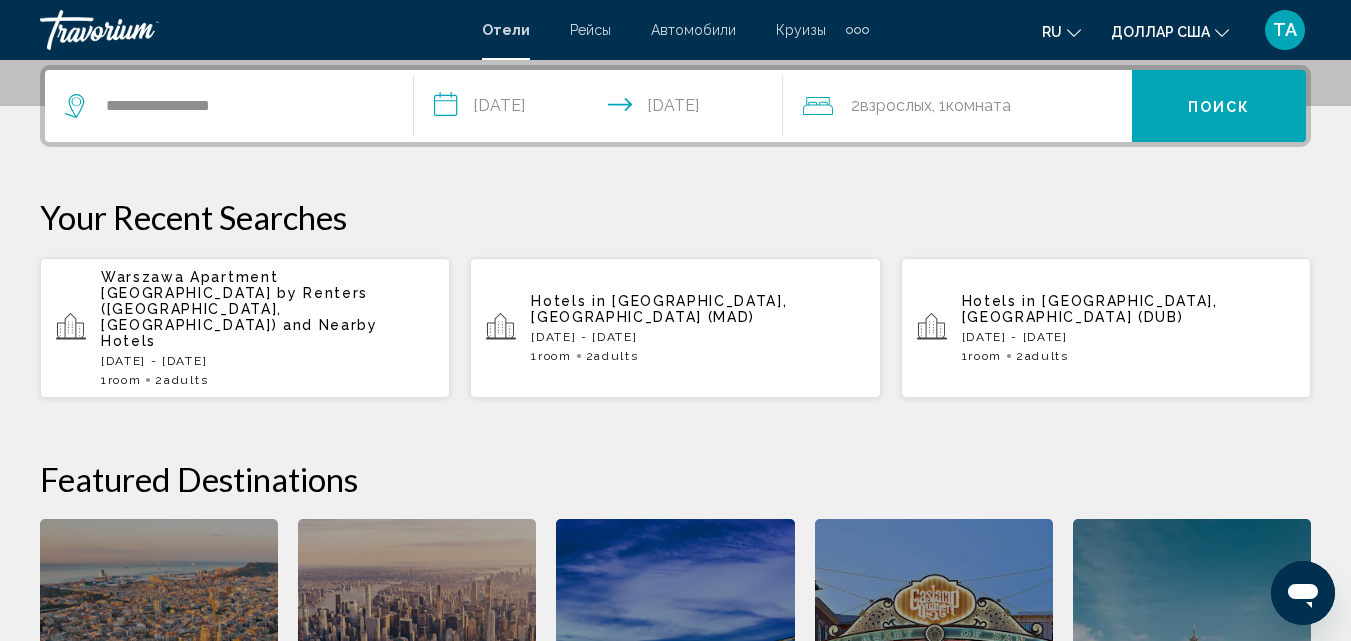click on "**********" at bounding box center (602, 109) 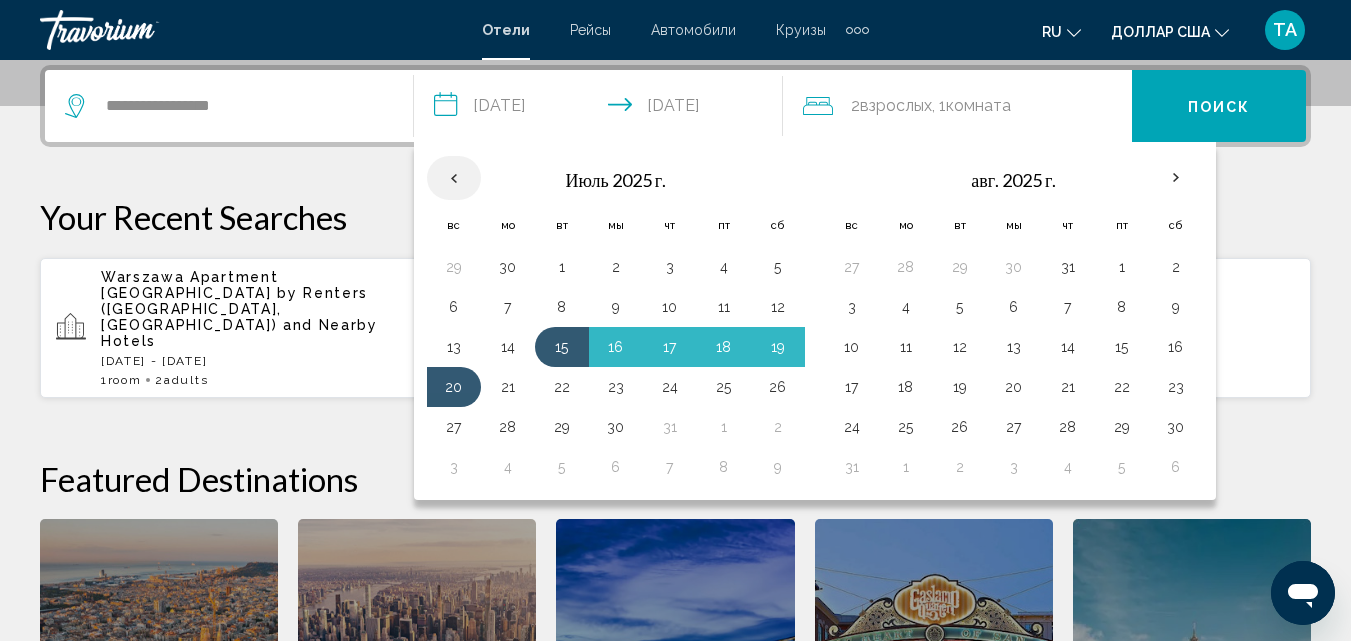 click at bounding box center [454, 178] 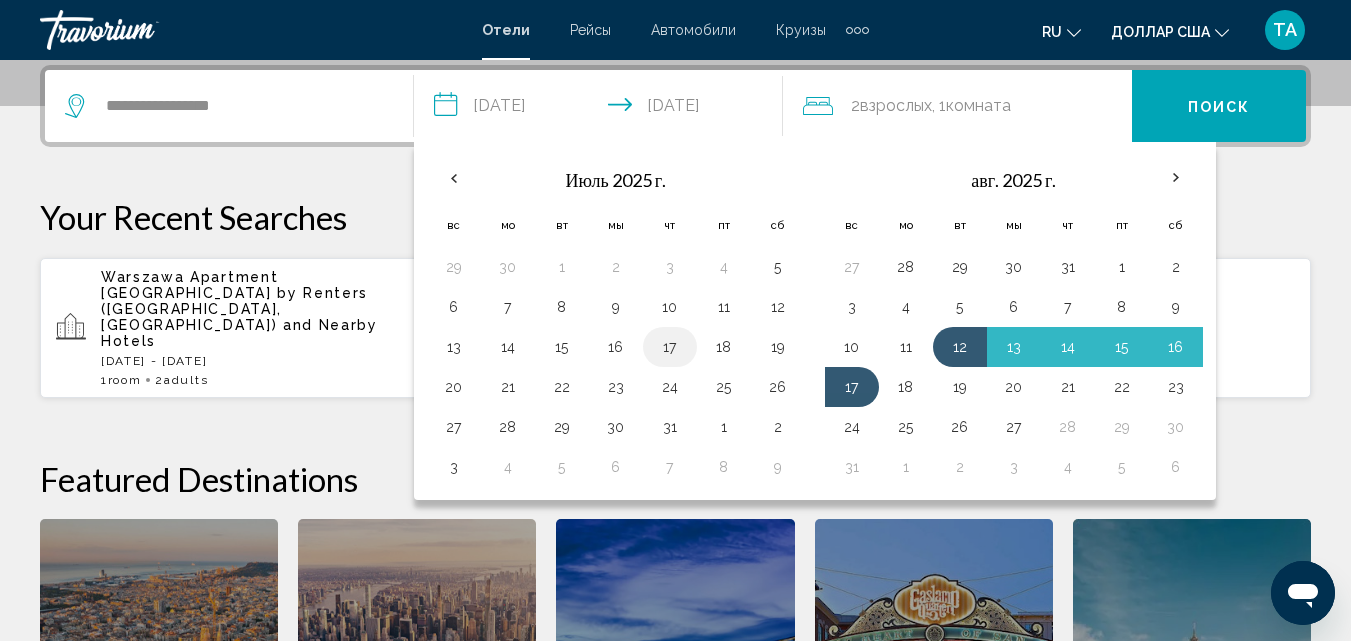 click on "17" at bounding box center [670, 347] 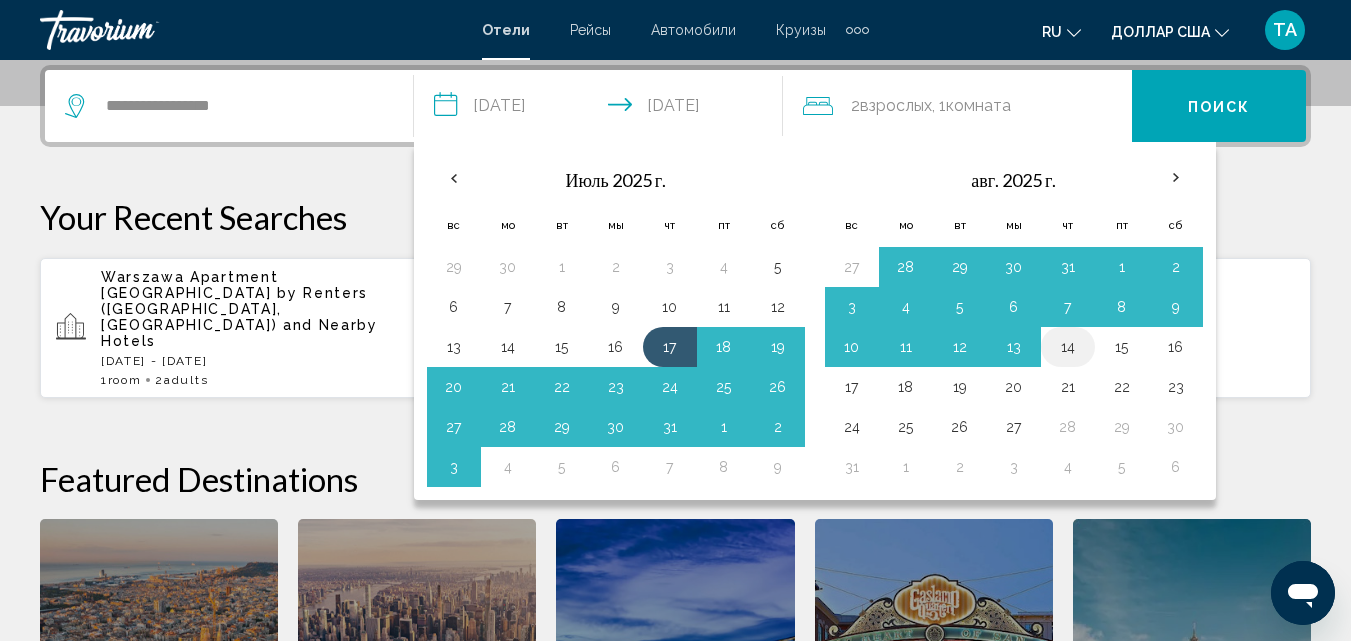 click on "14" at bounding box center [1068, 347] 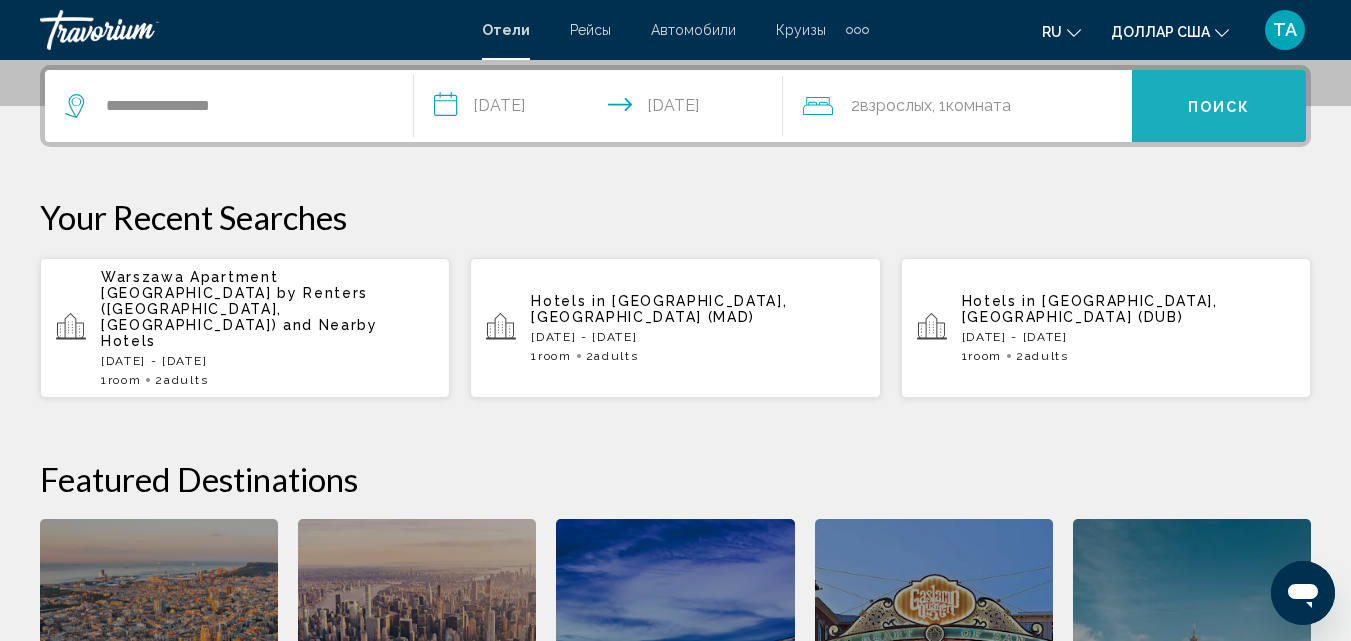 click on "Поиск" at bounding box center [1219, 107] 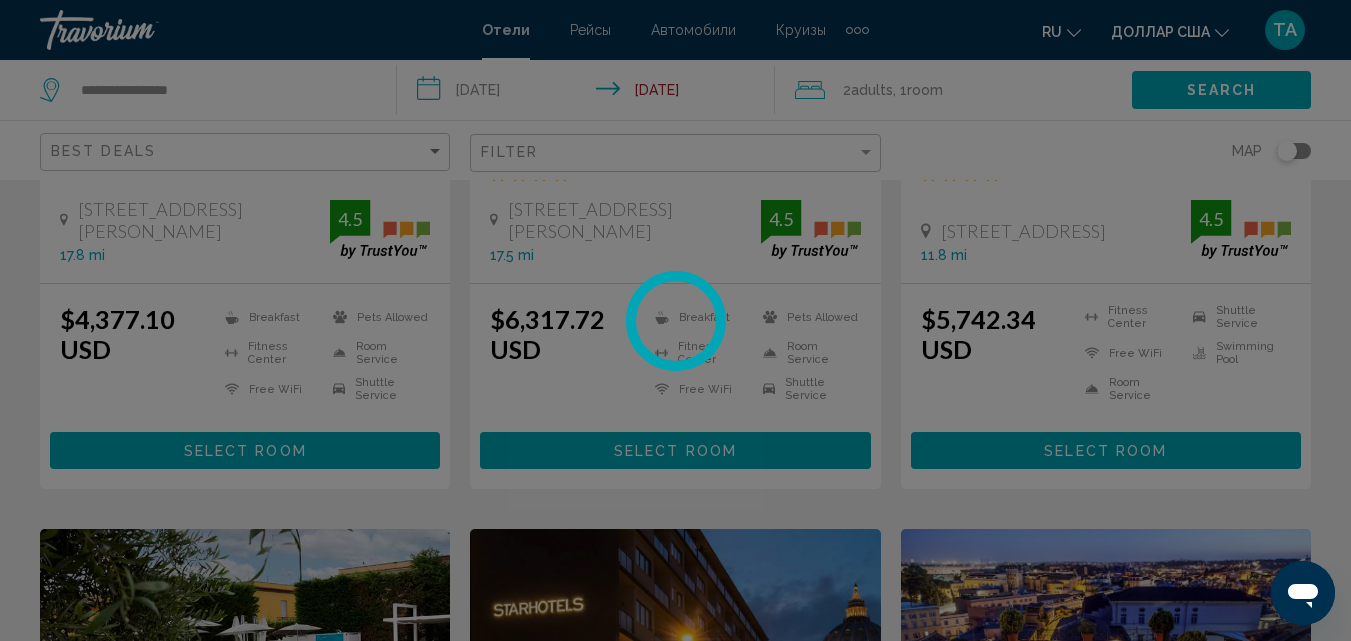 scroll, scrollTop: 0, scrollLeft: 0, axis: both 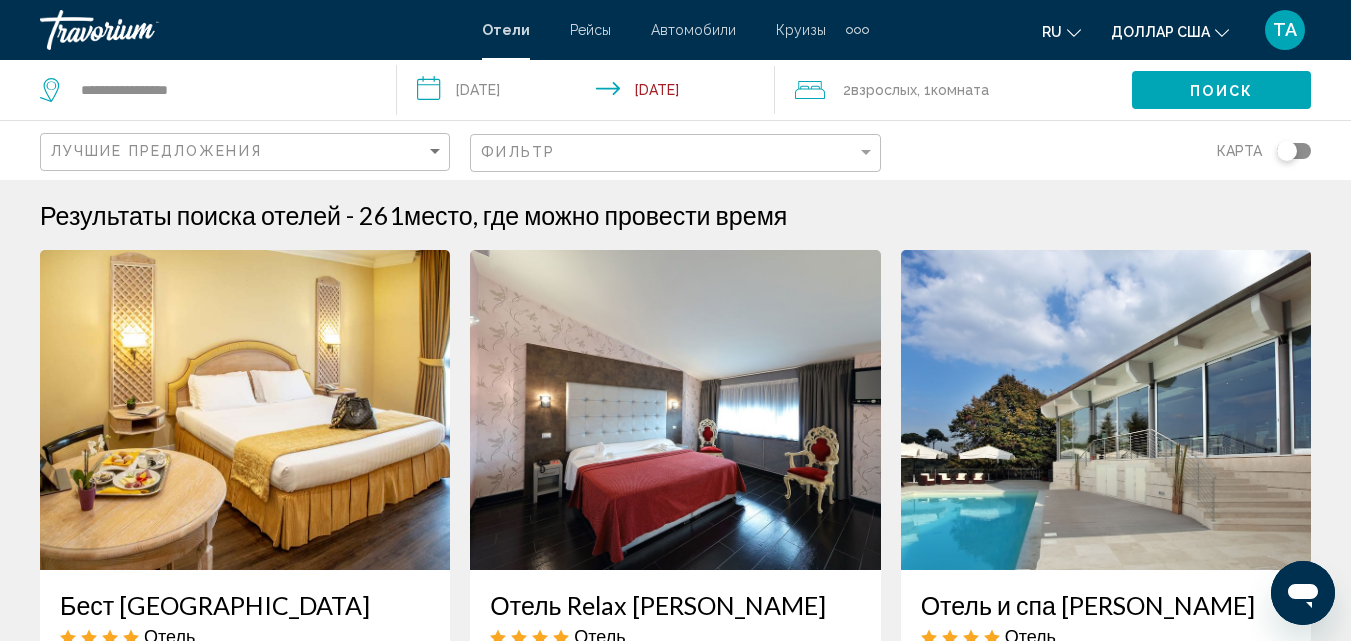 click on "Поиск" 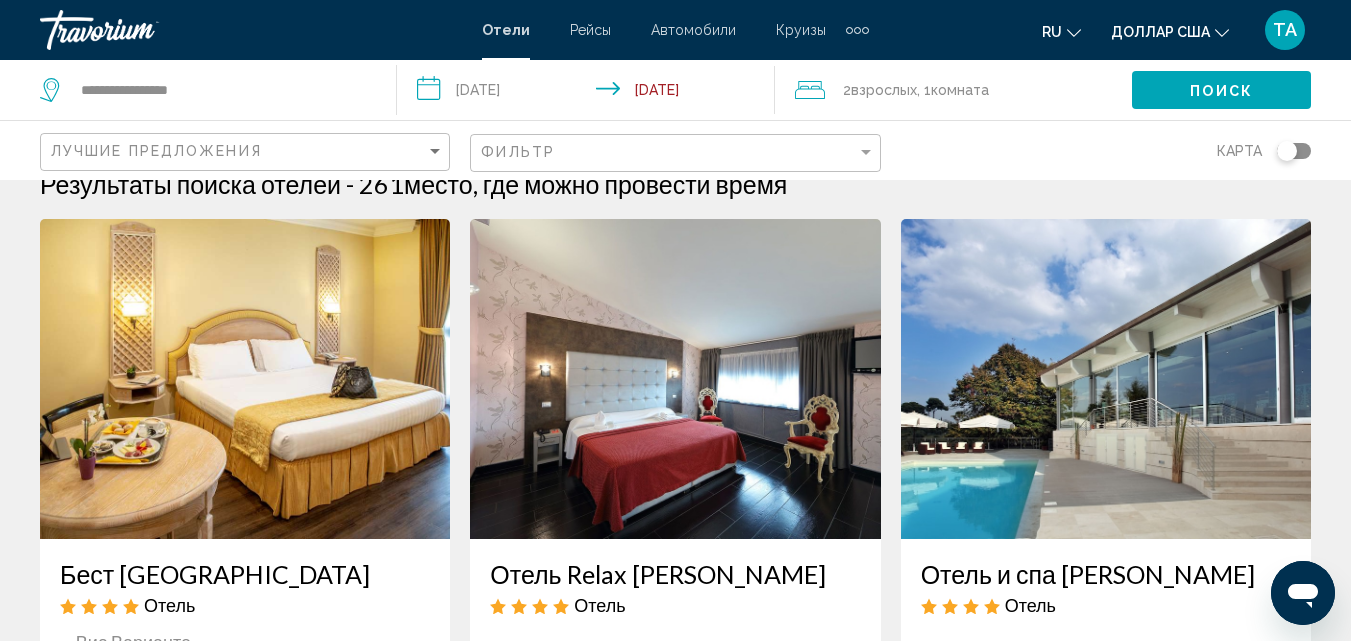 scroll, scrollTop: 0, scrollLeft: 0, axis: both 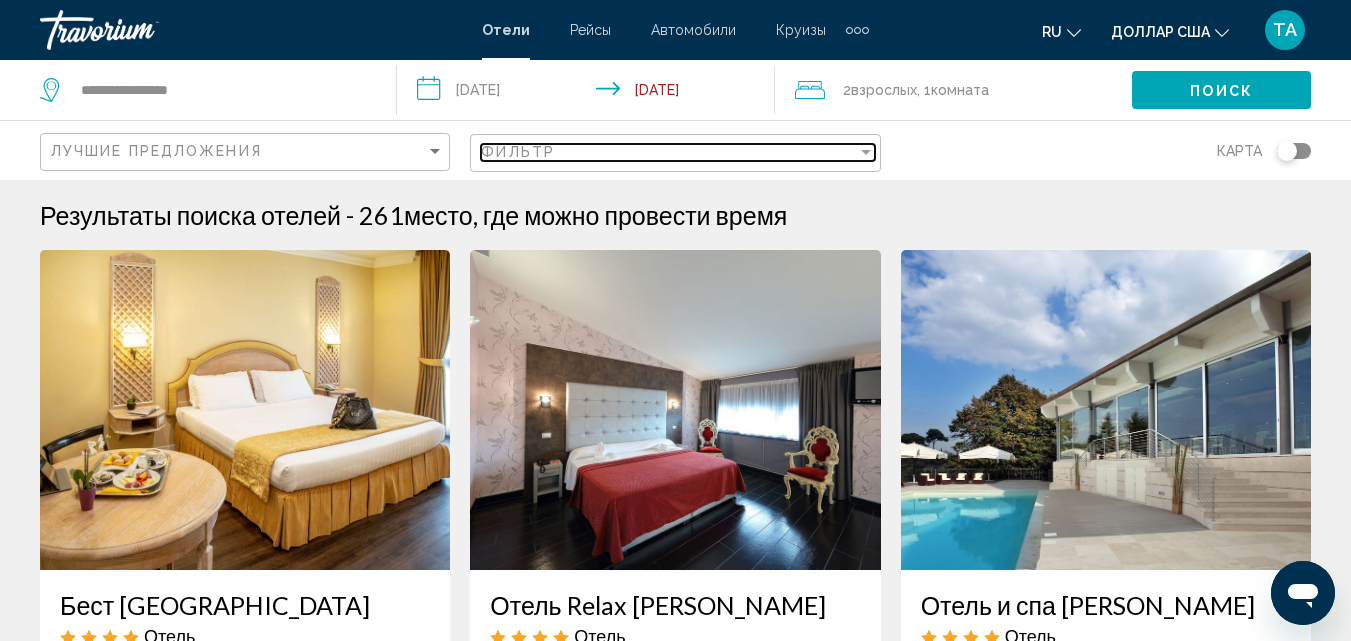 click at bounding box center [866, 152] 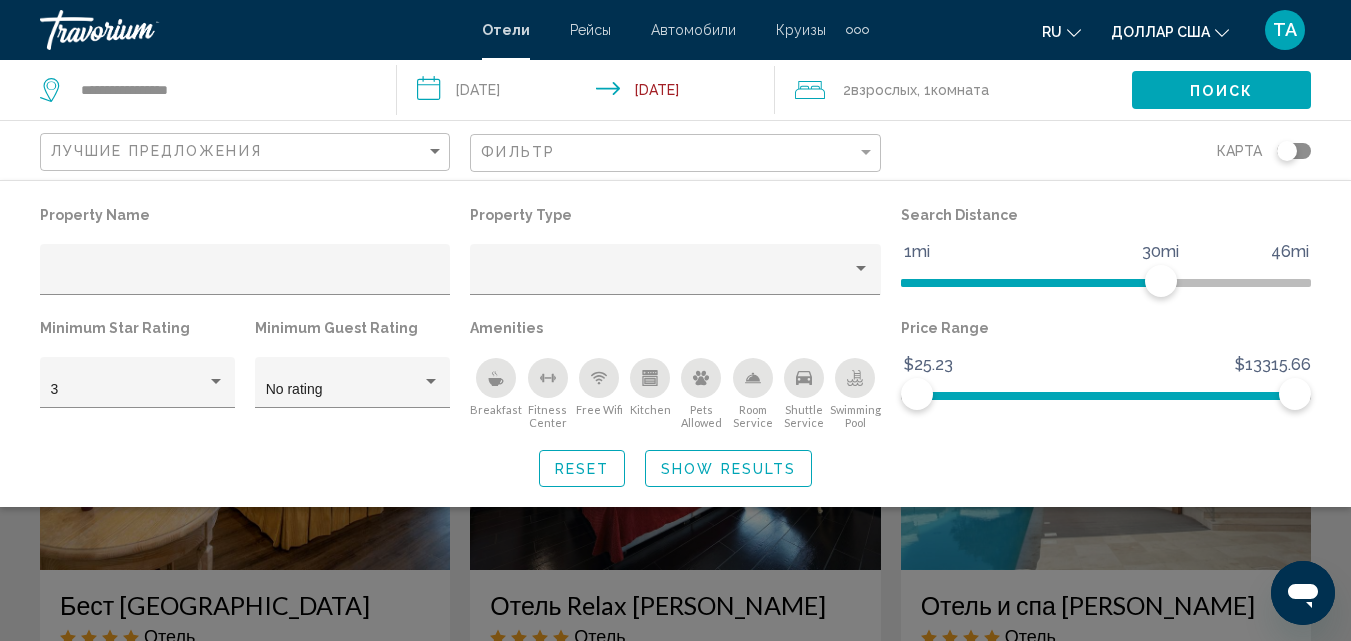 click 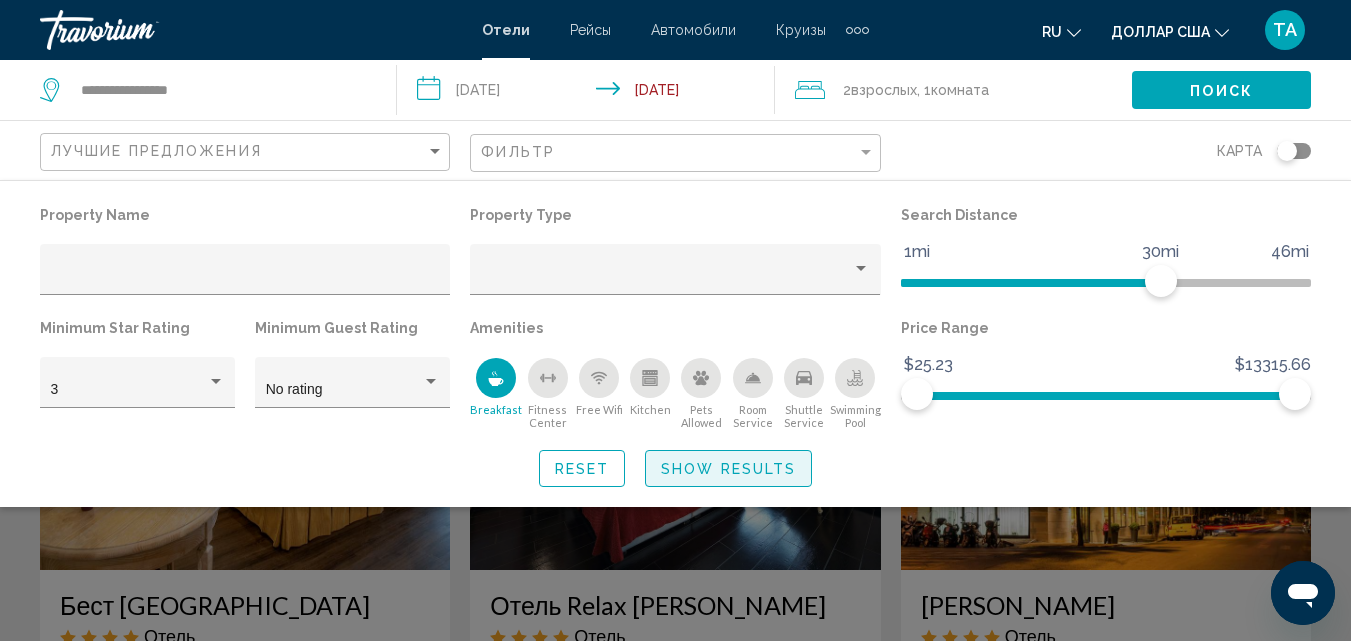 click on "Show Results" 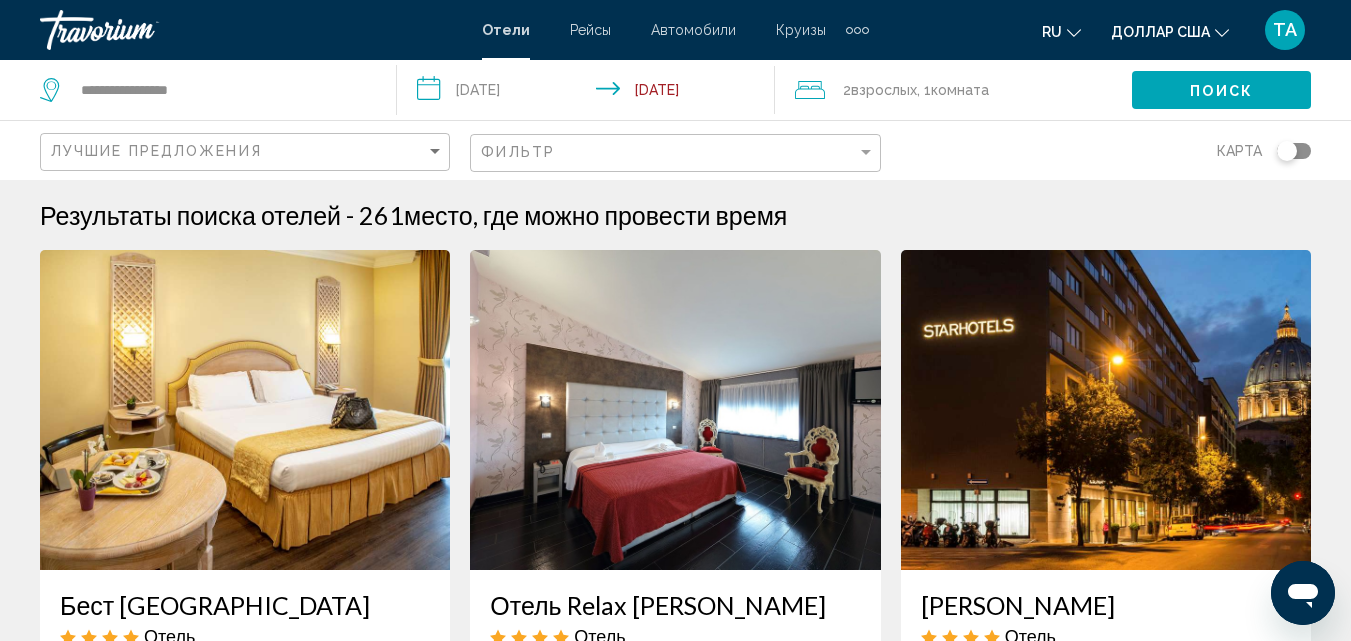 click on "Поиск" 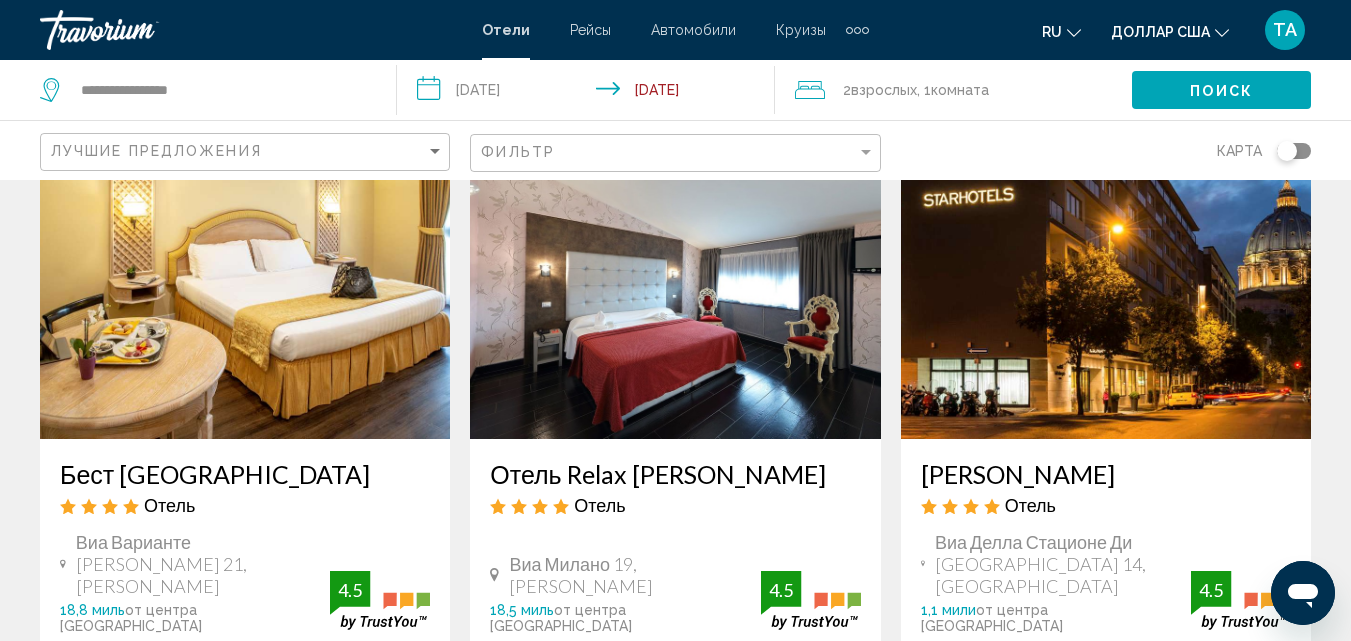 scroll, scrollTop: 0, scrollLeft: 0, axis: both 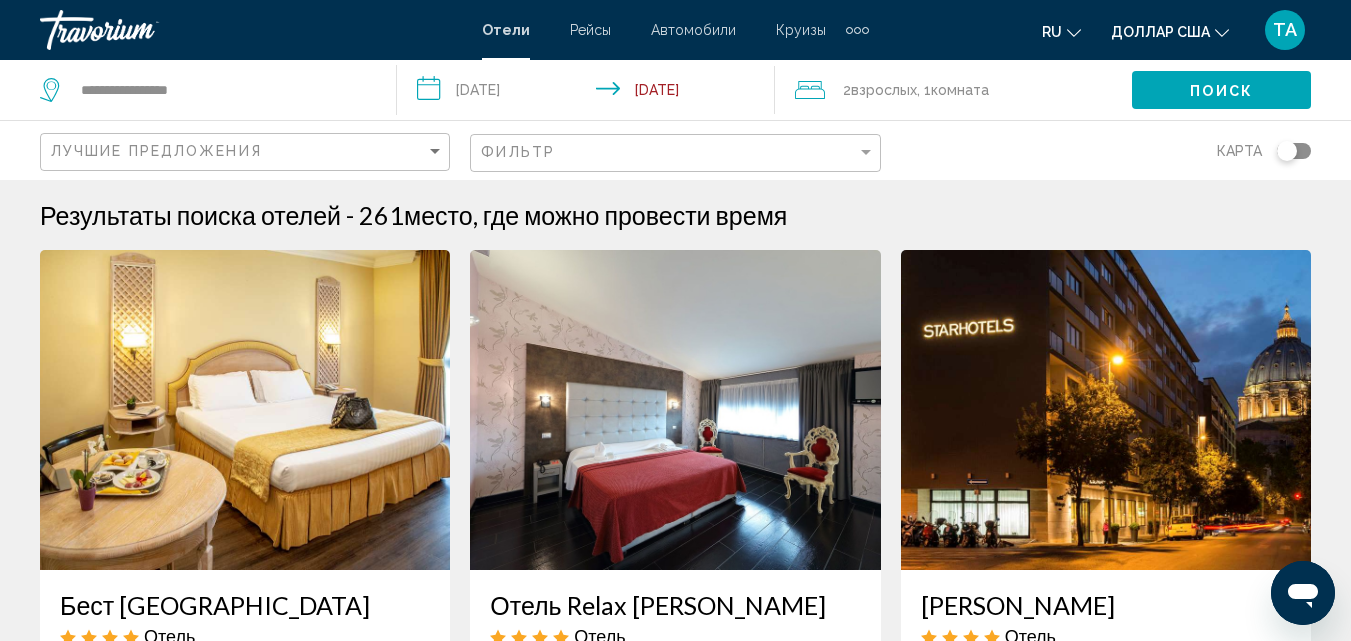 click on "**********" at bounding box center (589, 93) 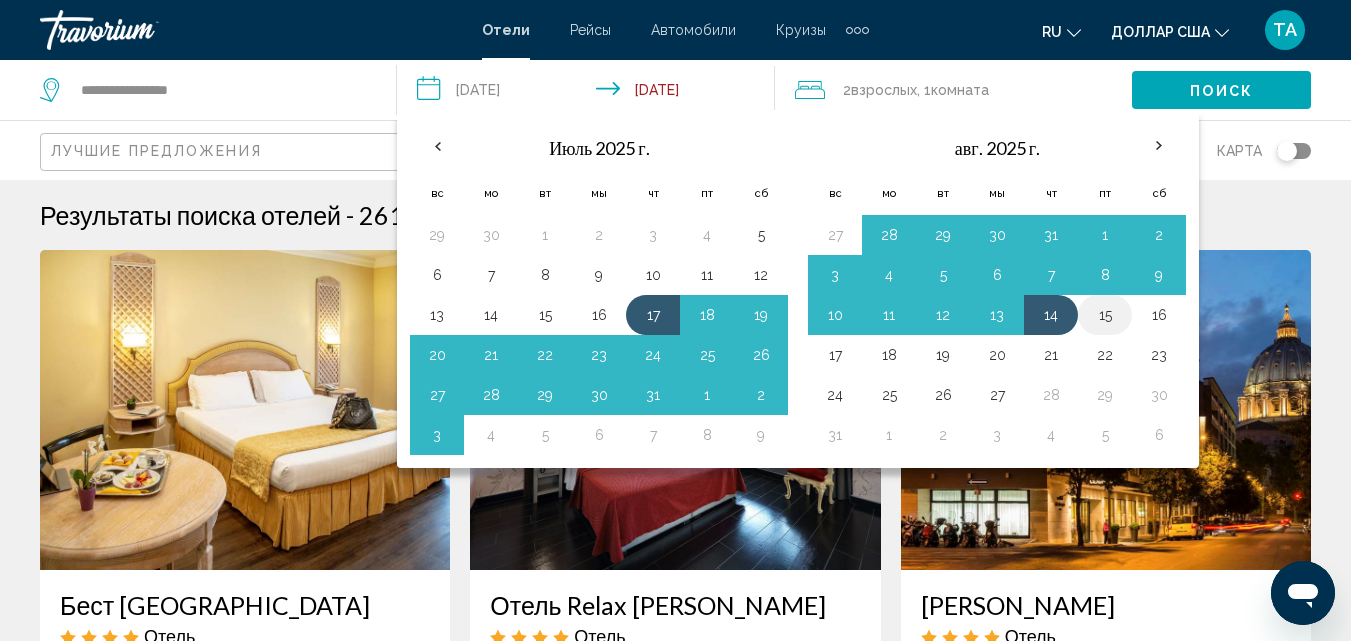 click on "15" at bounding box center [1105, 315] 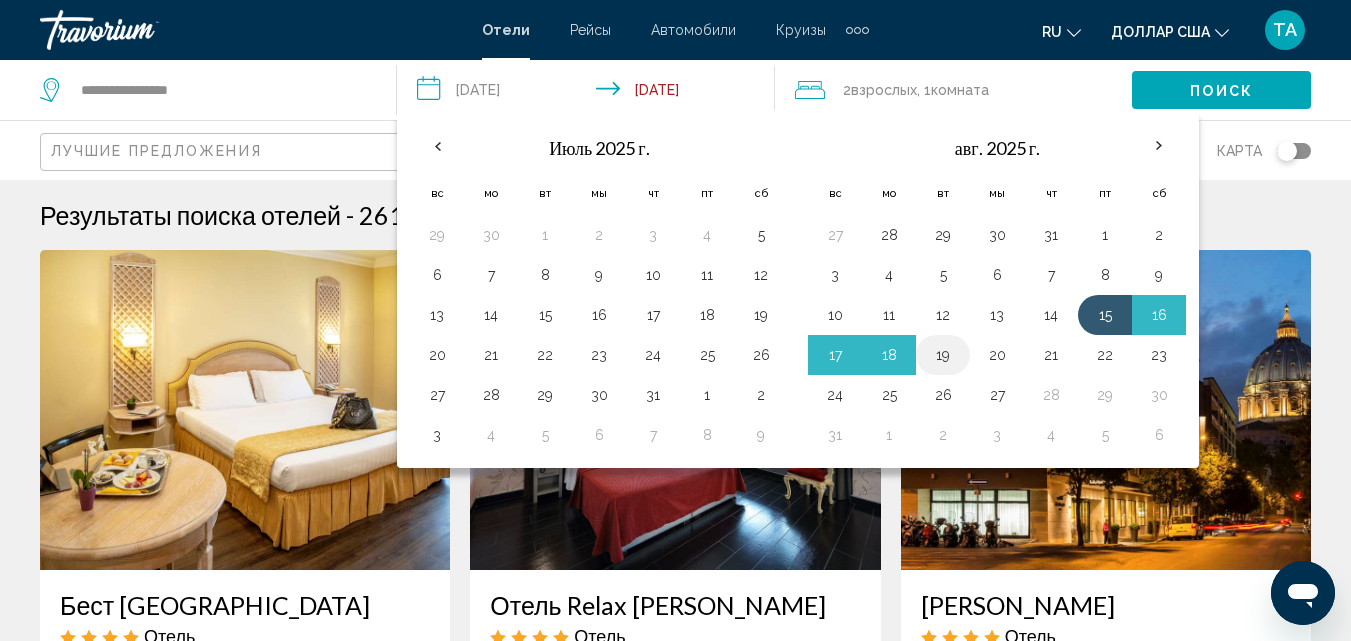 click on "19" at bounding box center [943, 355] 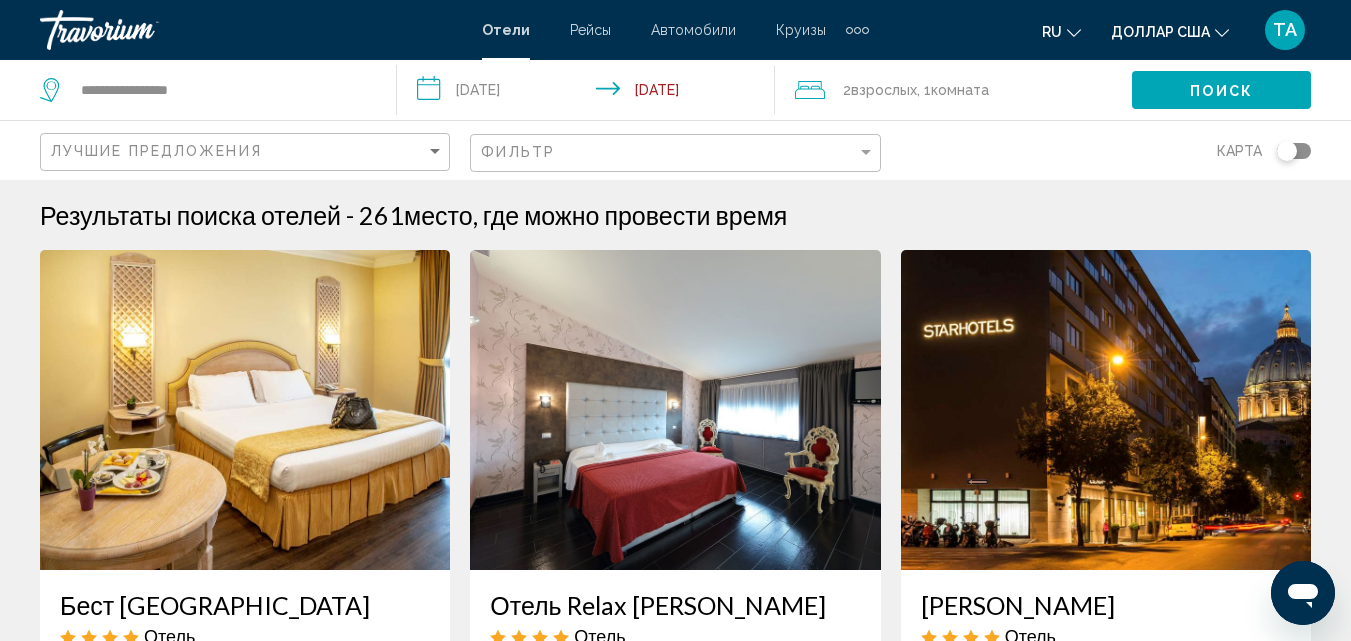 click on "**********" at bounding box center [589, 93] 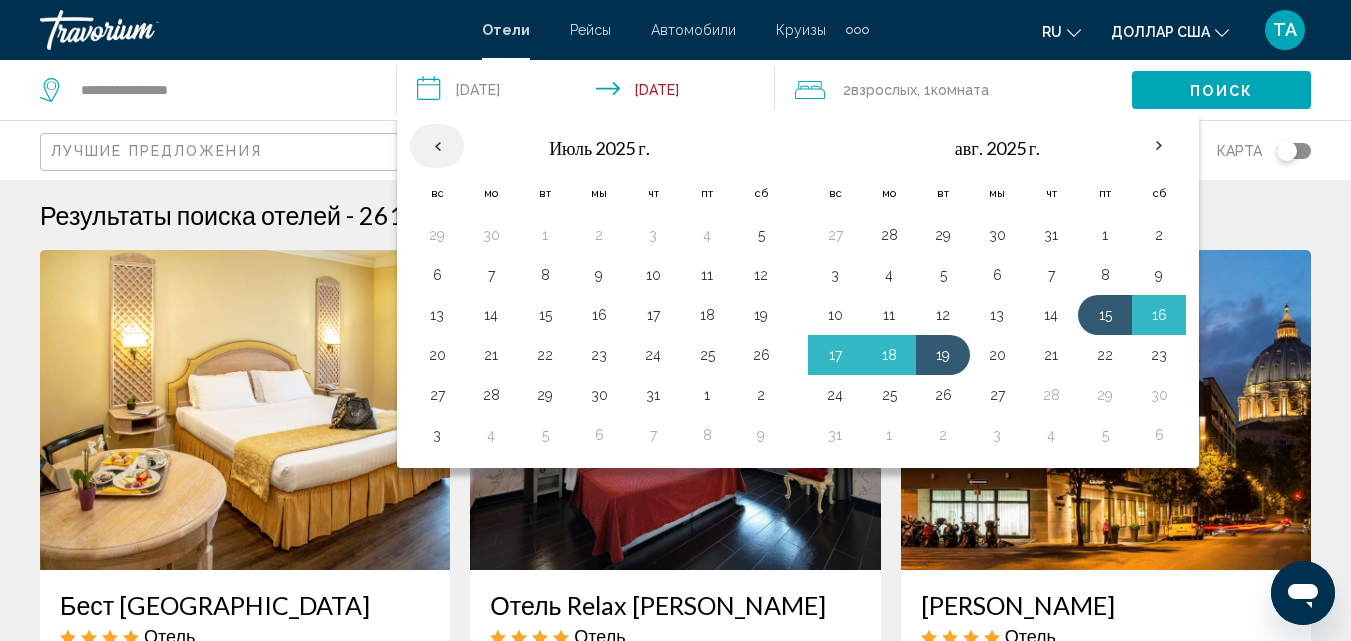 click at bounding box center [437, 146] 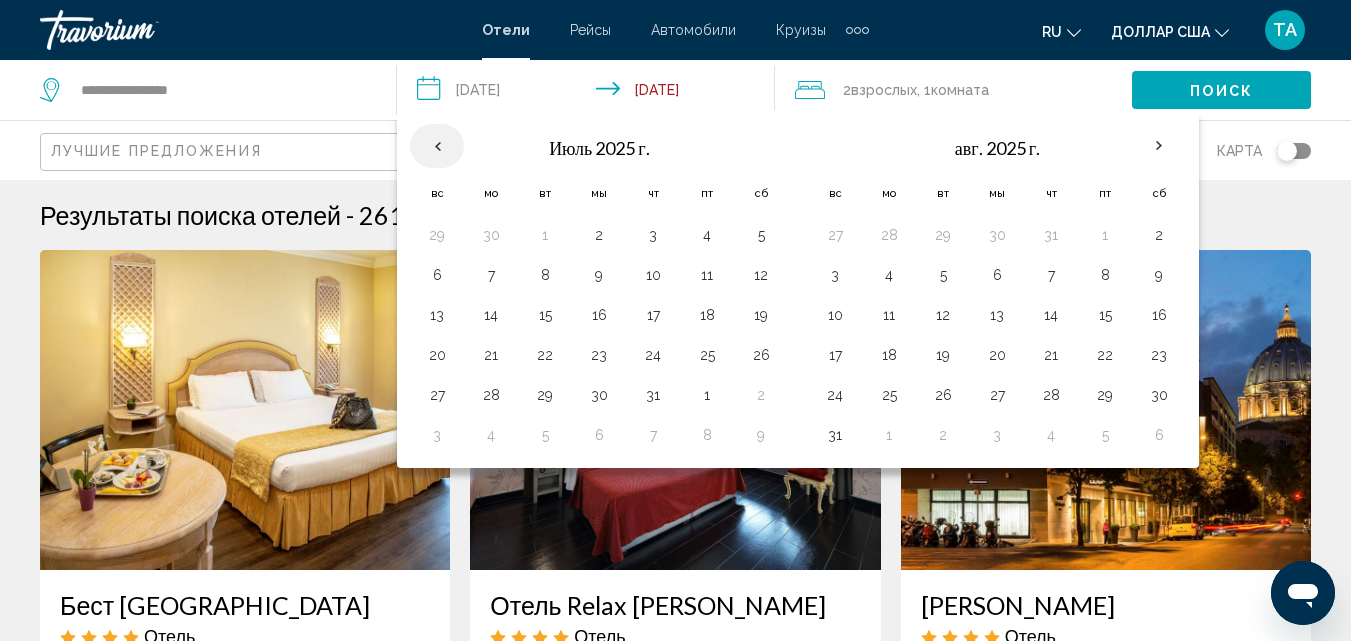 click at bounding box center [437, 146] 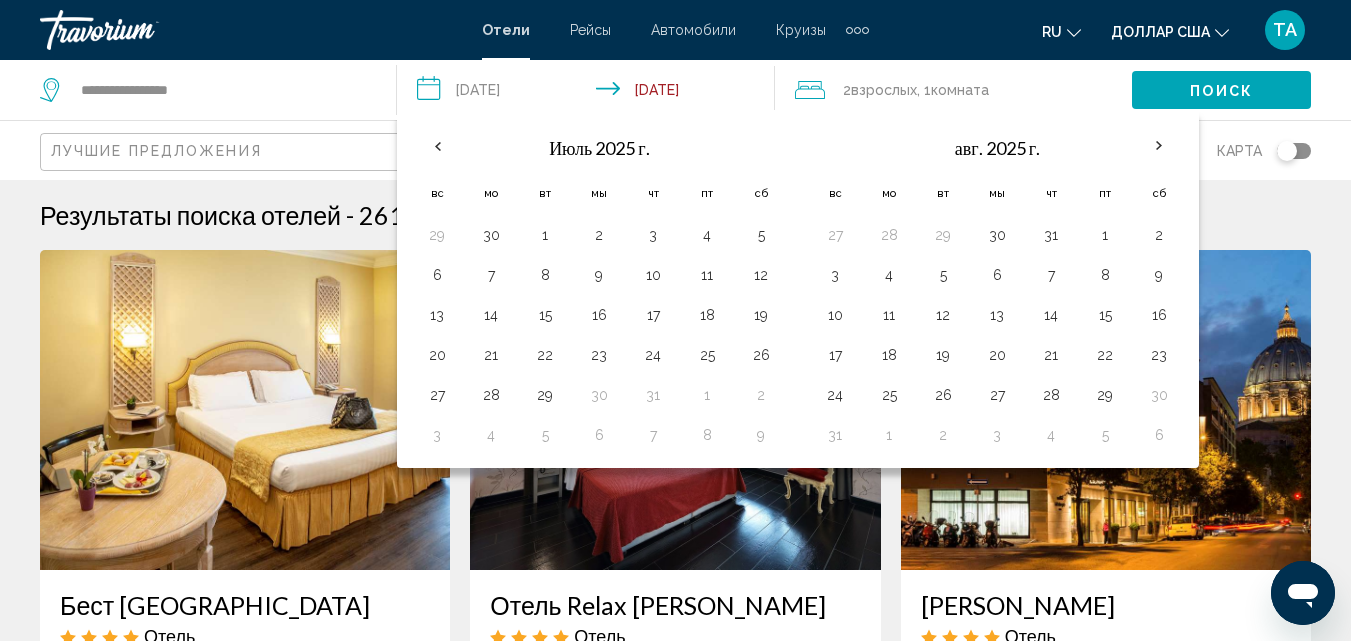 click on "**********" at bounding box center (589, 93) 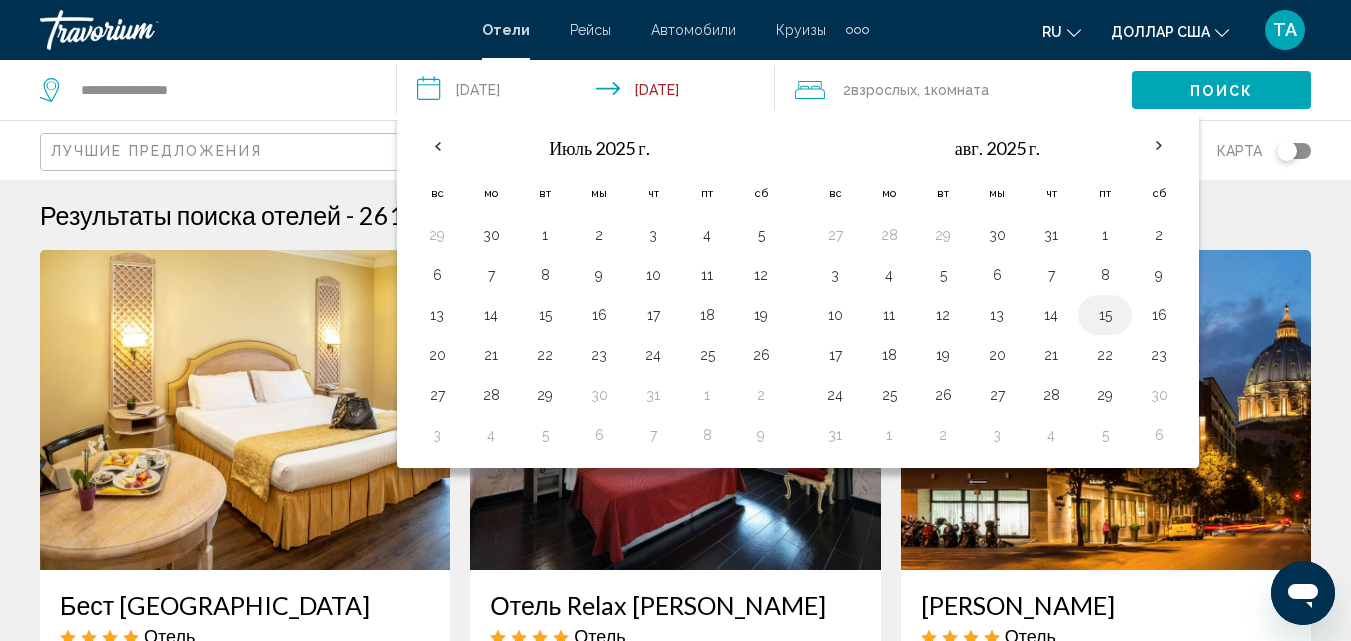 click on "15" at bounding box center [1105, 315] 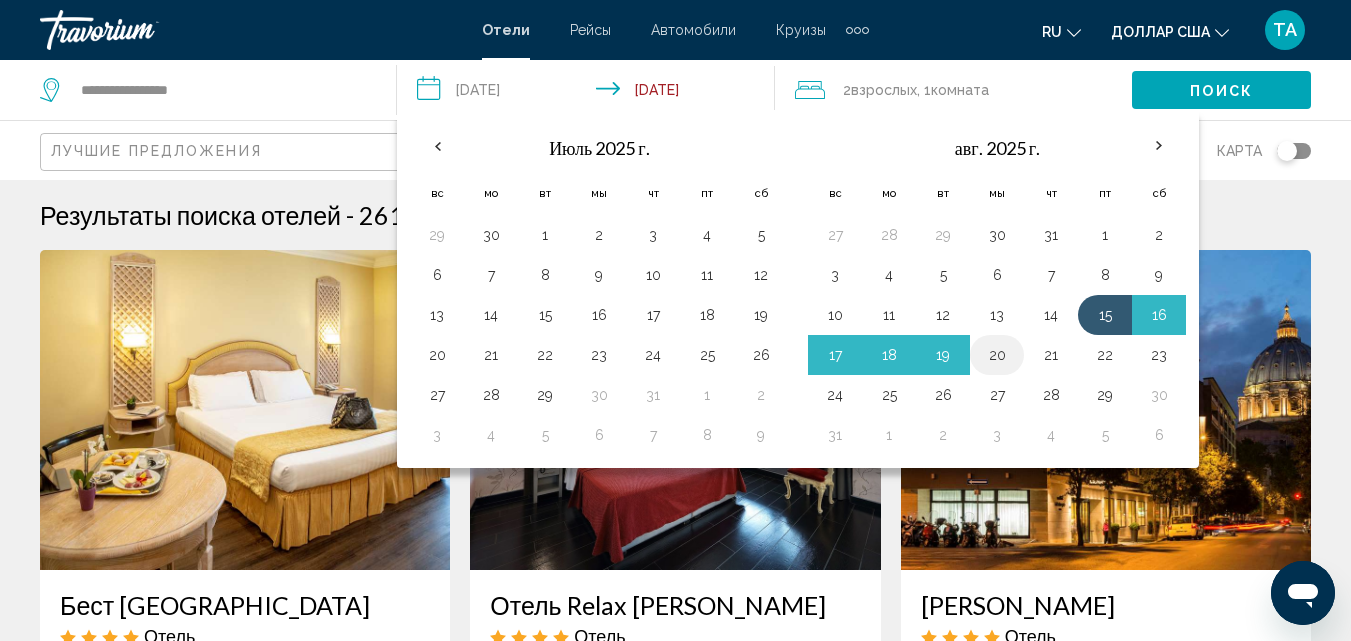 click on "20" at bounding box center [997, 355] 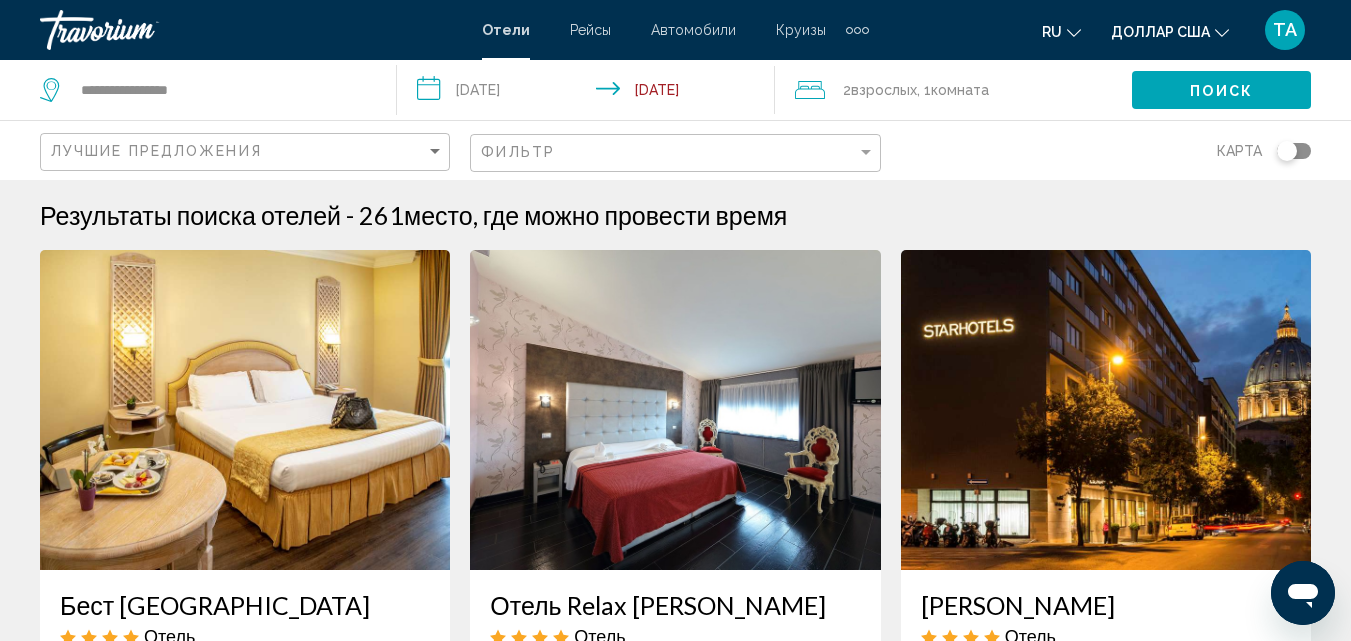 click on "**********" at bounding box center [589, 93] 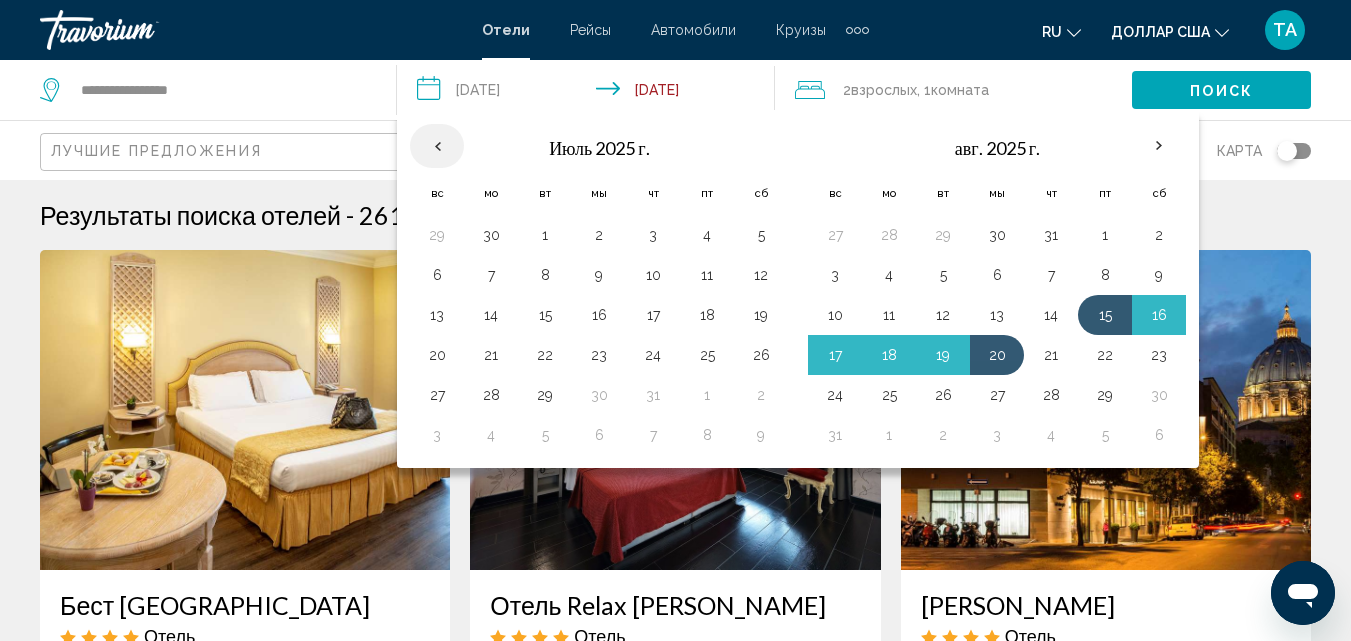 click at bounding box center [437, 146] 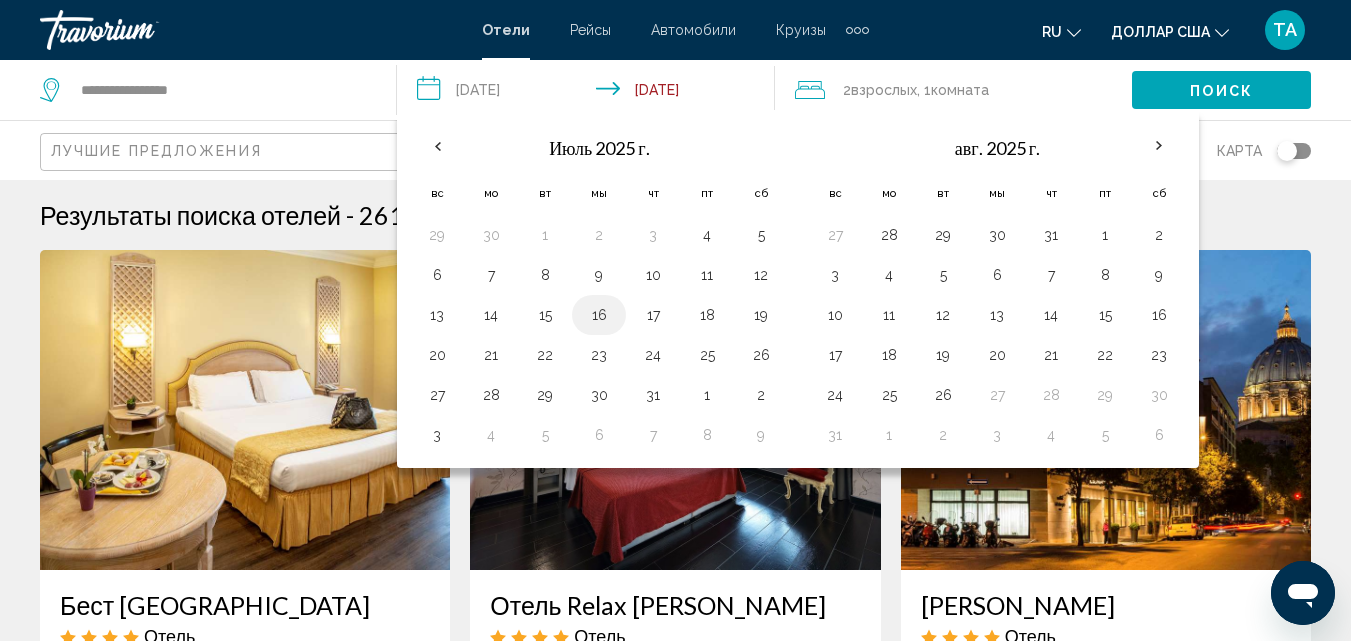 click on "16" at bounding box center (599, 315) 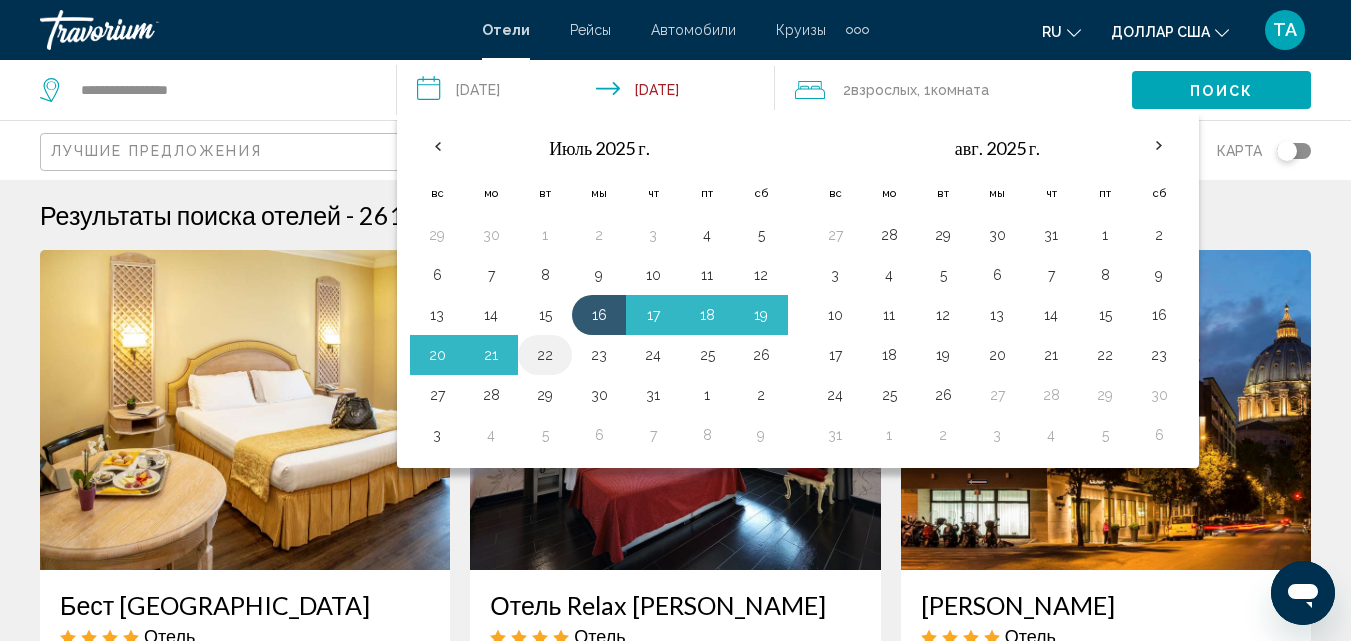 click on "22" at bounding box center [545, 355] 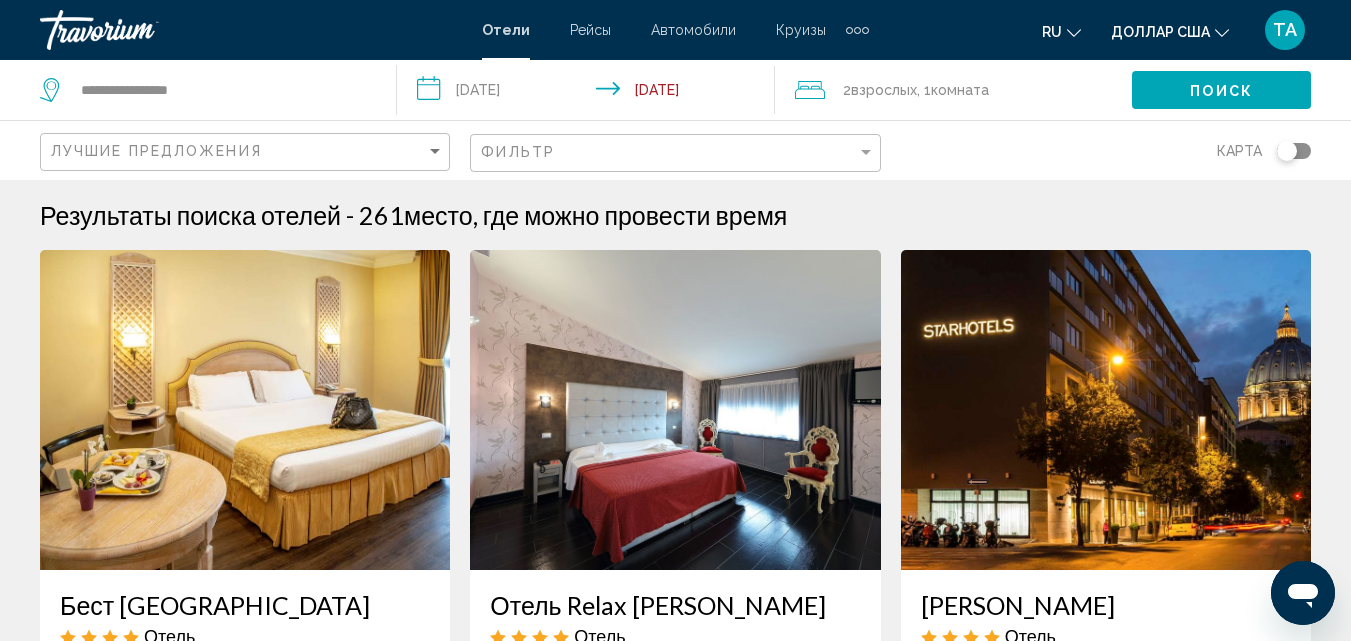 click on "**********" at bounding box center (589, 93) 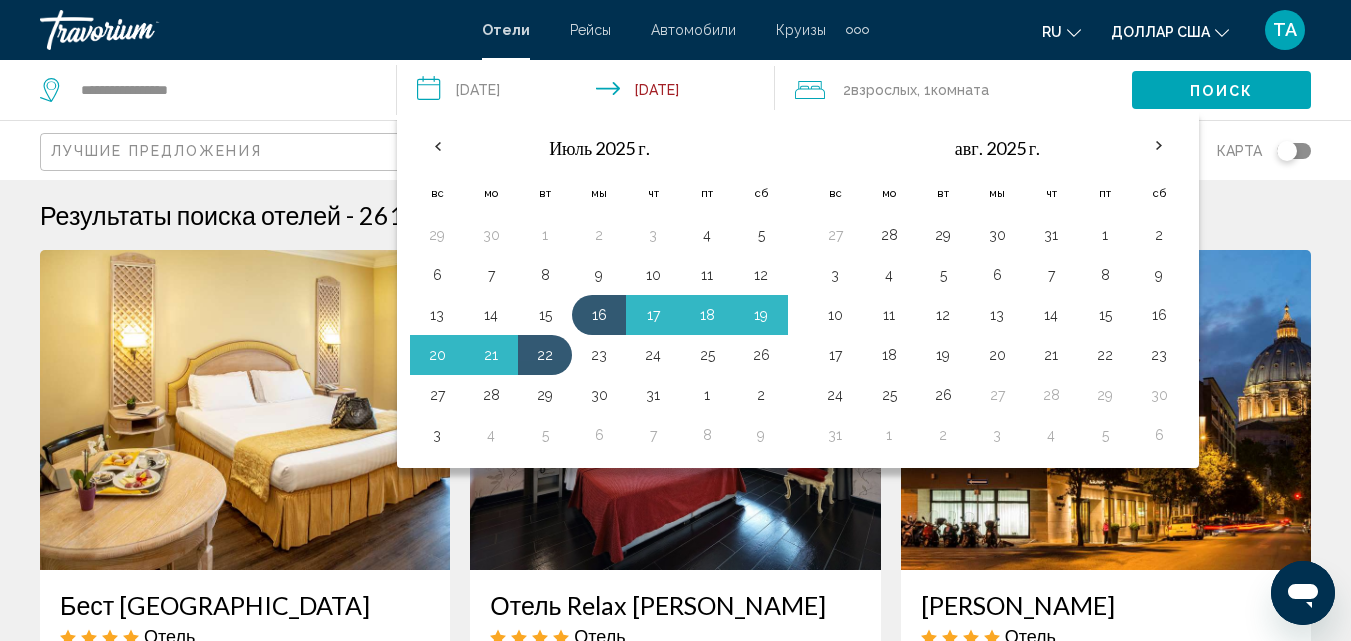 click on "взрослых" 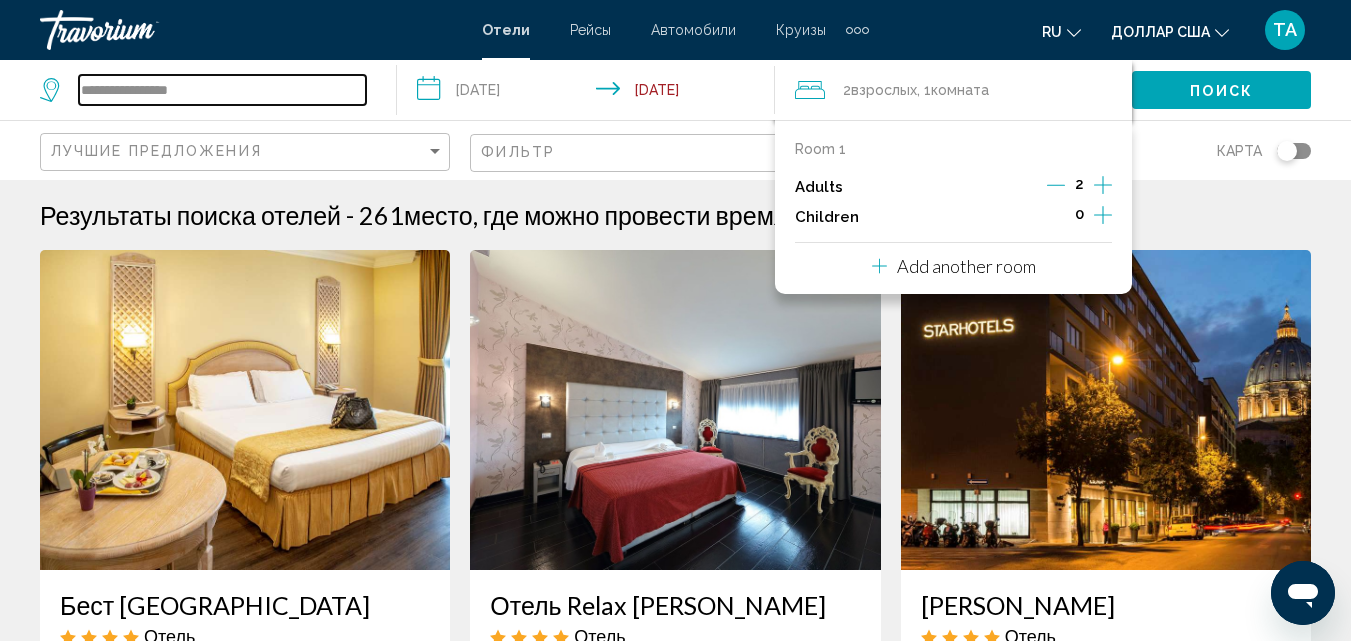 click on "**********" at bounding box center [222, 90] 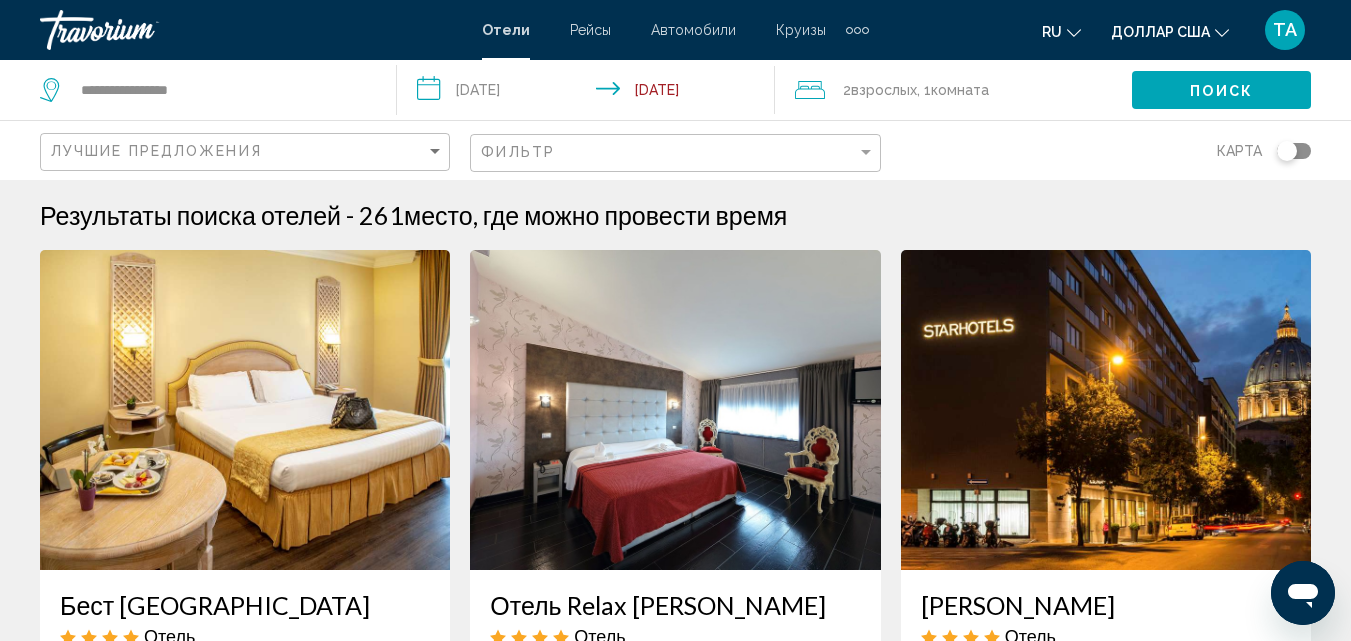 click on "**********" at bounding box center (589, 93) 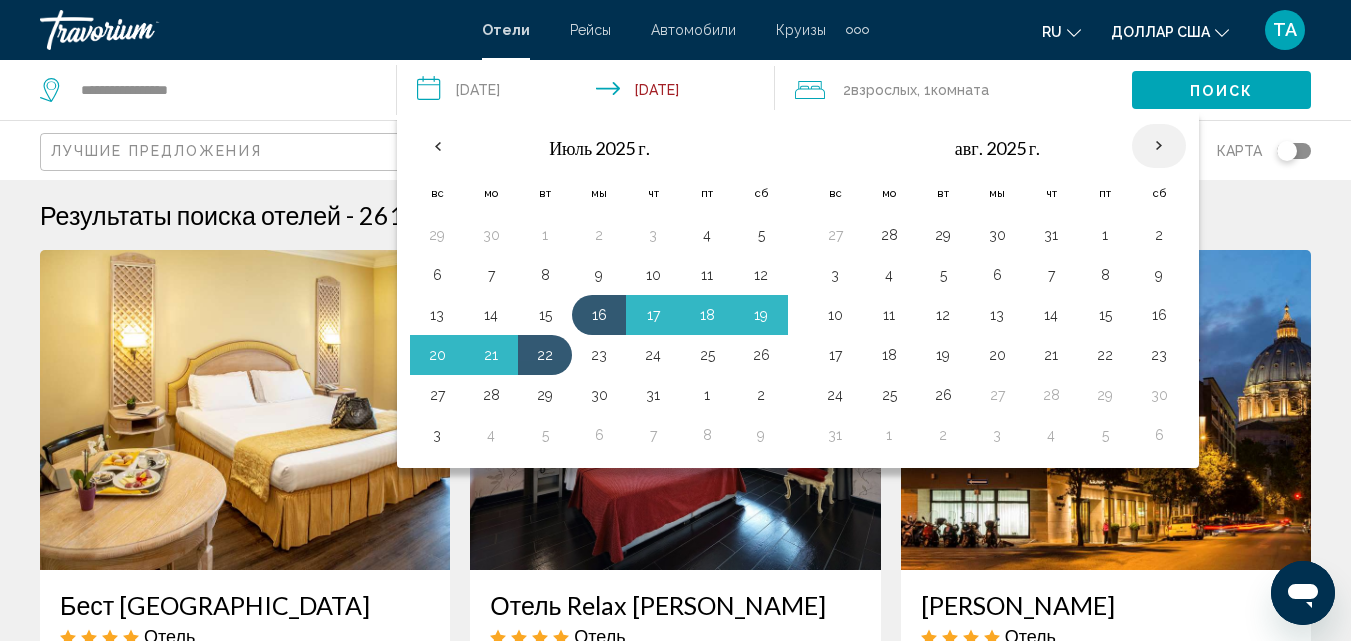click at bounding box center [1159, 146] 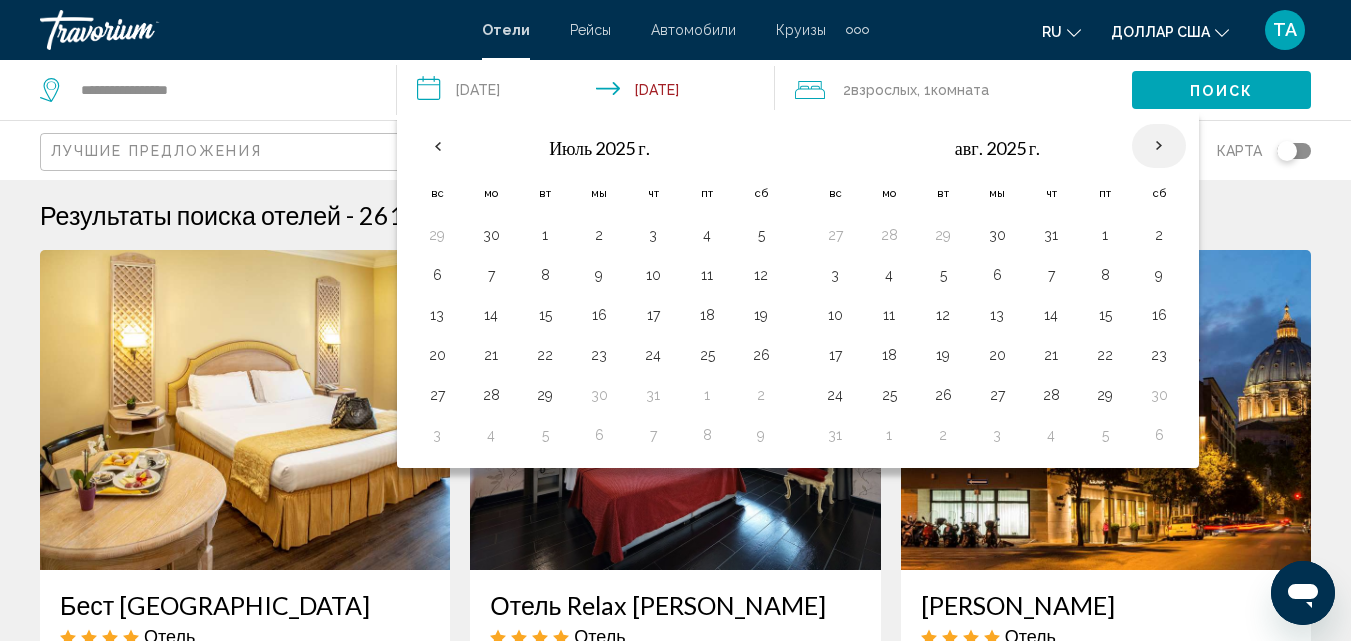 click at bounding box center [1159, 146] 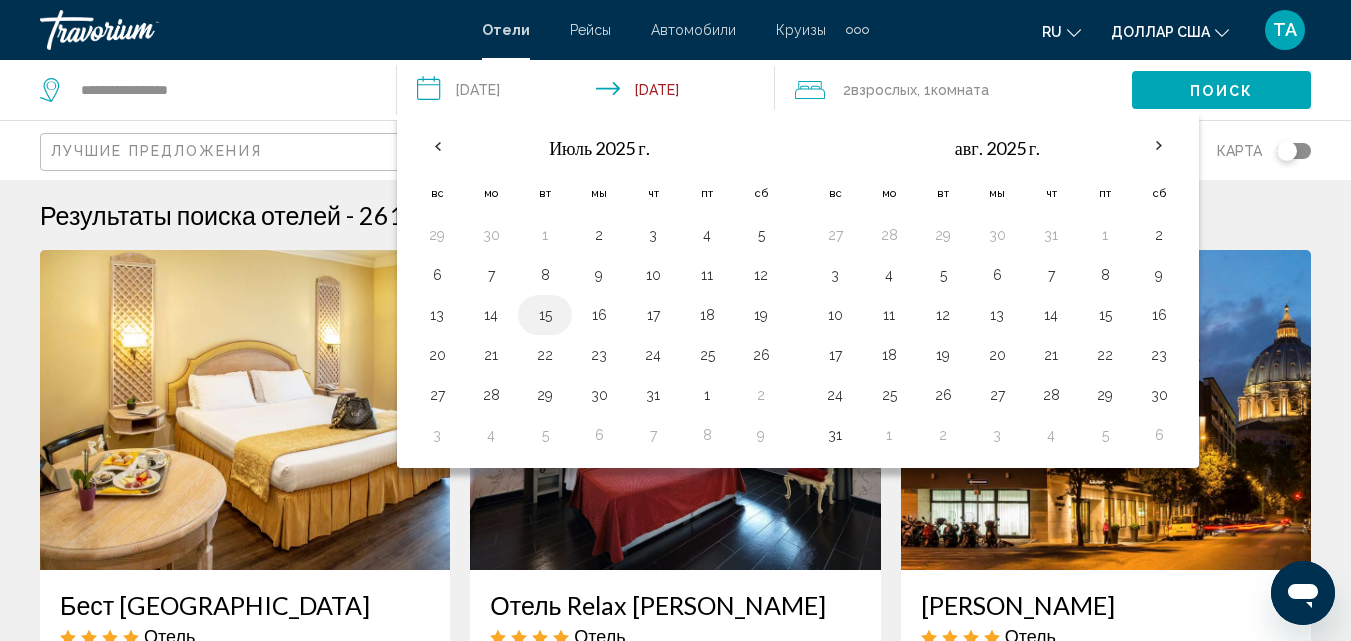 click on "15" at bounding box center (545, 315) 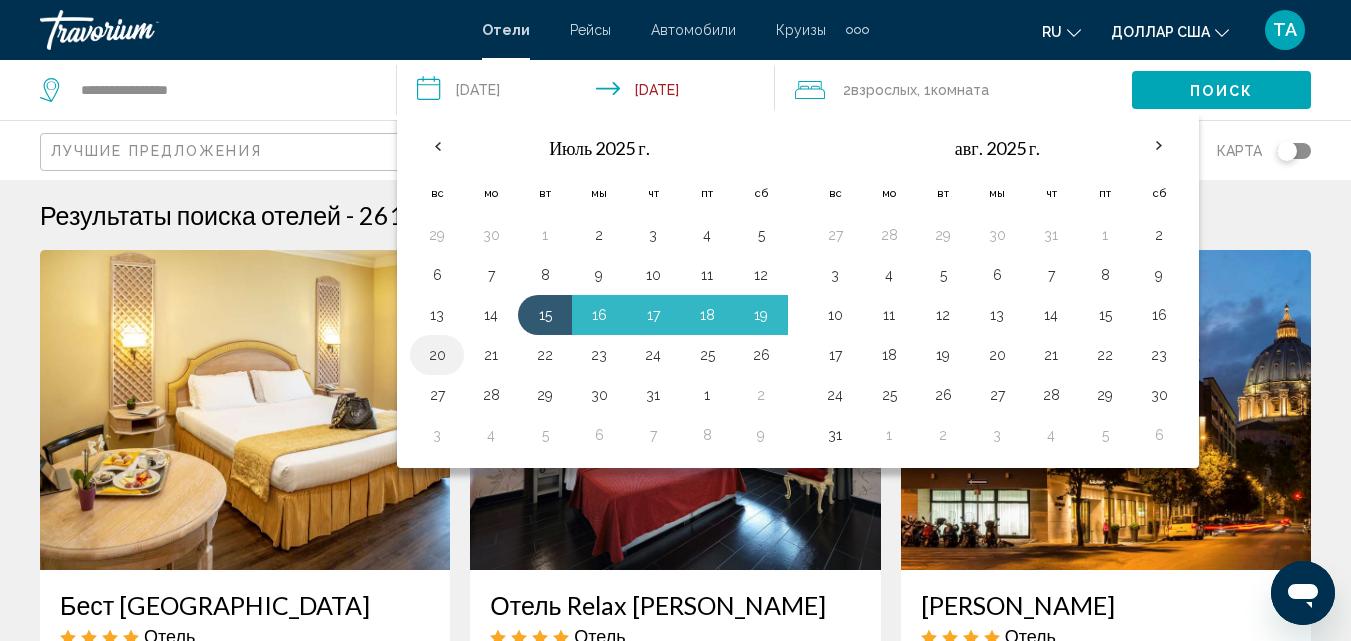 click on "20" at bounding box center [437, 355] 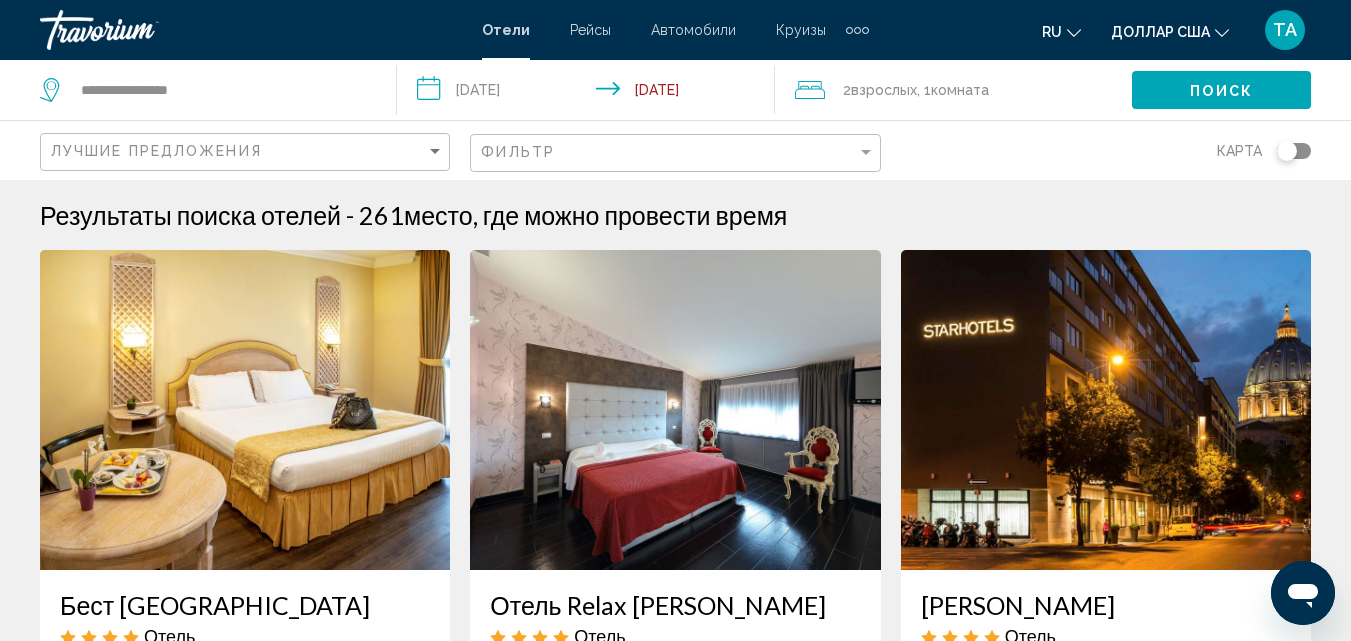 click on "**********" at bounding box center [589, 93] 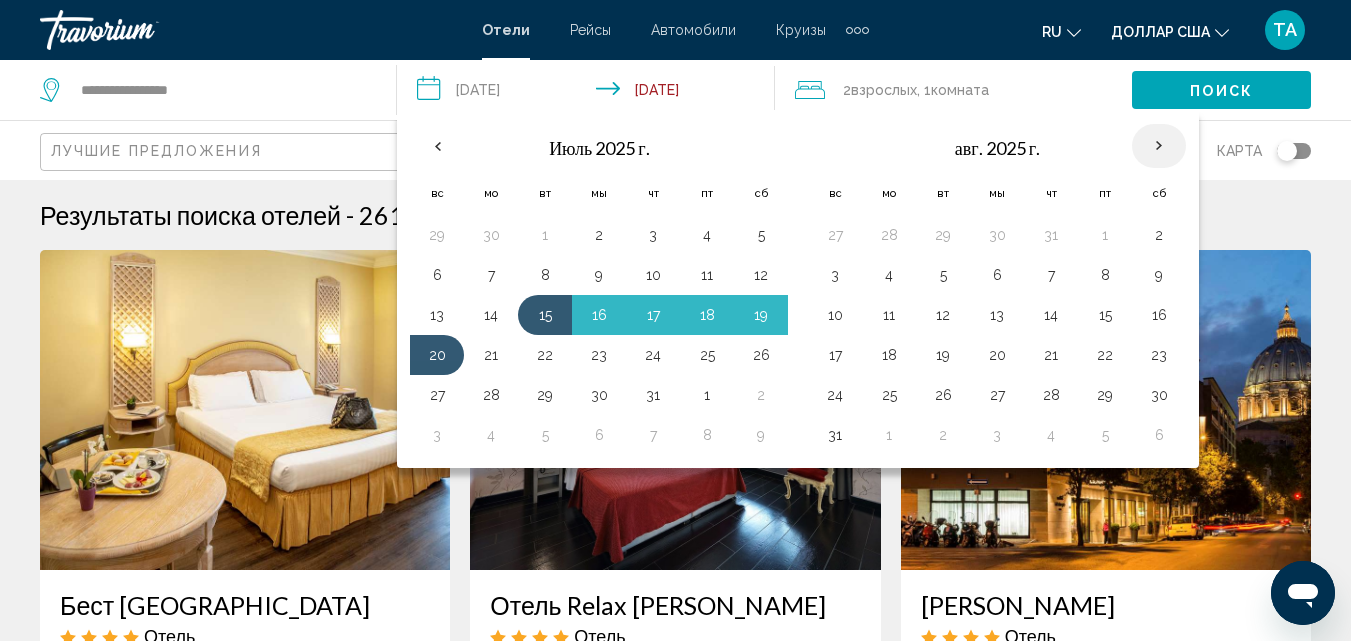 click at bounding box center (1159, 146) 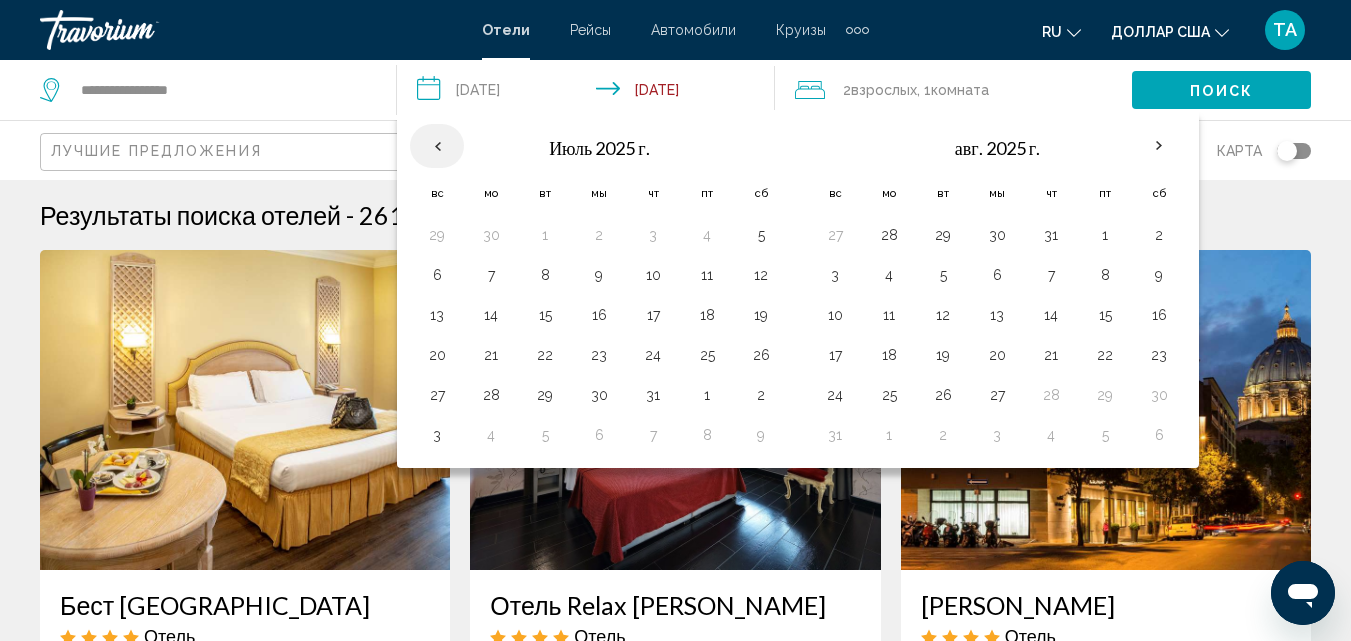 click at bounding box center (437, 146) 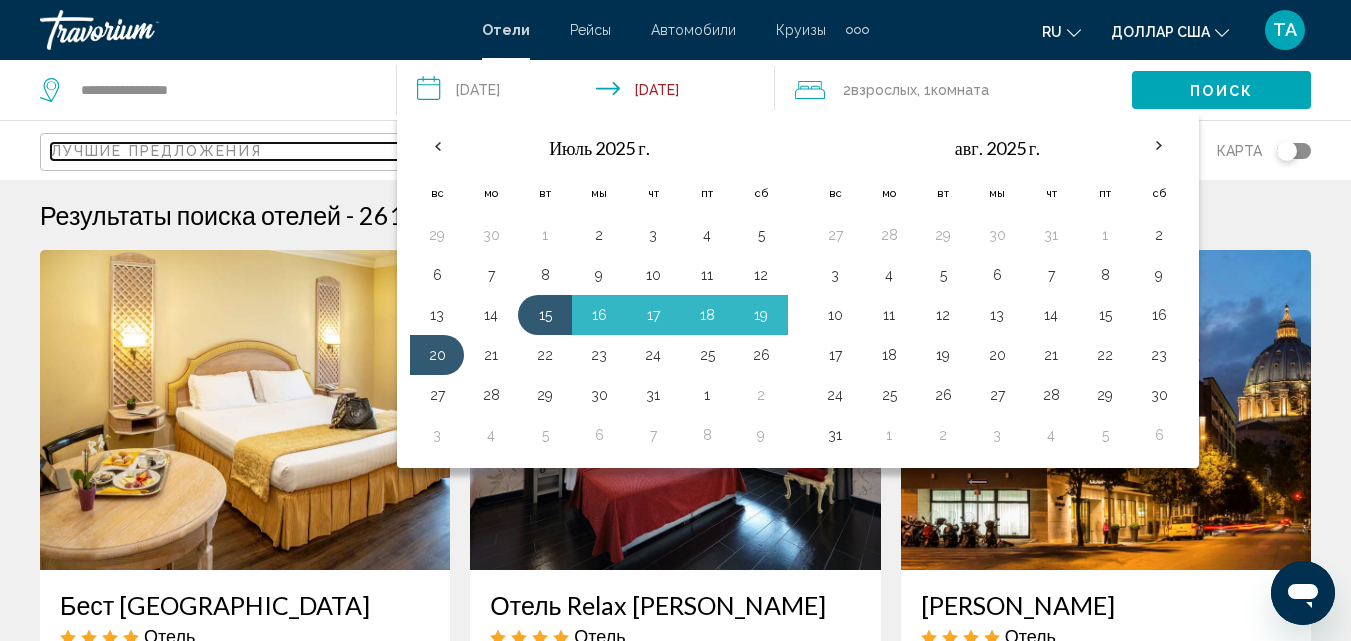 click on "Лучшие предложения" at bounding box center (238, 151) 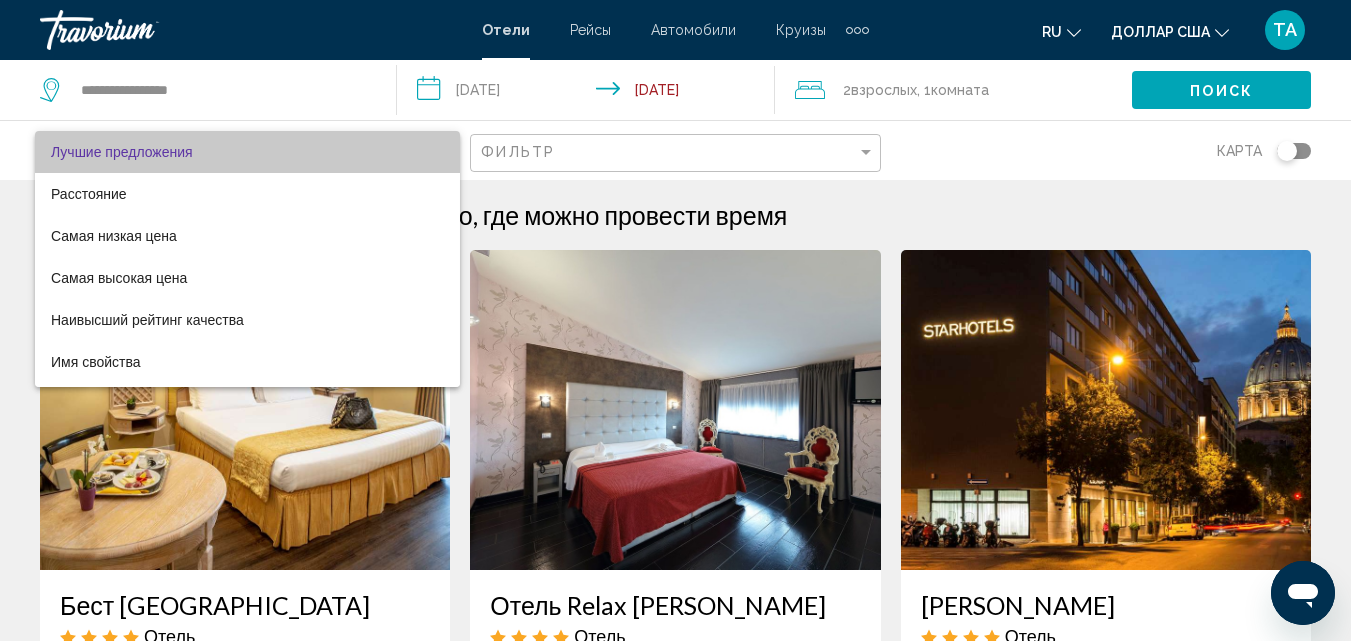 click on "Лучшие предложения" at bounding box center (247, 152) 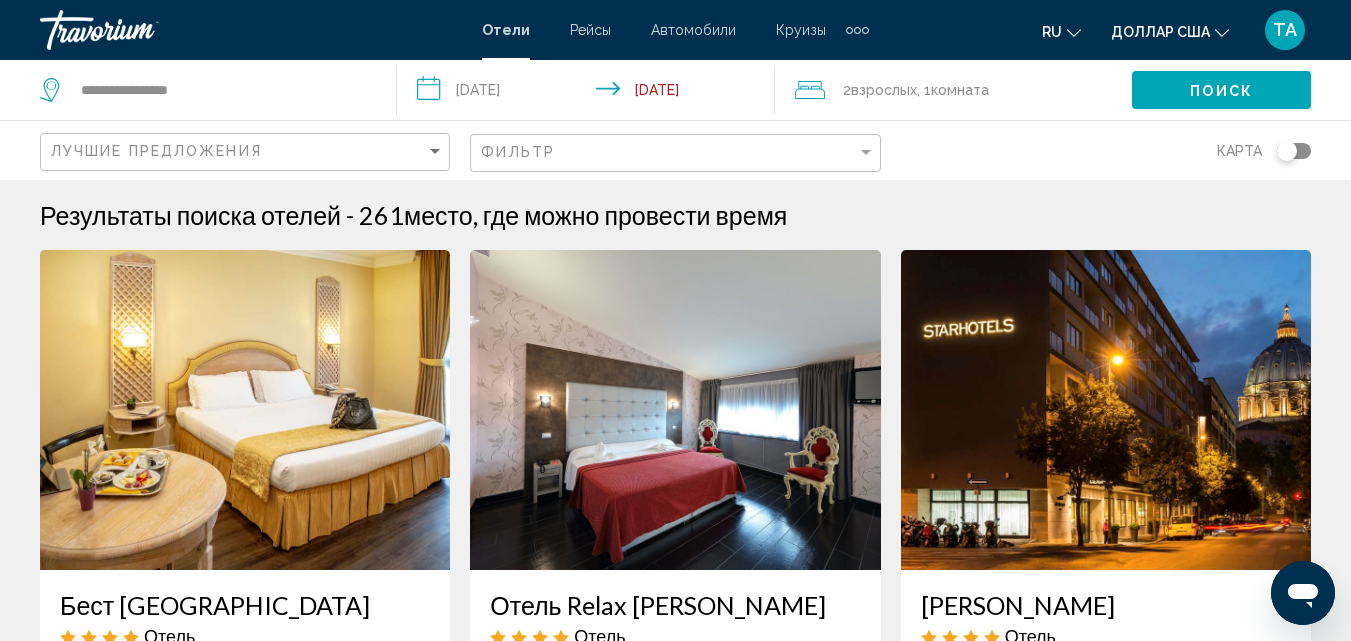 click on "**********" at bounding box center [589, 93] 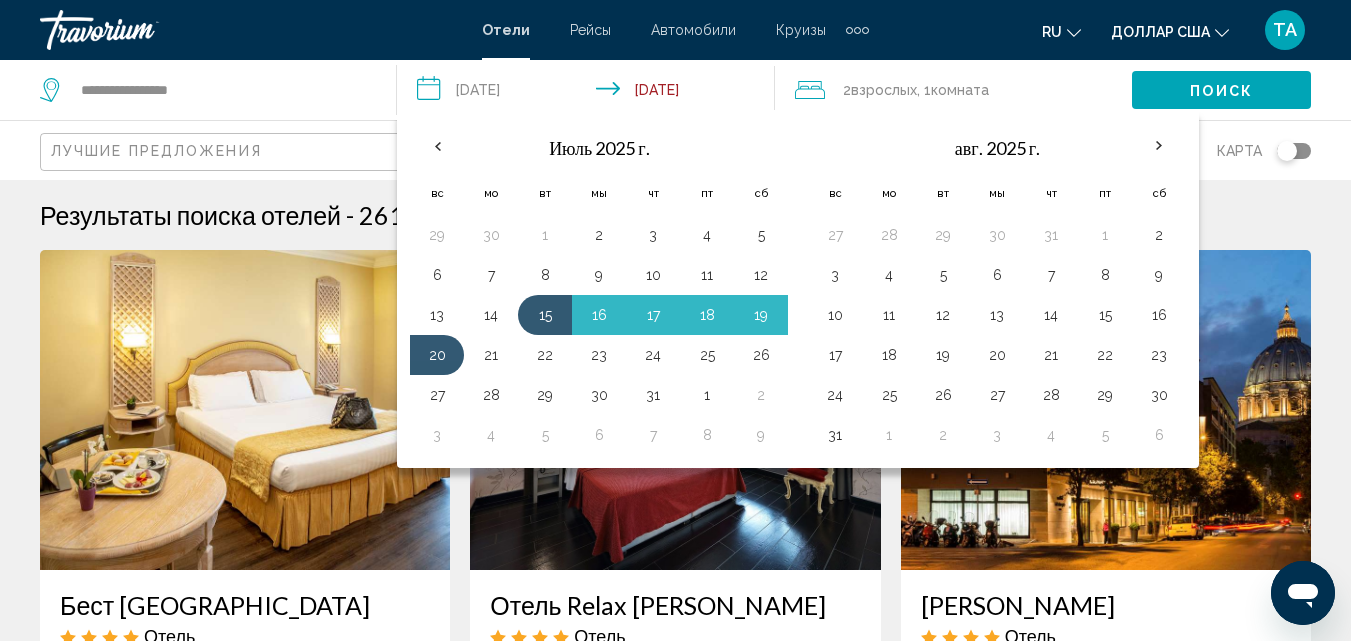 click on "**********" at bounding box center (589, 93) 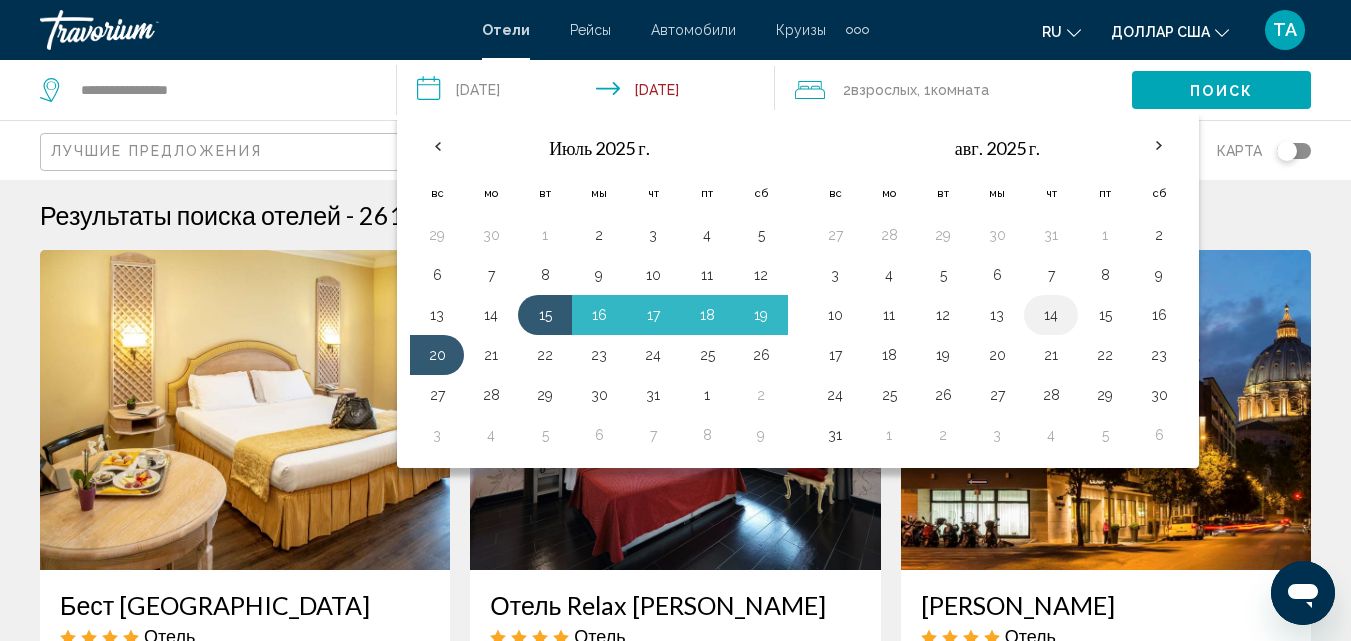click on "14" at bounding box center [1051, 315] 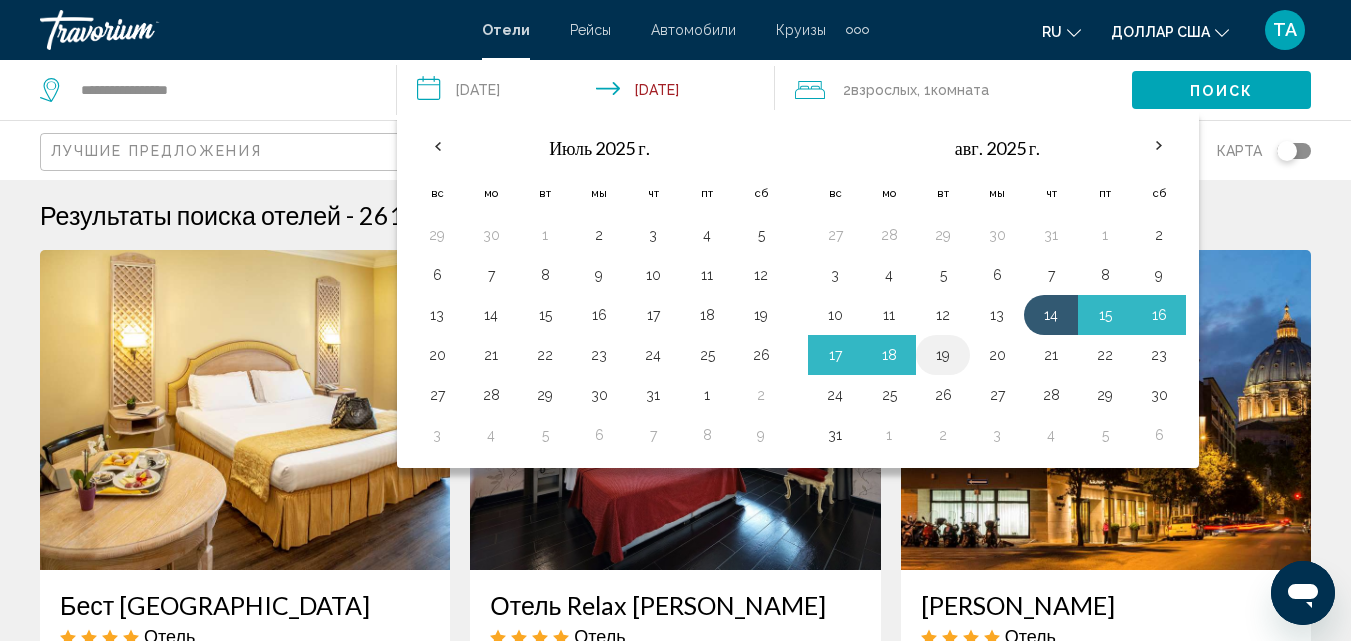 click on "19" at bounding box center [943, 355] 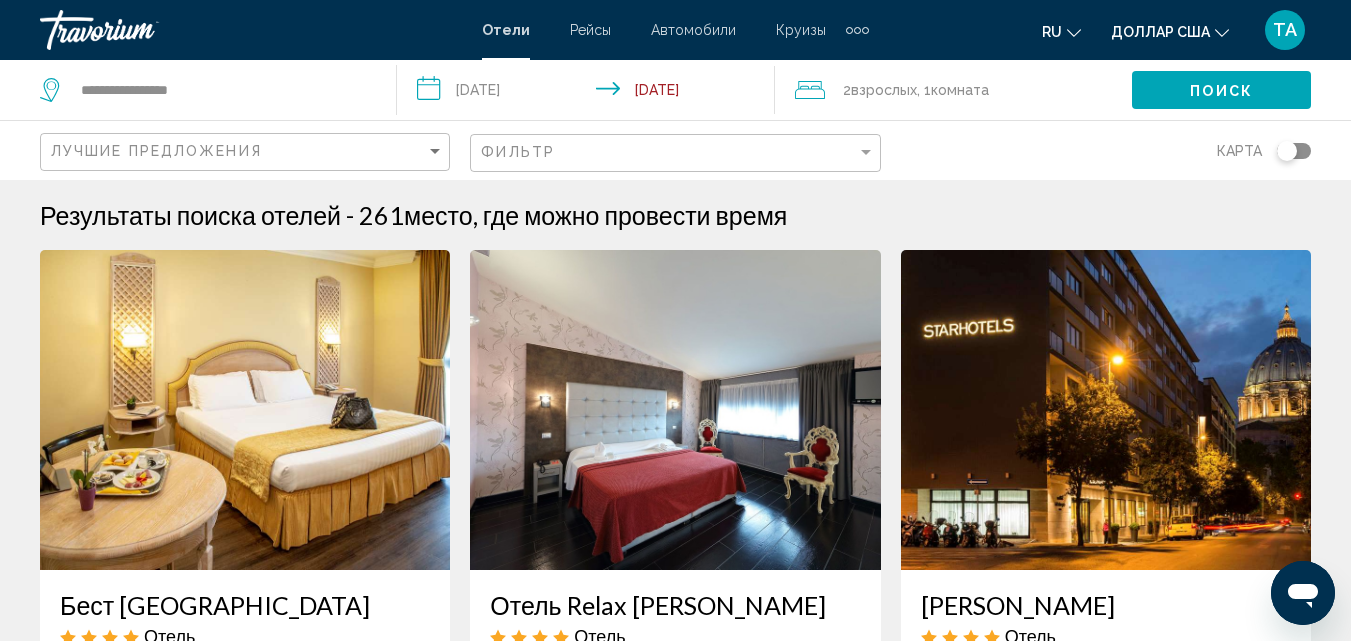 click on "**********" at bounding box center [589, 93] 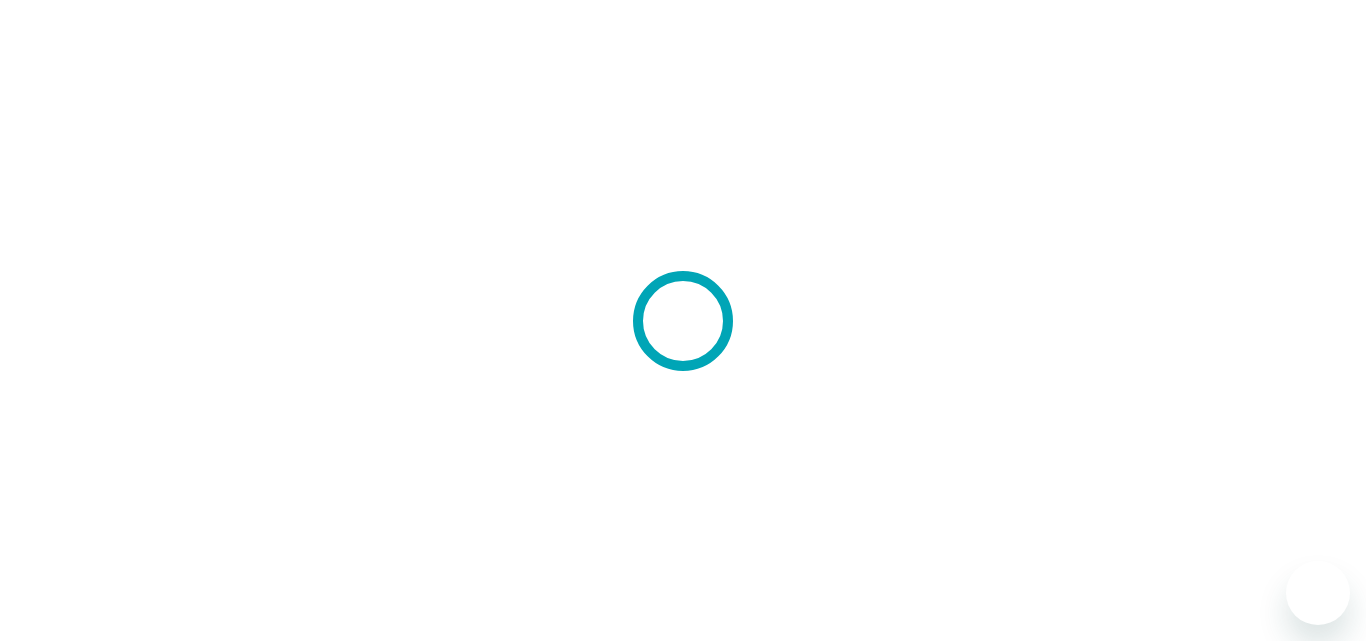 scroll, scrollTop: 0, scrollLeft: 0, axis: both 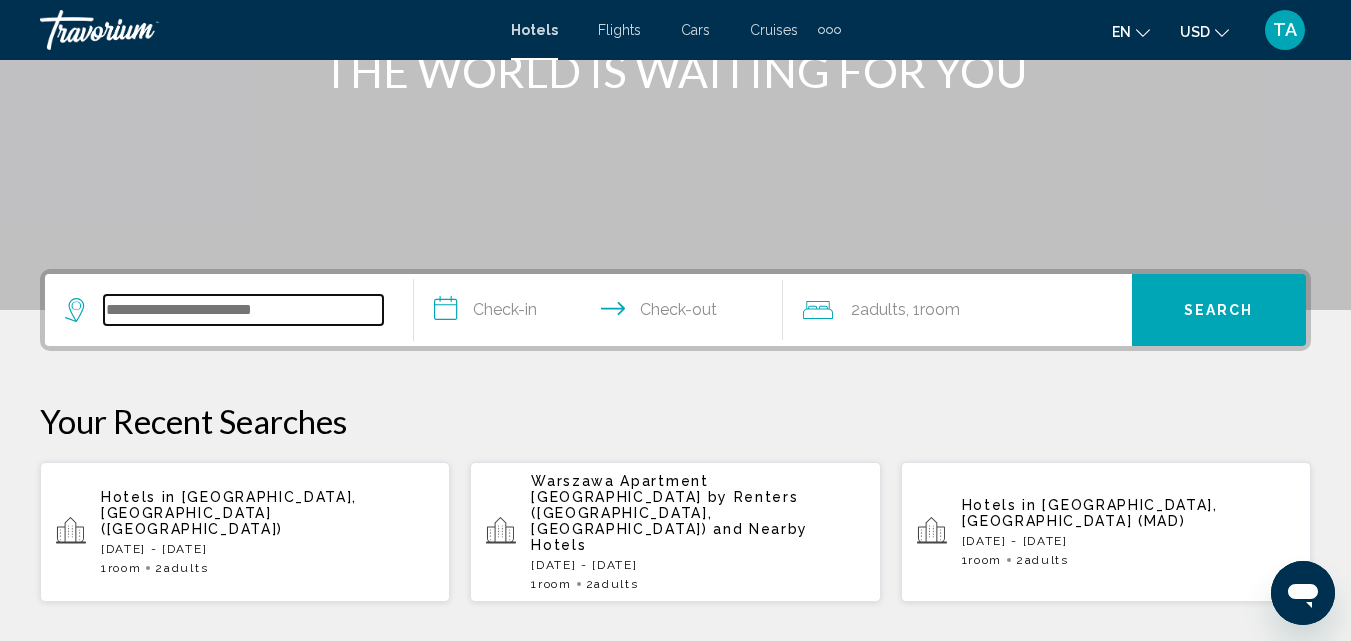 click at bounding box center [243, 310] 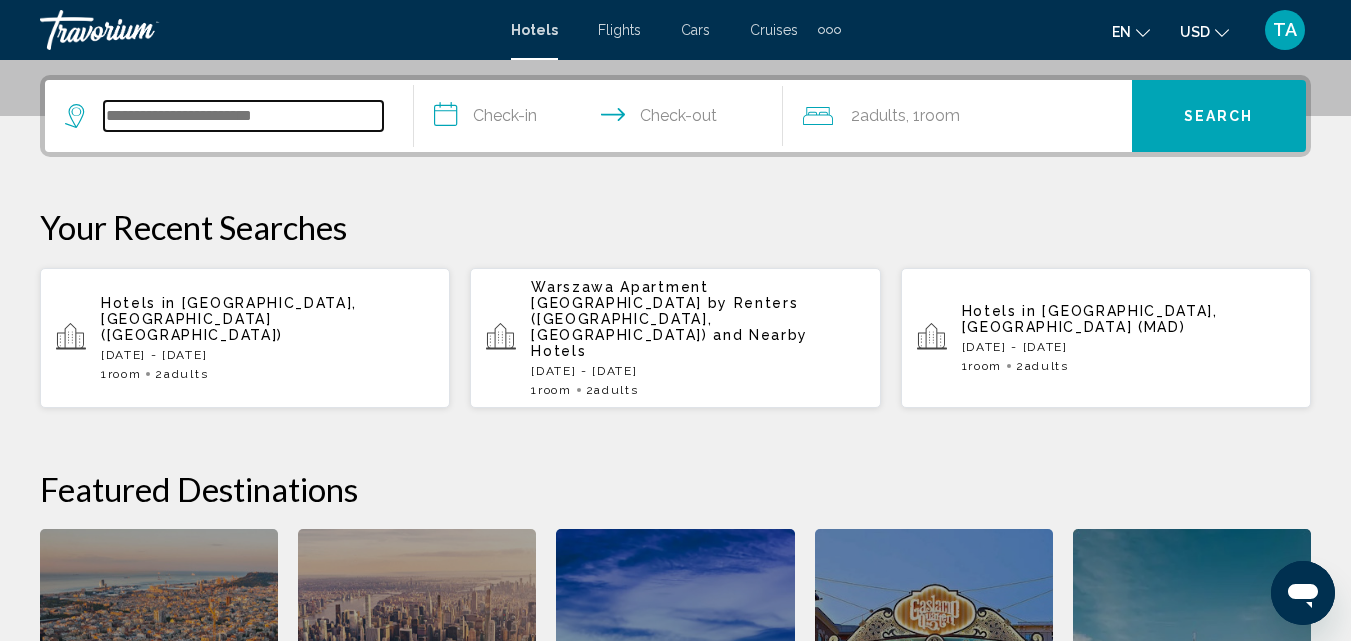 scroll, scrollTop: 494, scrollLeft: 0, axis: vertical 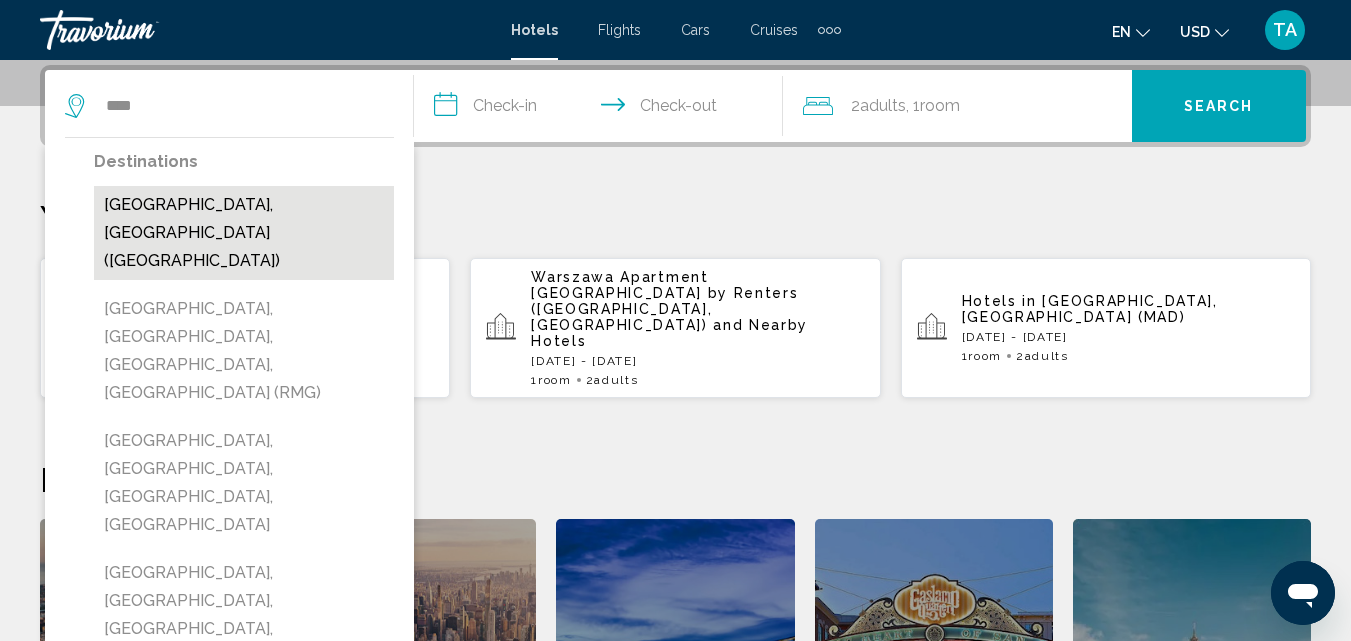 click on "[GEOGRAPHIC_DATA], [GEOGRAPHIC_DATA] ([GEOGRAPHIC_DATA])" at bounding box center [244, 233] 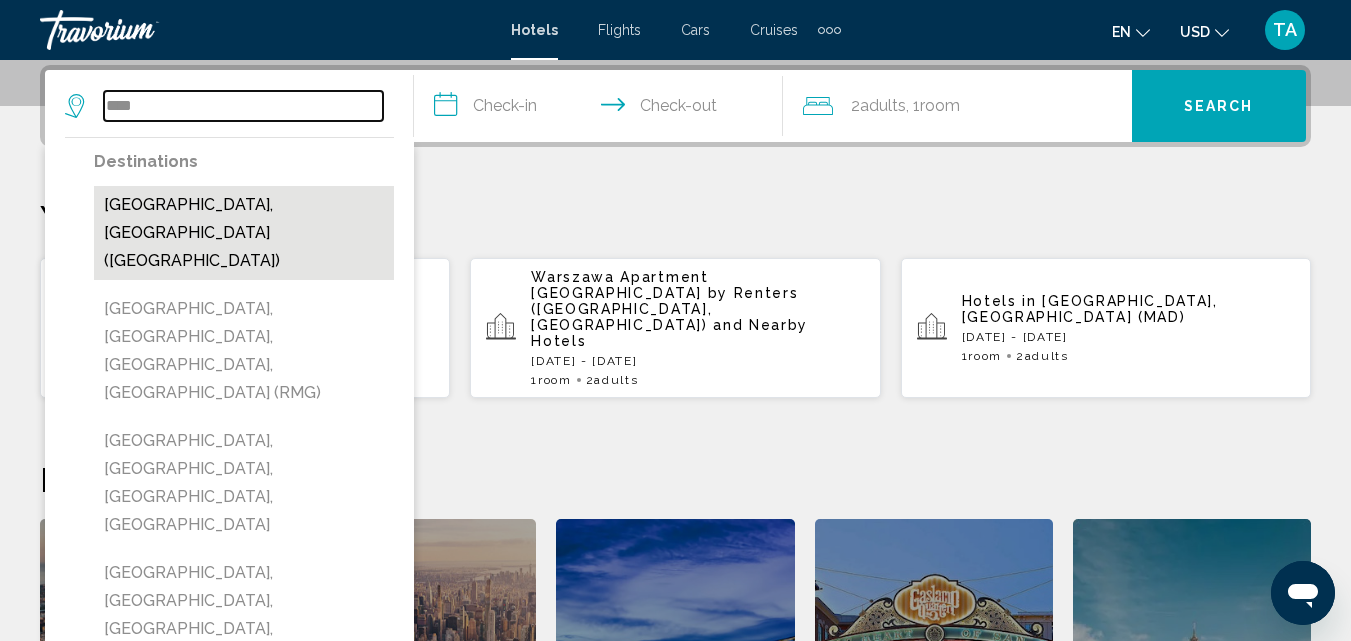type on "**********" 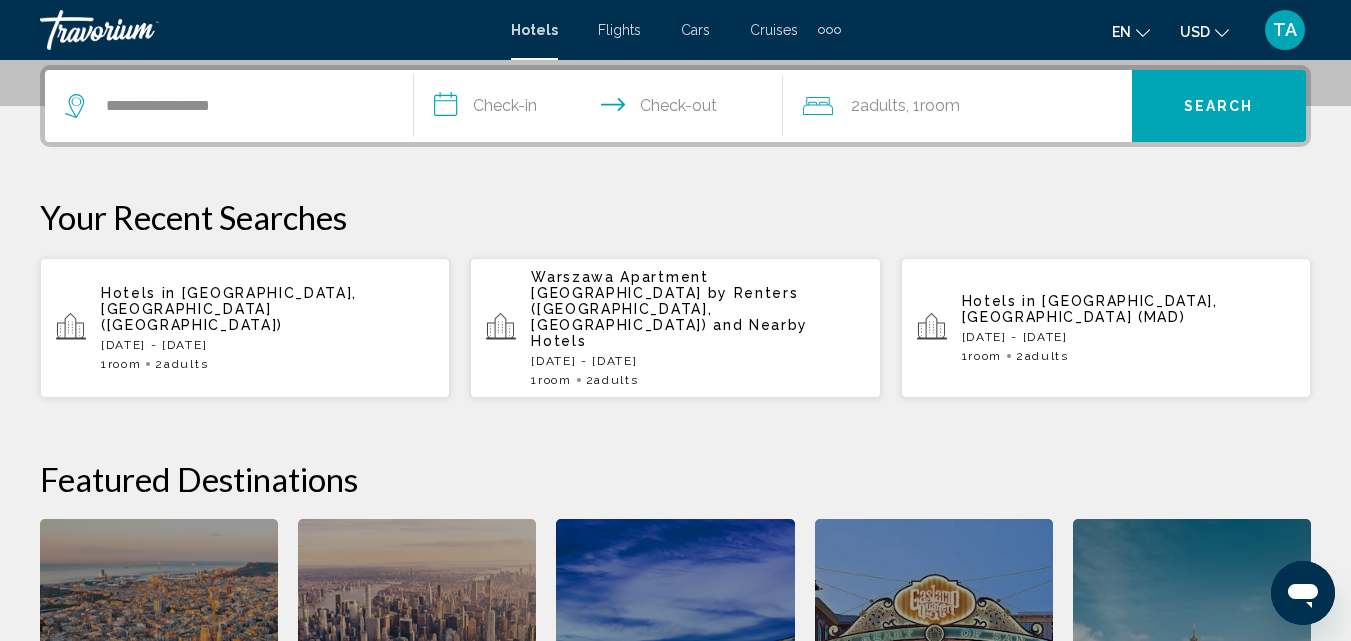 click on "**********" at bounding box center (602, 109) 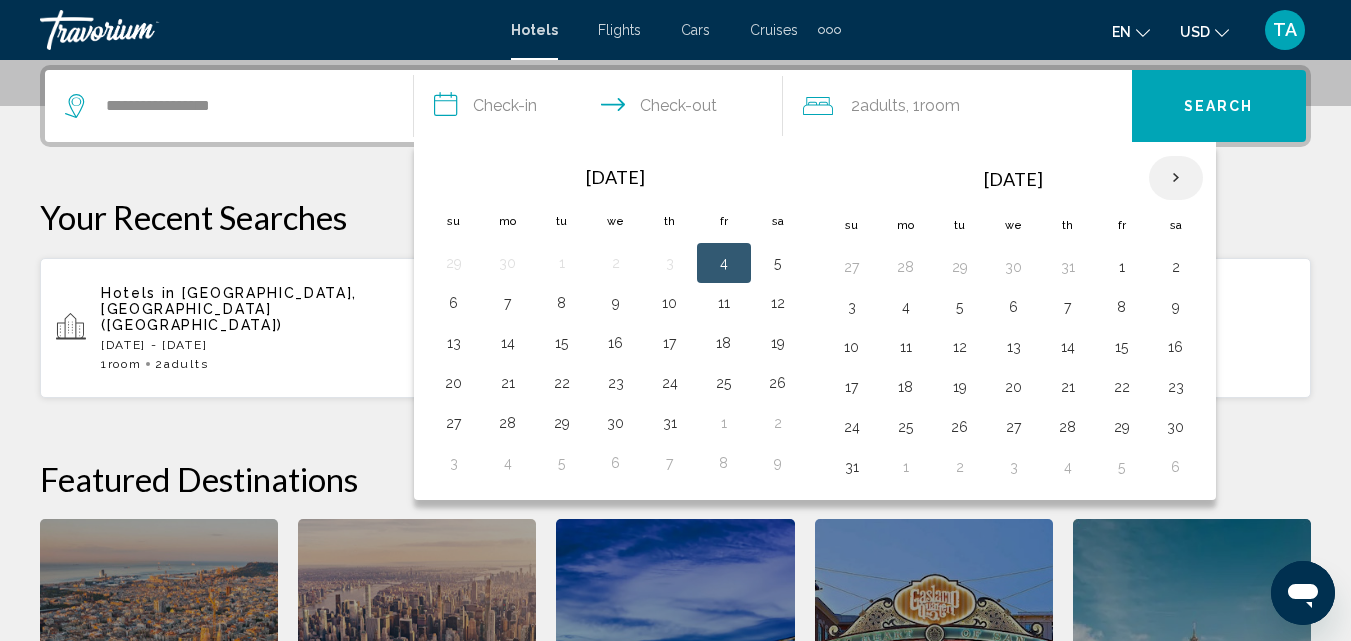 click at bounding box center (1176, 178) 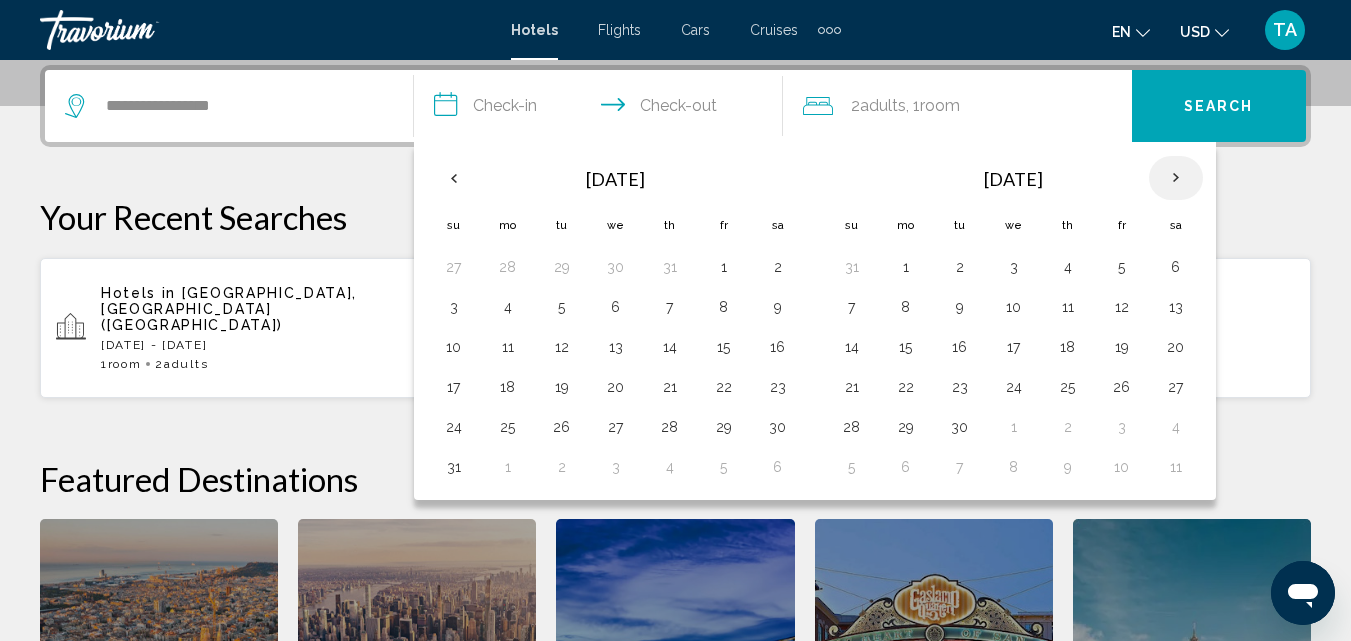 click at bounding box center (1176, 178) 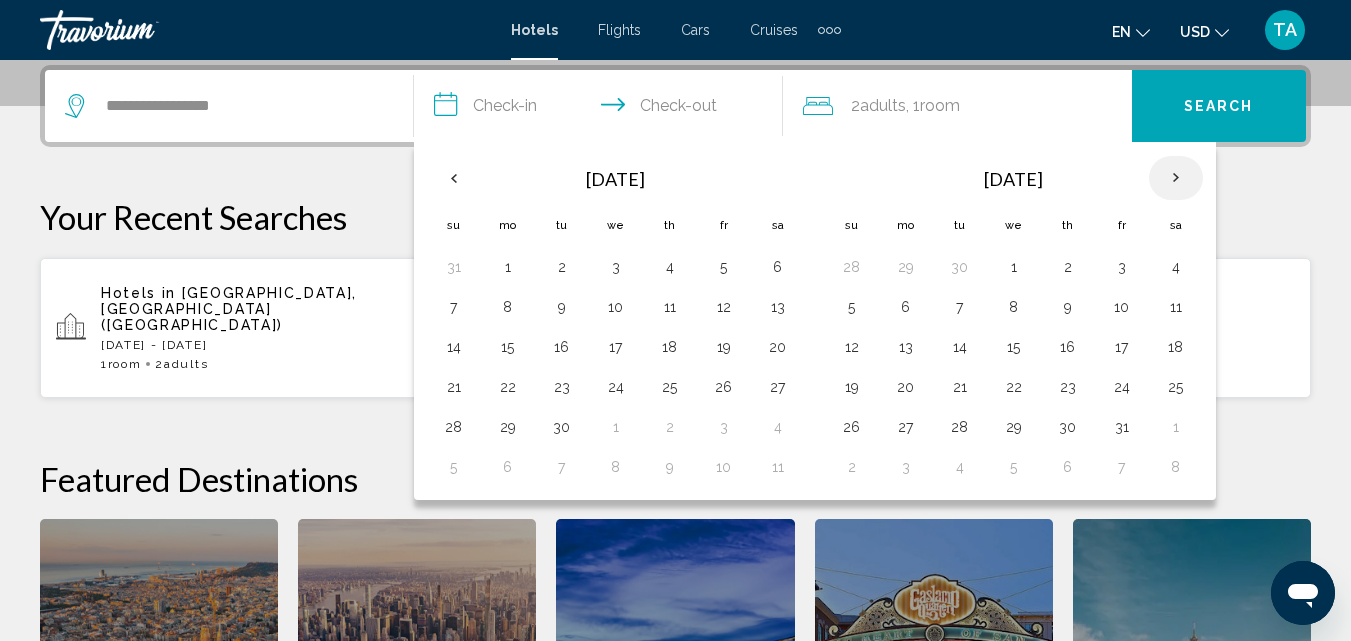 click at bounding box center [1176, 178] 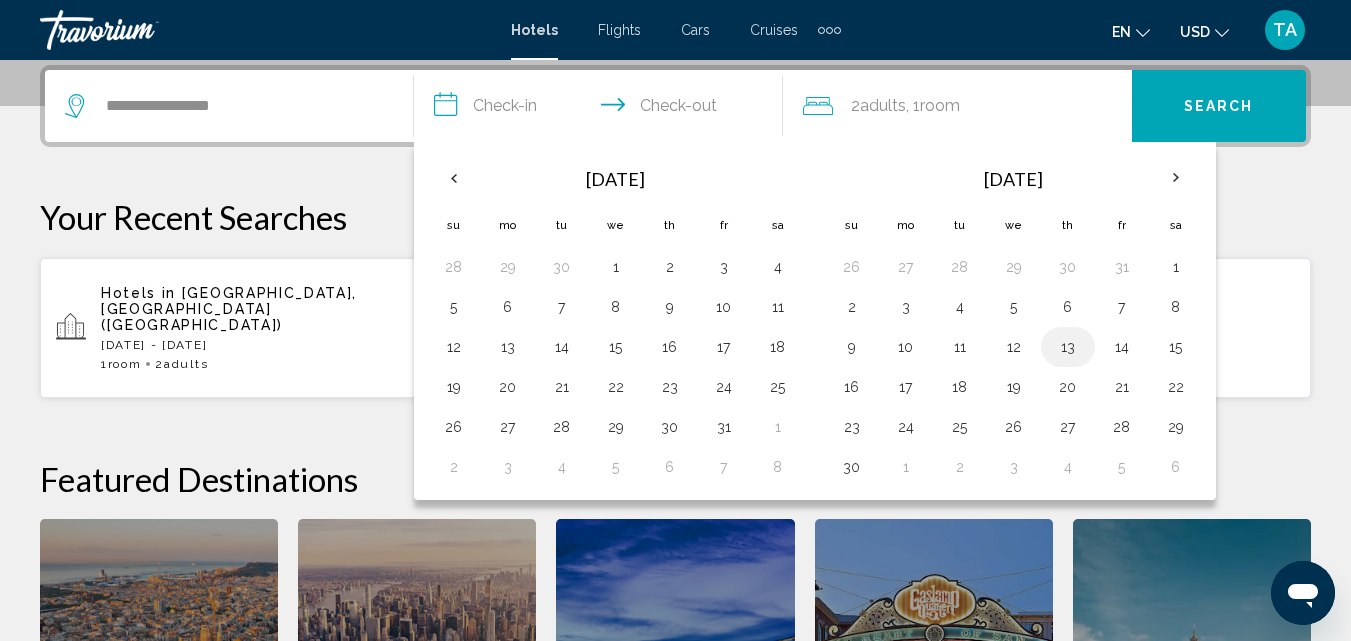 click on "13" at bounding box center (1068, 347) 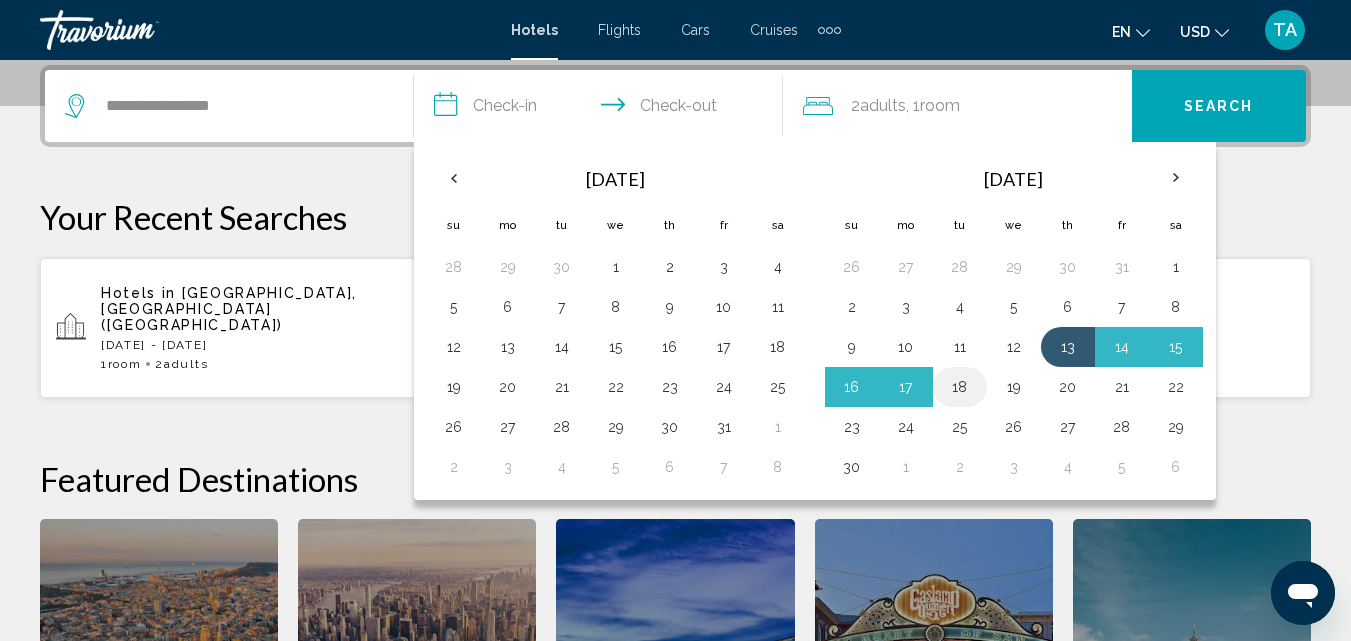 click on "18" at bounding box center (960, 387) 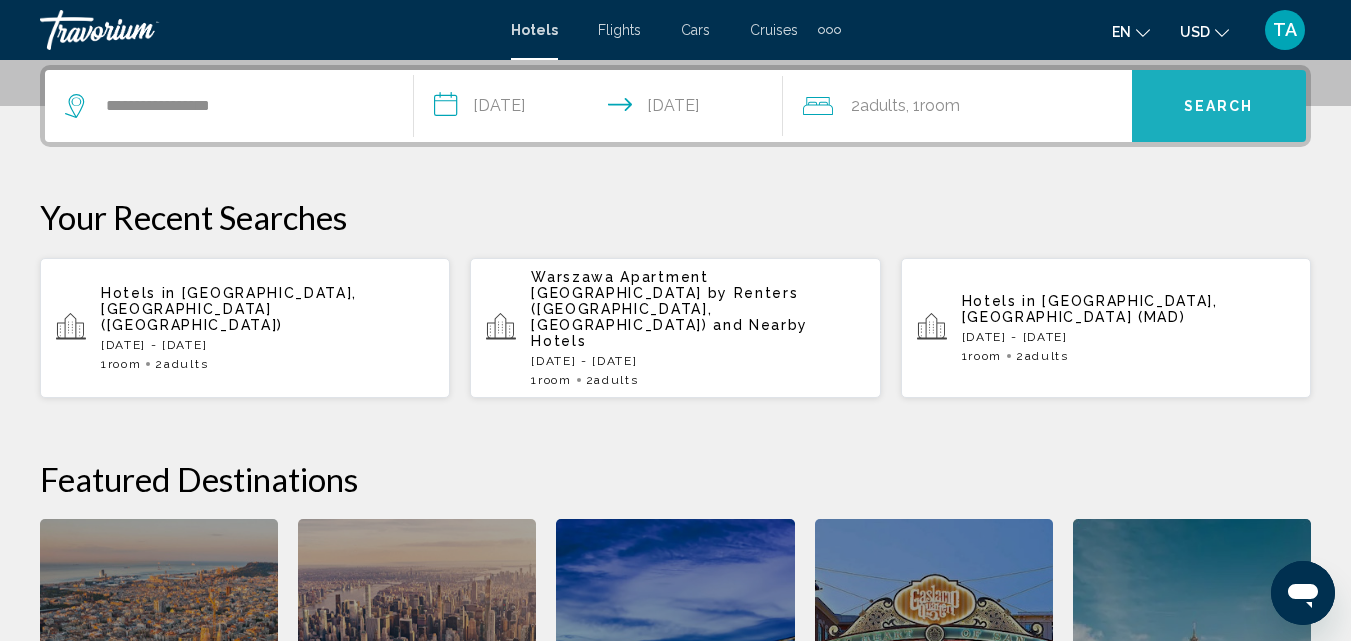 click on "Search" at bounding box center [1219, 107] 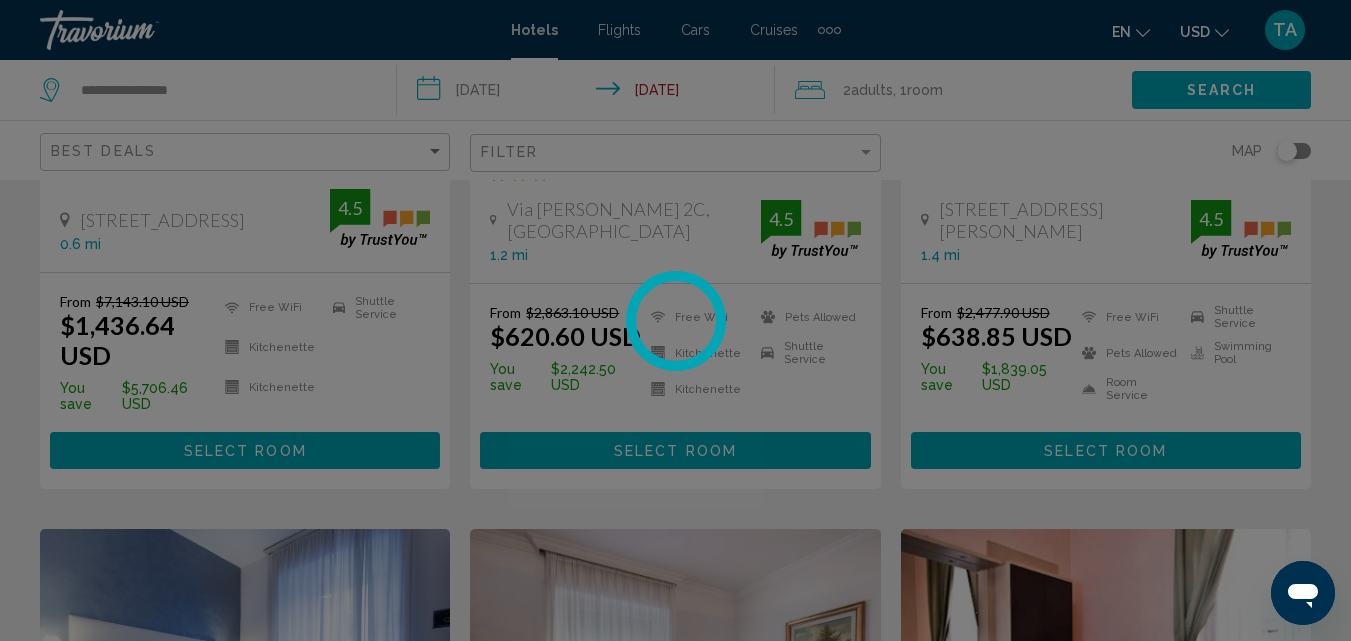 scroll, scrollTop: 0, scrollLeft: 0, axis: both 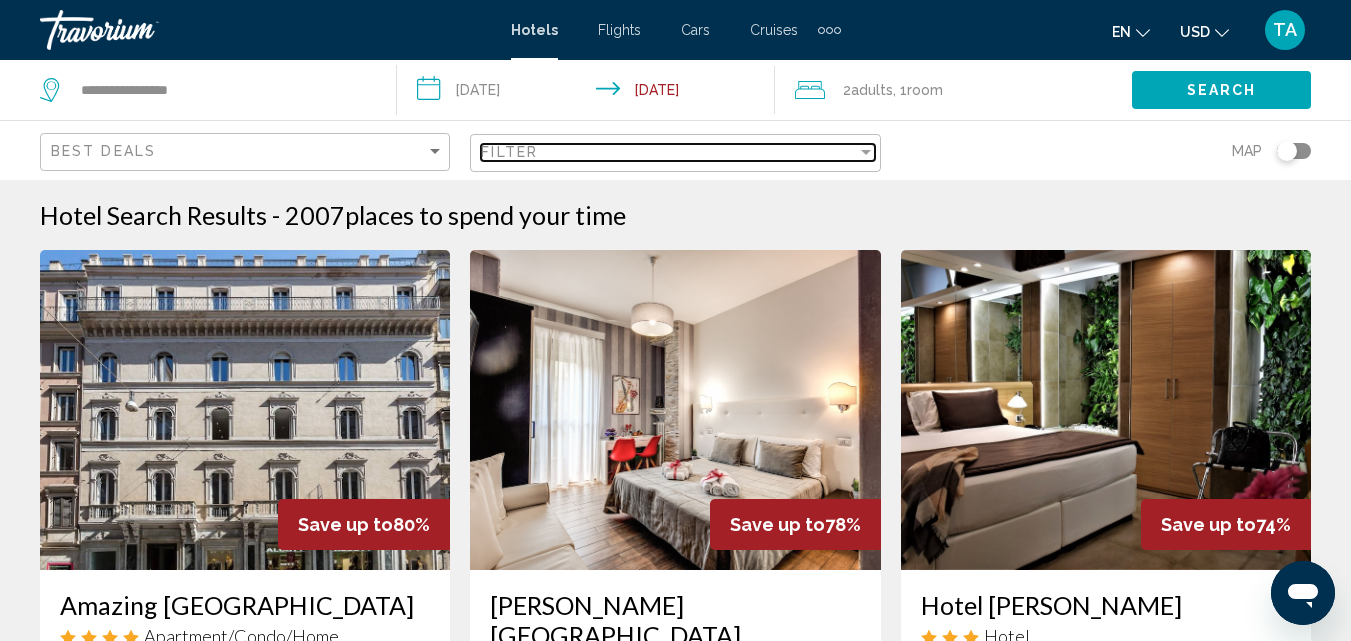 click at bounding box center [866, 152] 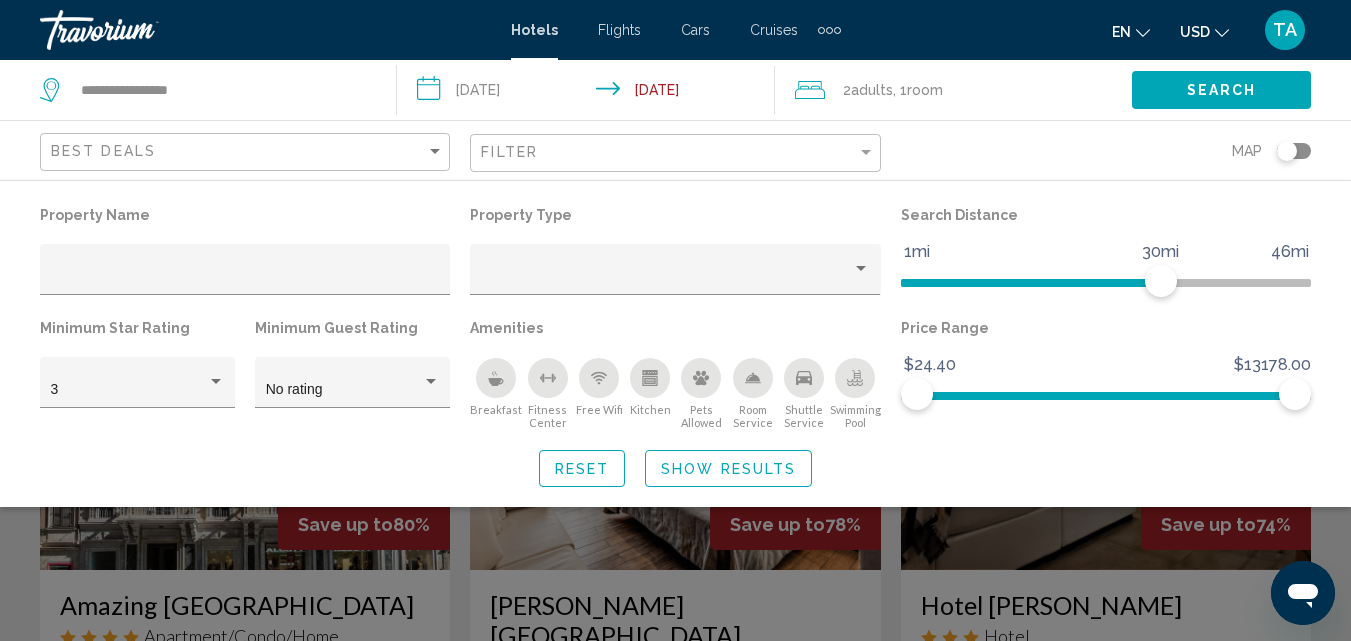 click 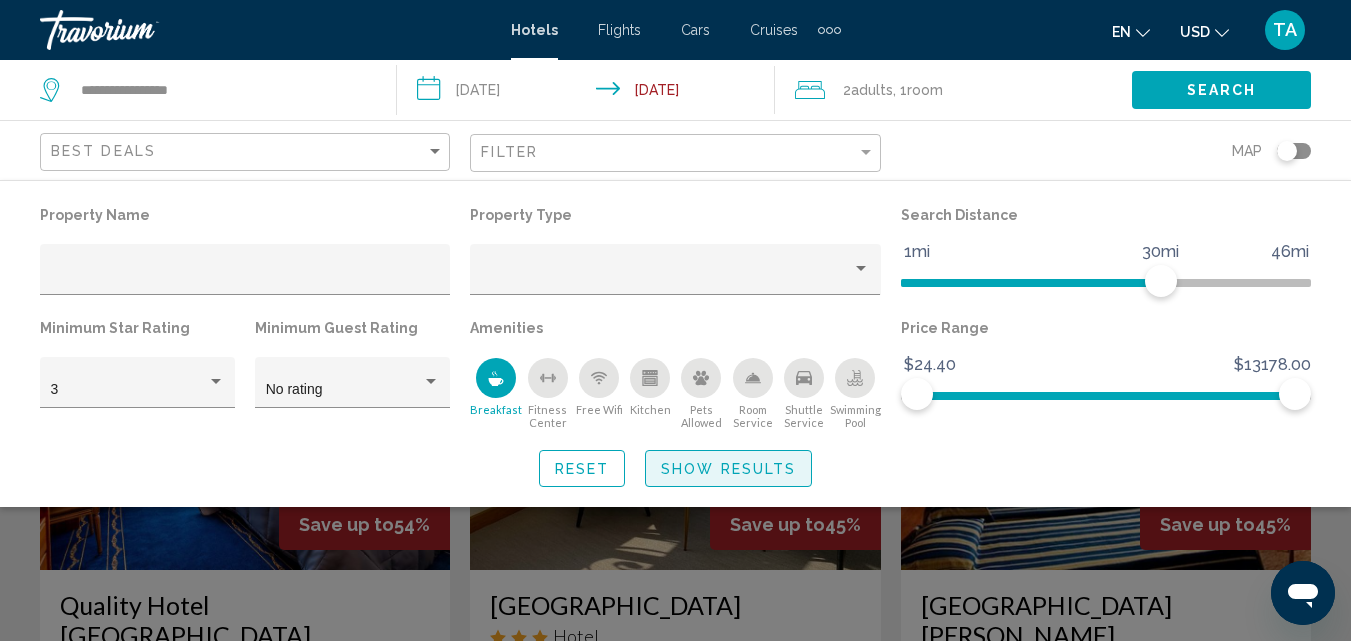 click on "Show Results" 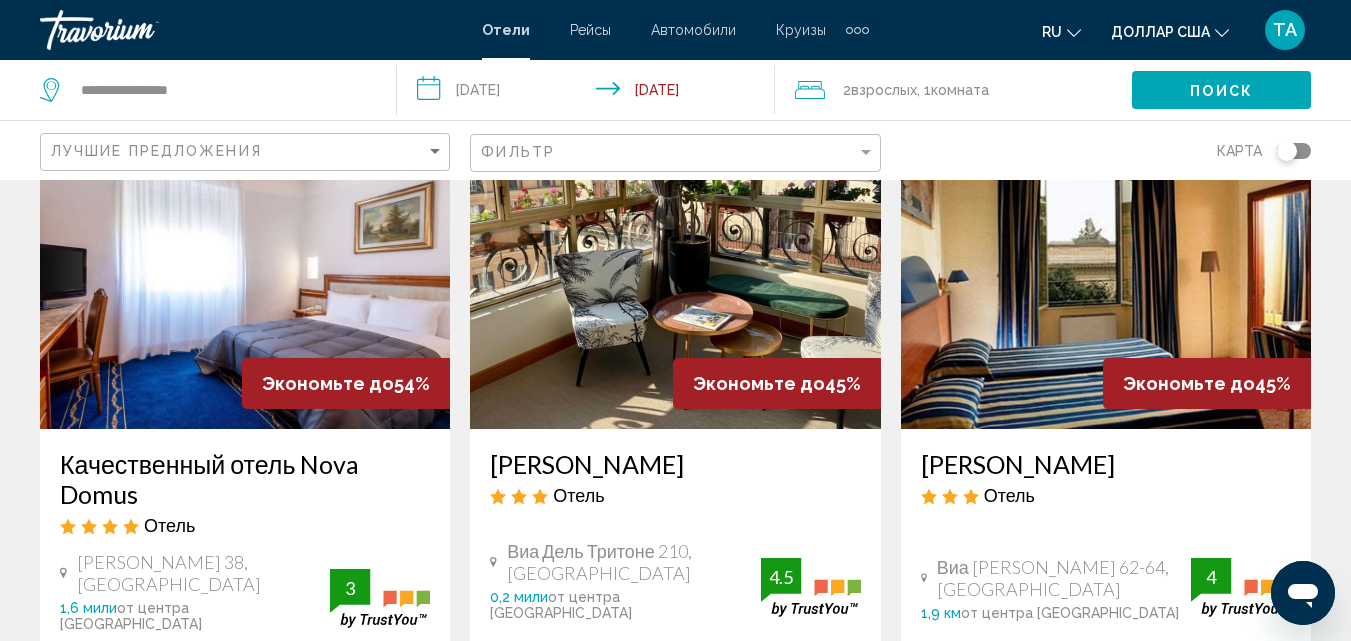 scroll, scrollTop: 0, scrollLeft: 0, axis: both 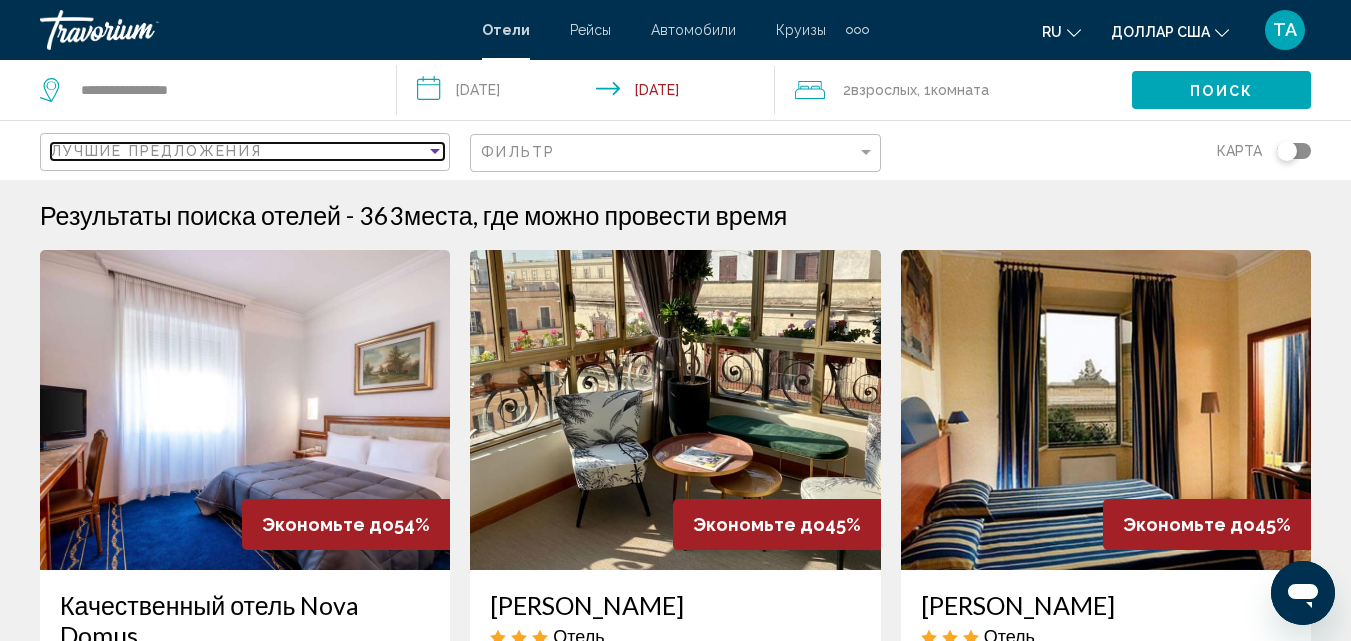 click at bounding box center [435, 151] 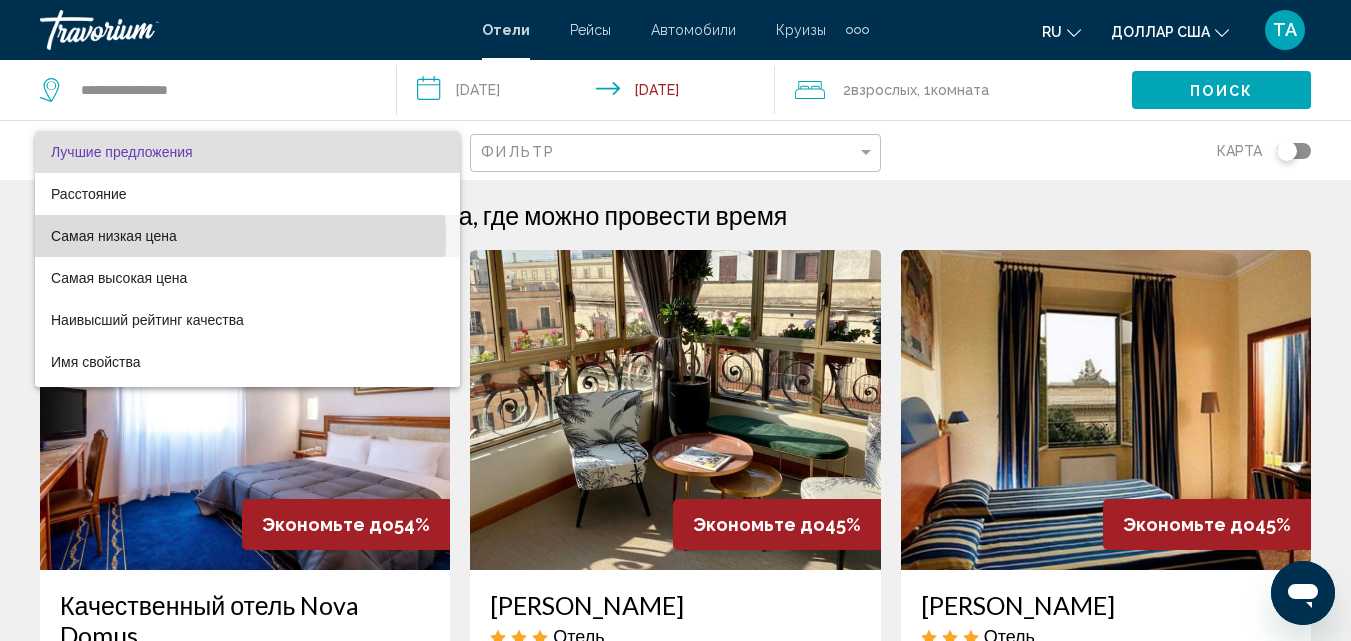 click on "Самая низкая цена" at bounding box center (114, 236) 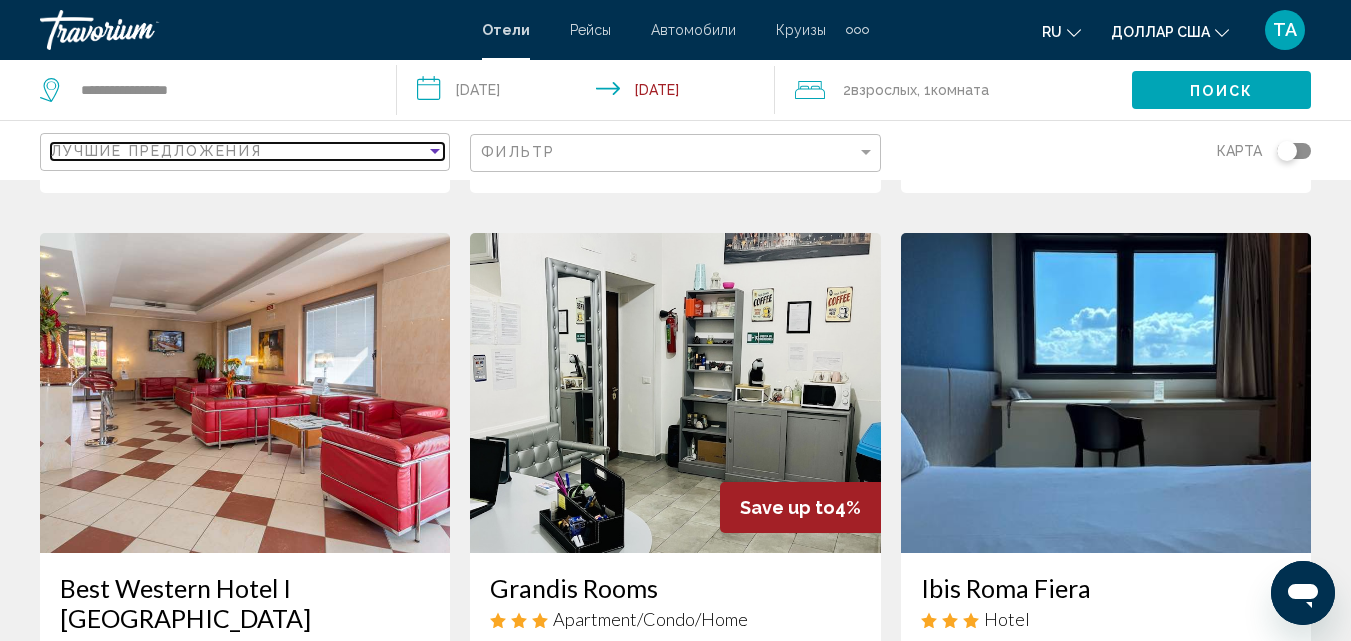 scroll, scrollTop: 750, scrollLeft: 0, axis: vertical 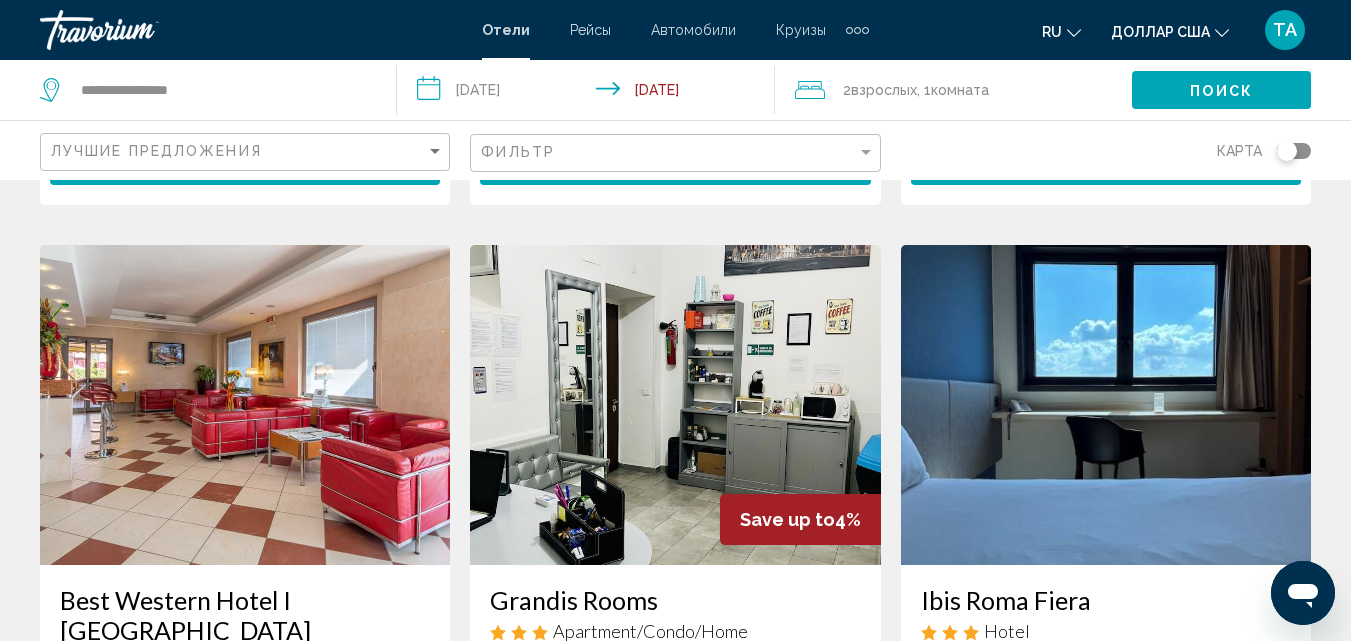 click at bounding box center [245, 405] 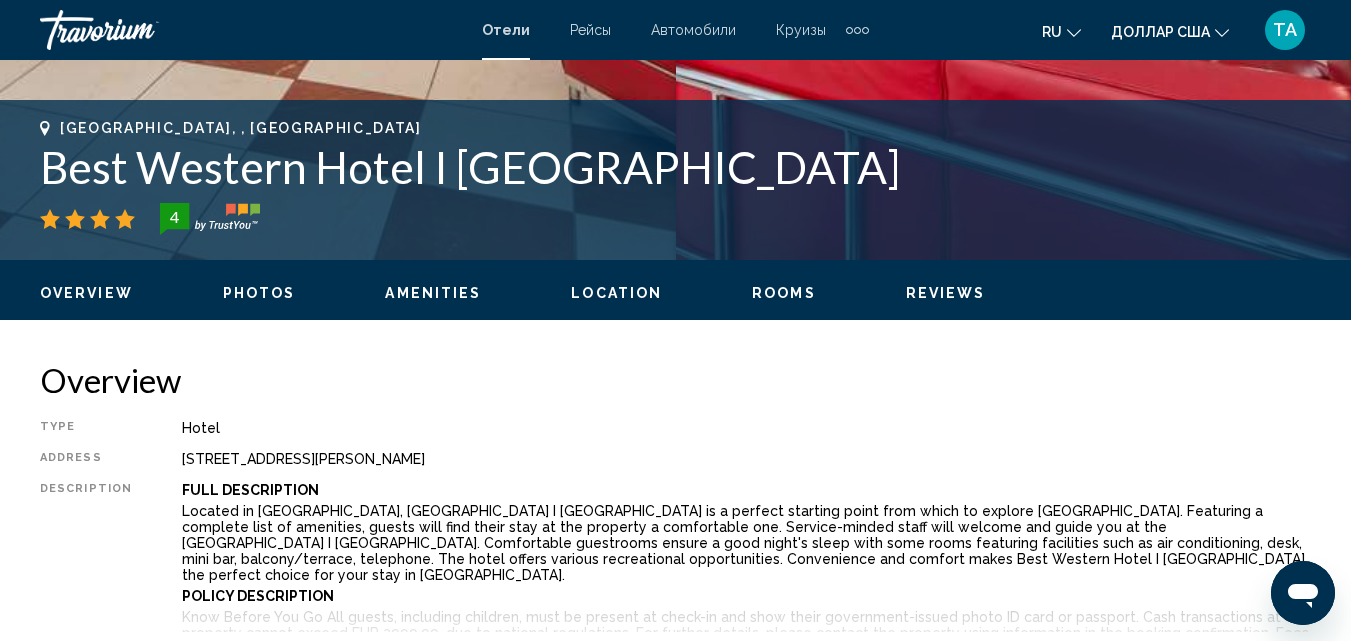 scroll, scrollTop: 214, scrollLeft: 0, axis: vertical 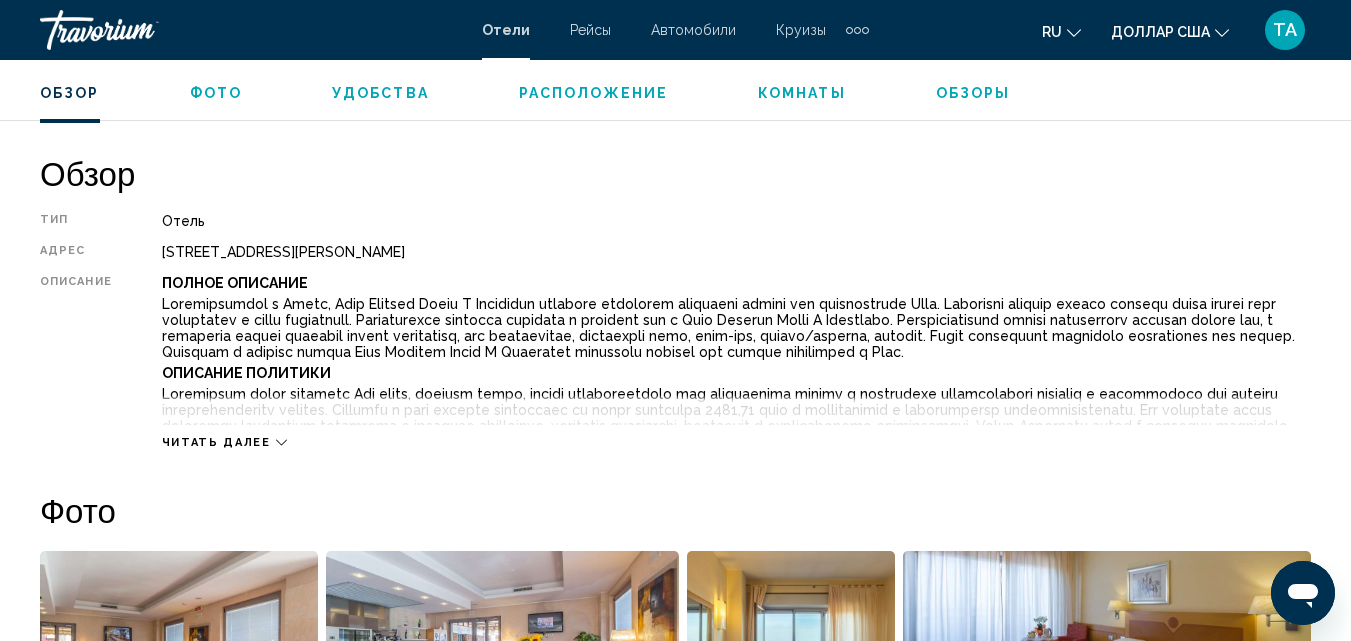 click 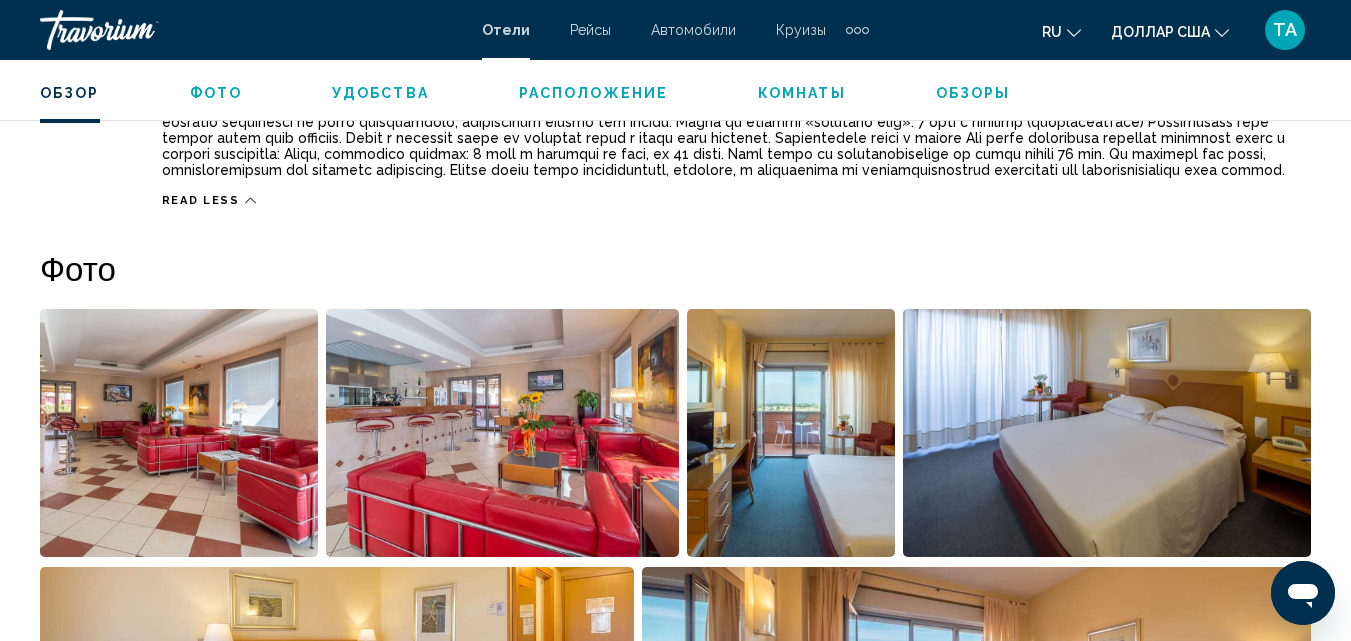 scroll, scrollTop: 1345, scrollLeft: 0, axis: vertical 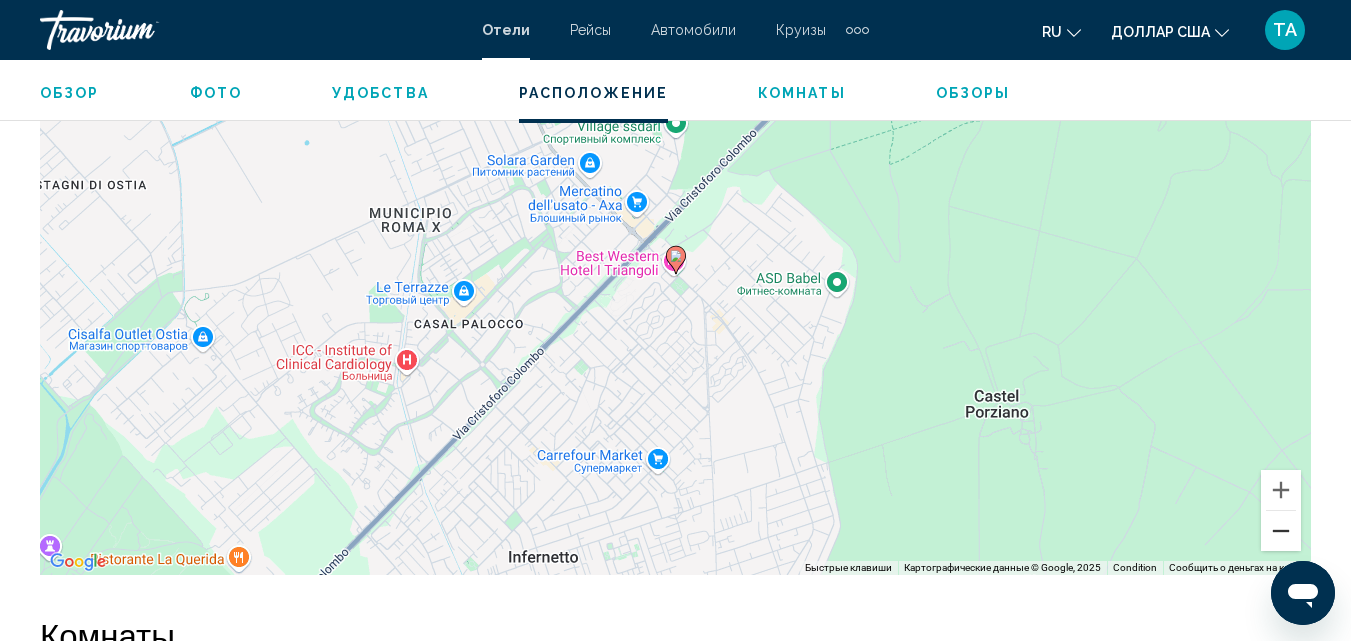 click at bounding box center [1281, 531] 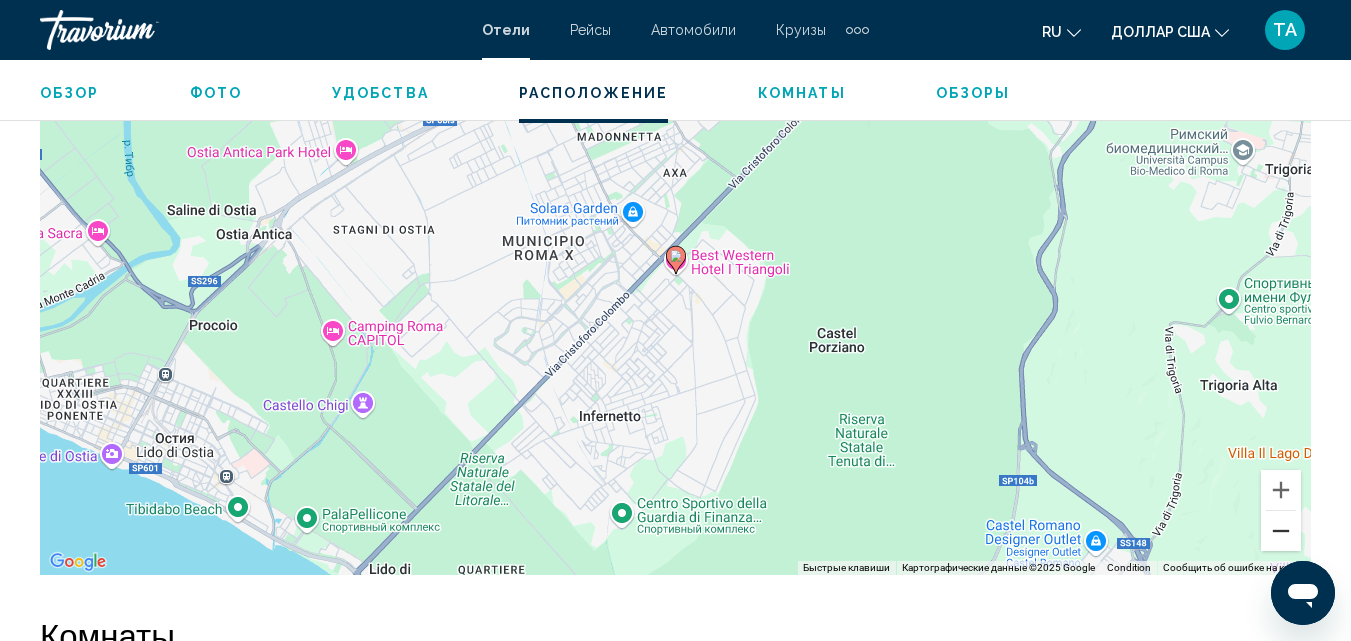 click at bounding box center (1281, 531) 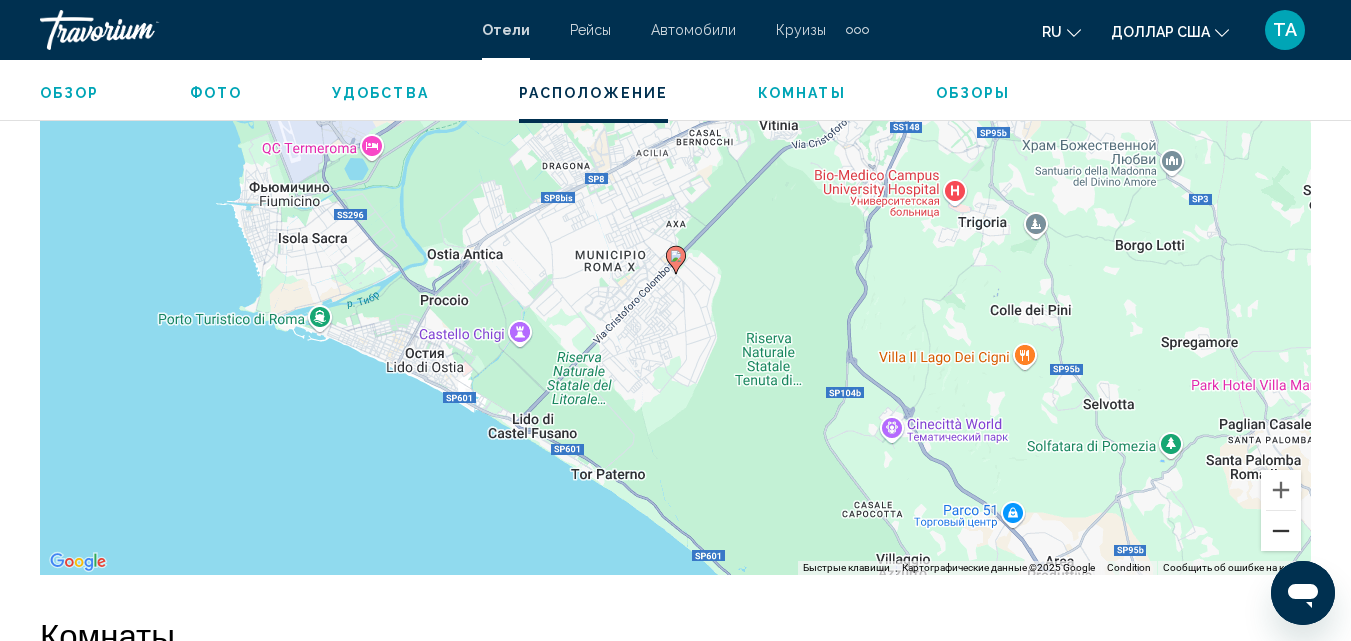click at bounding box center [1281, 531] 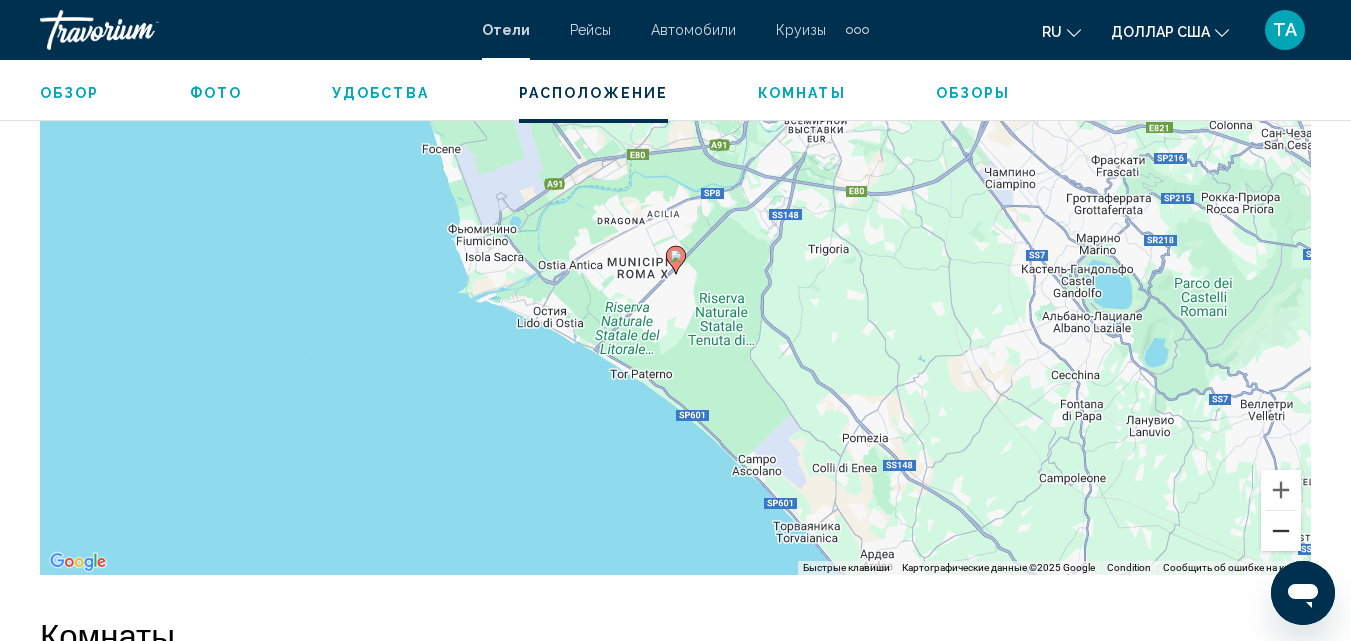 click at bounding box center [1281, 531] 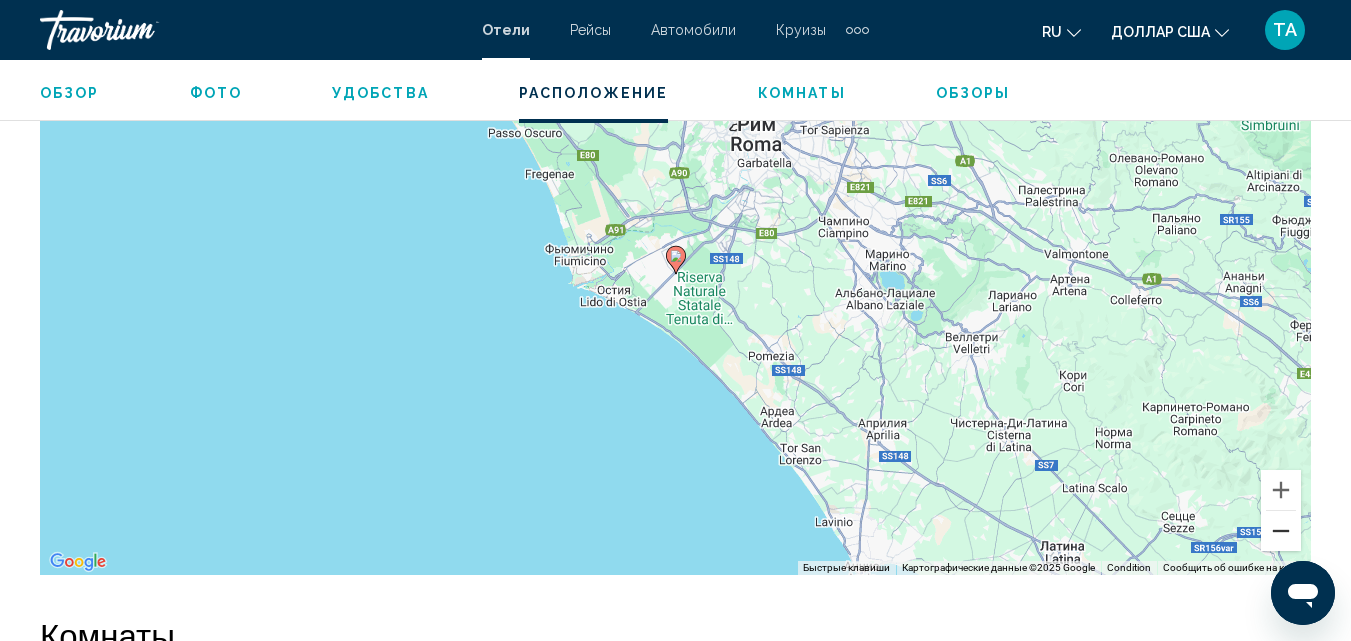 click at bounding box center [1281, 531] 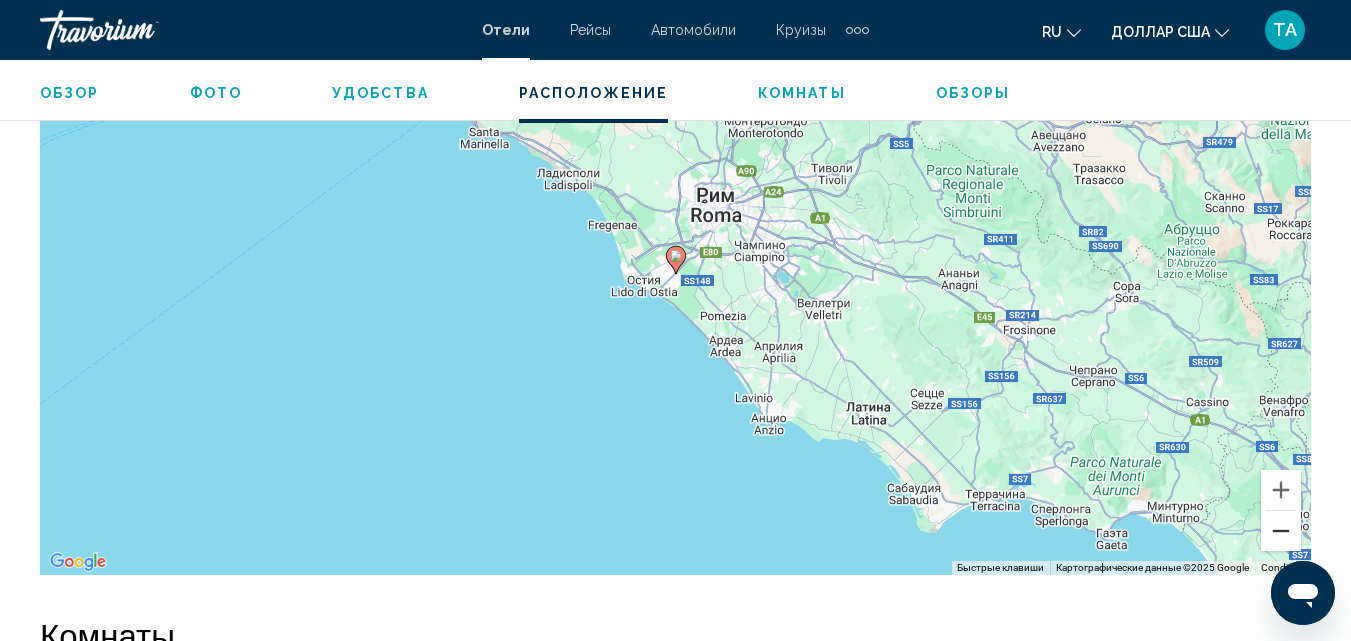 click at bounding box center (1281, 531) 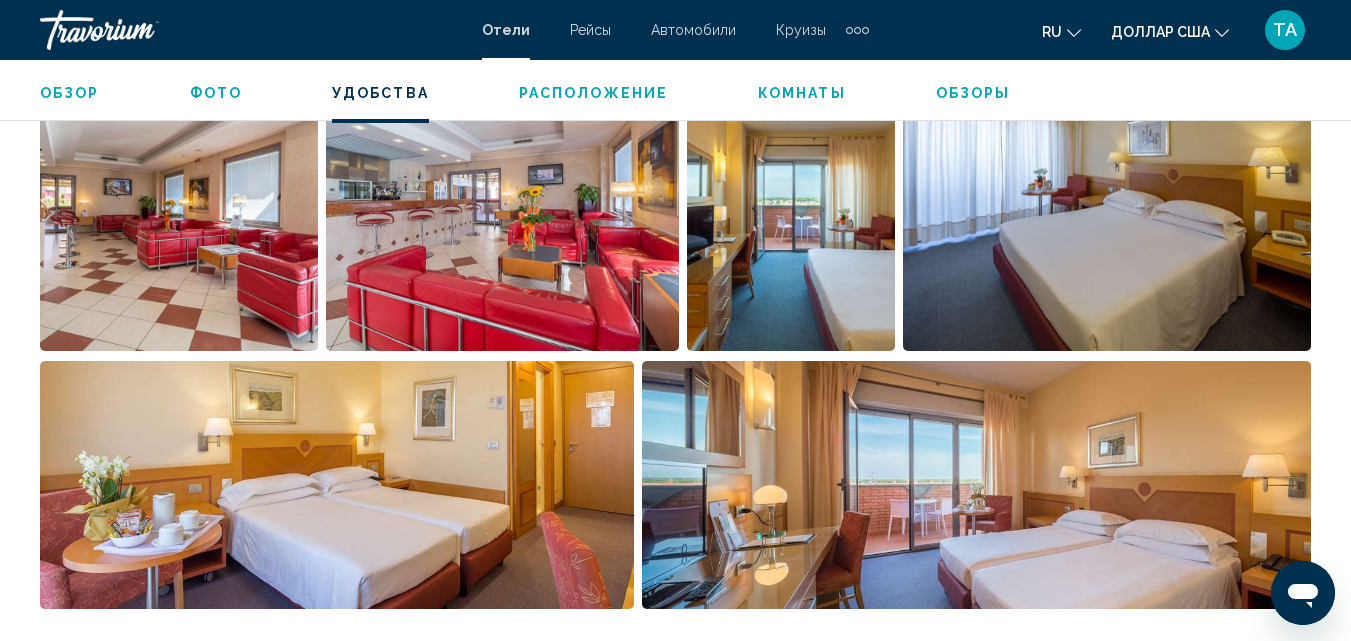 scroll, scrollTop: 1162, scrollLeft: 0, axis: vertical 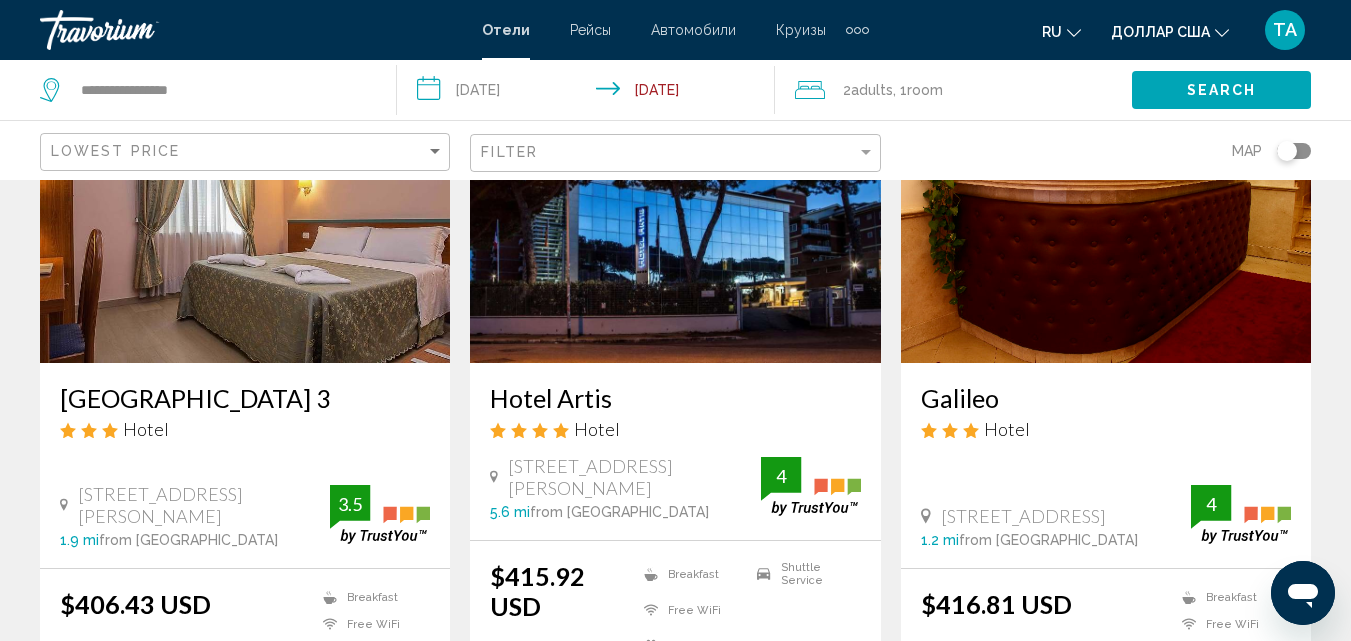 click at bounding box center (675, 203) 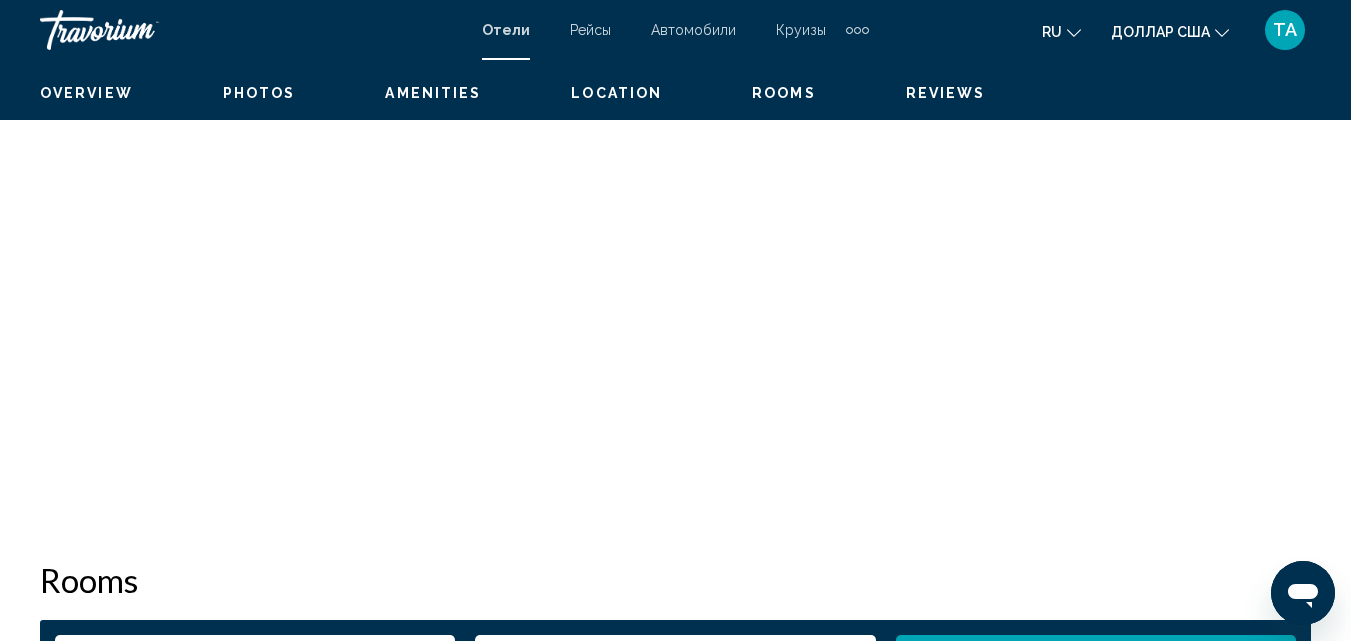 scroll, scrollTop: 214, scrollLeft: 0, axis: vertical 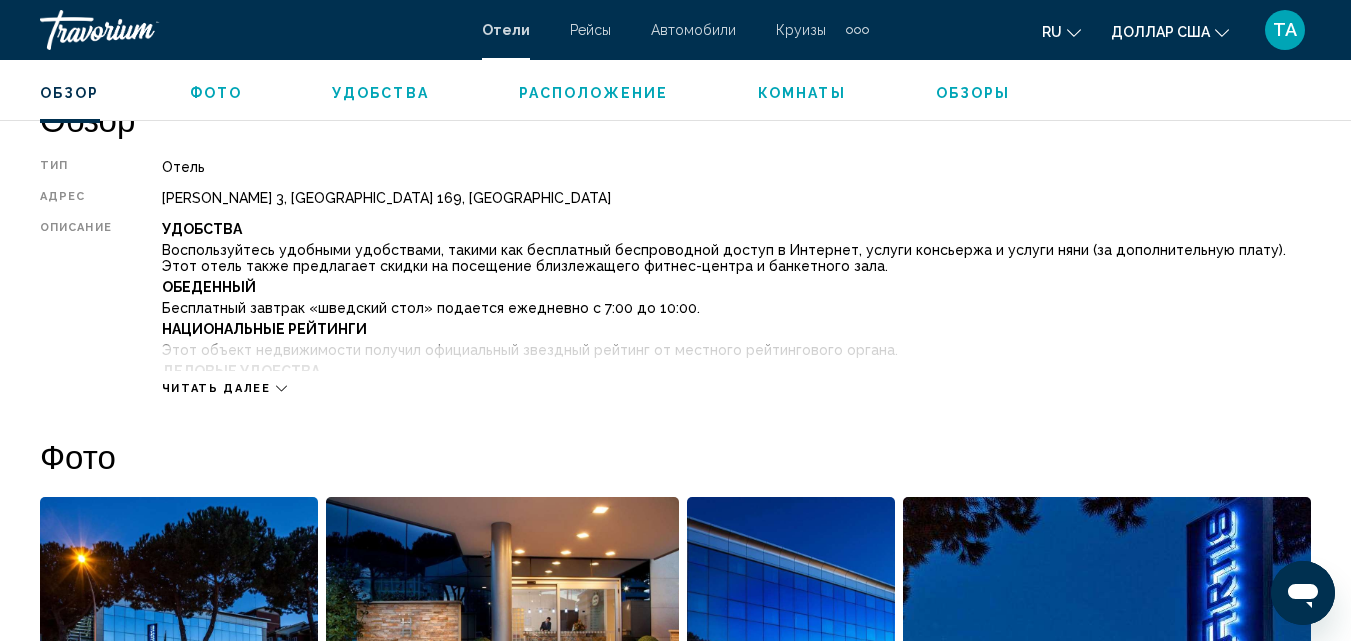 click 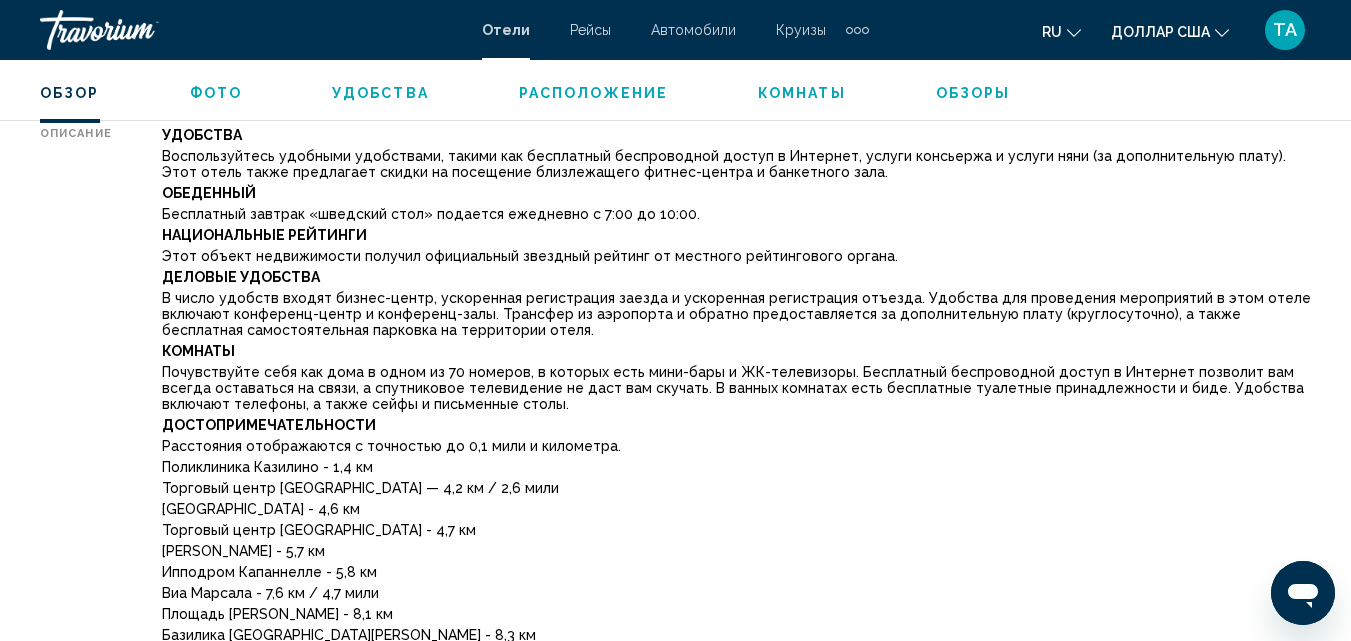 scroll, scrollTop: 1172, scrollLeft: 0, axis: vertical 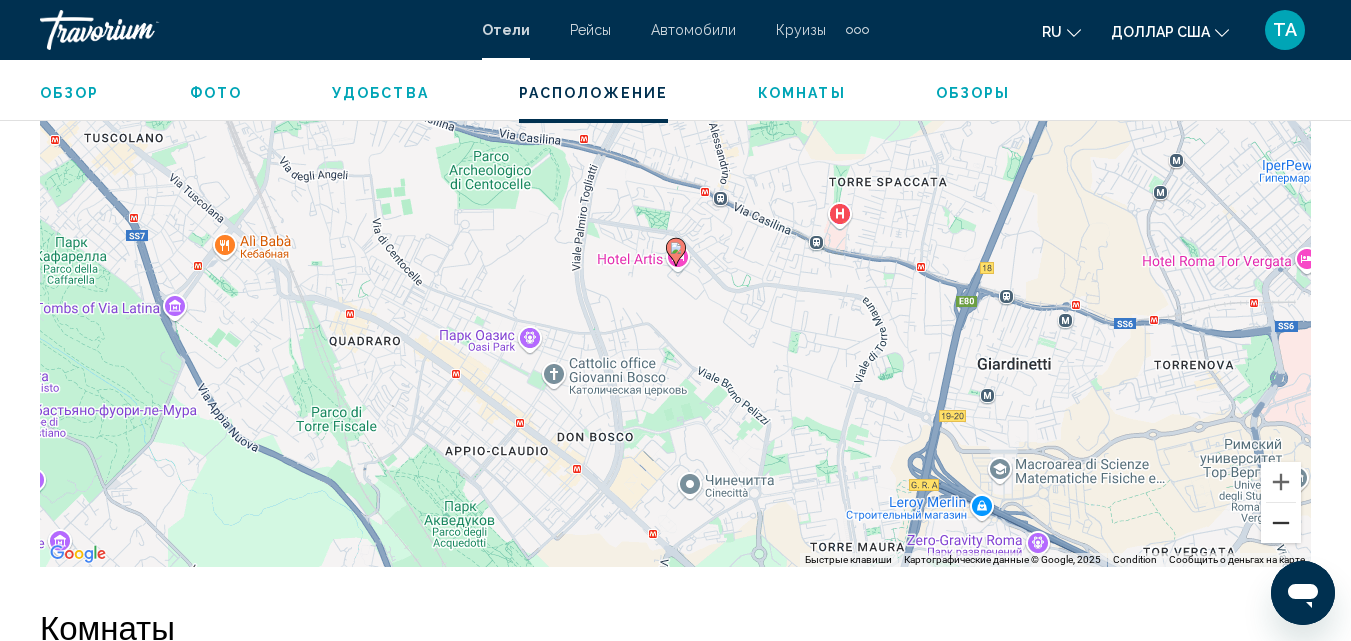 click at bounding box center [1281, 523] 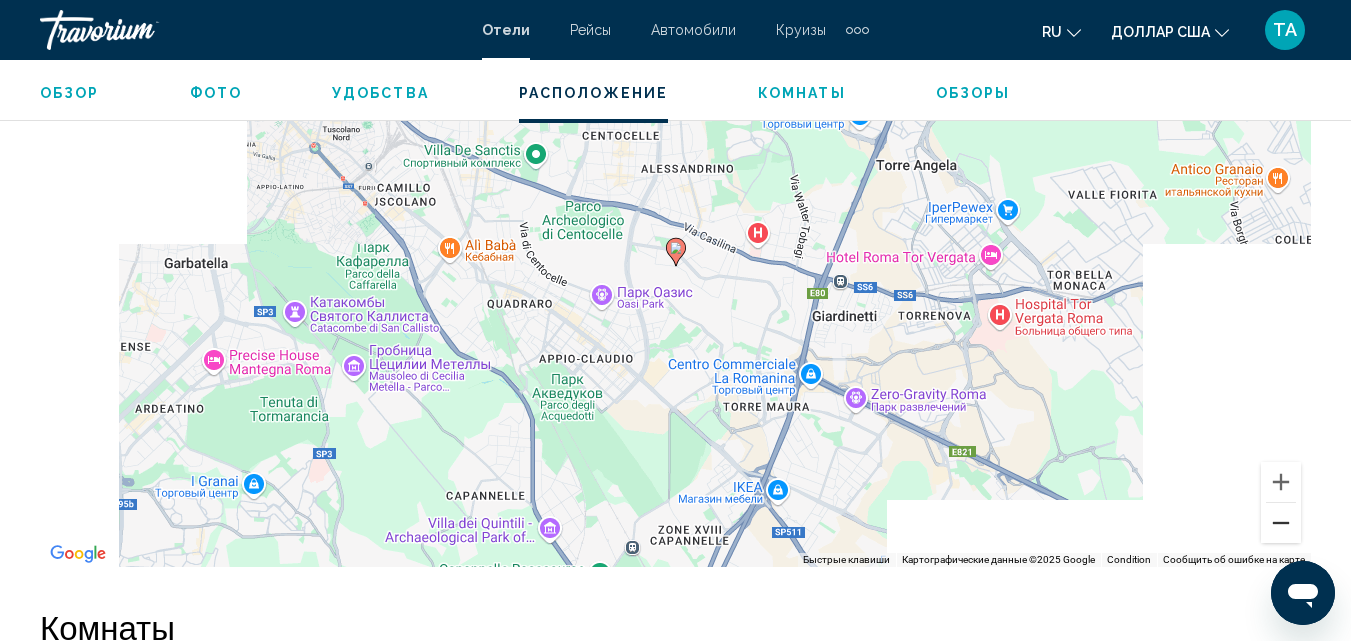 click at bounding box center (1281, 523) 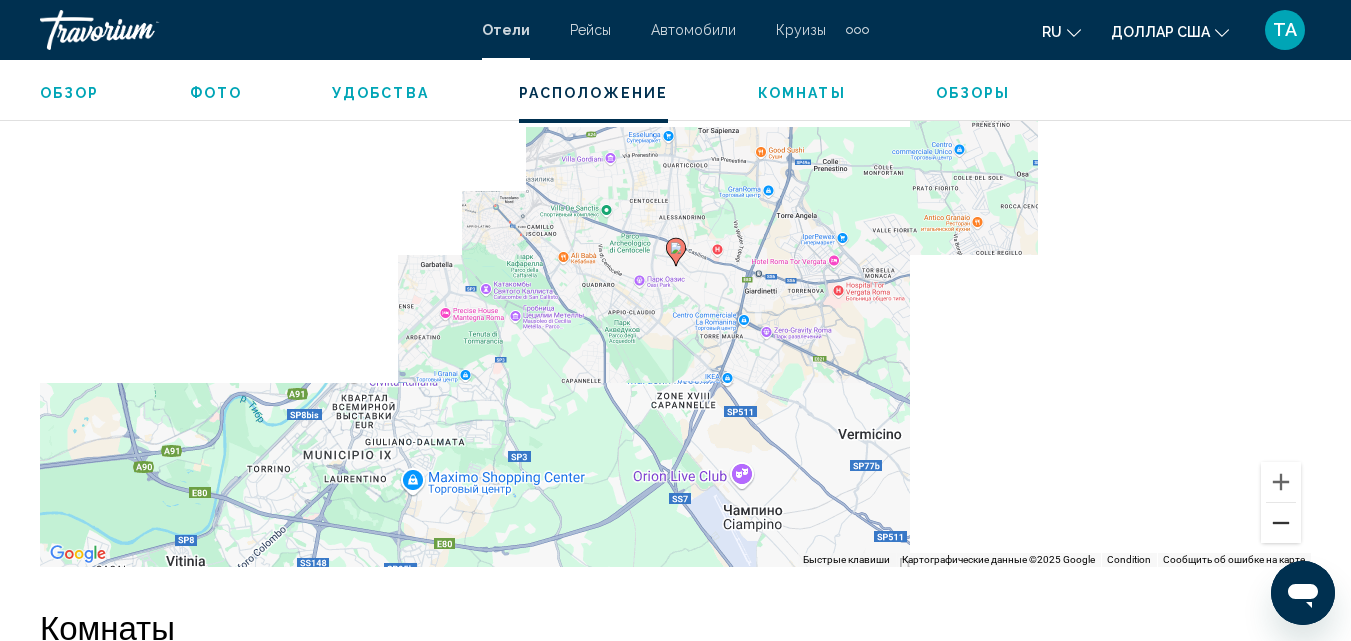 click at bounding box center (1281, 523) 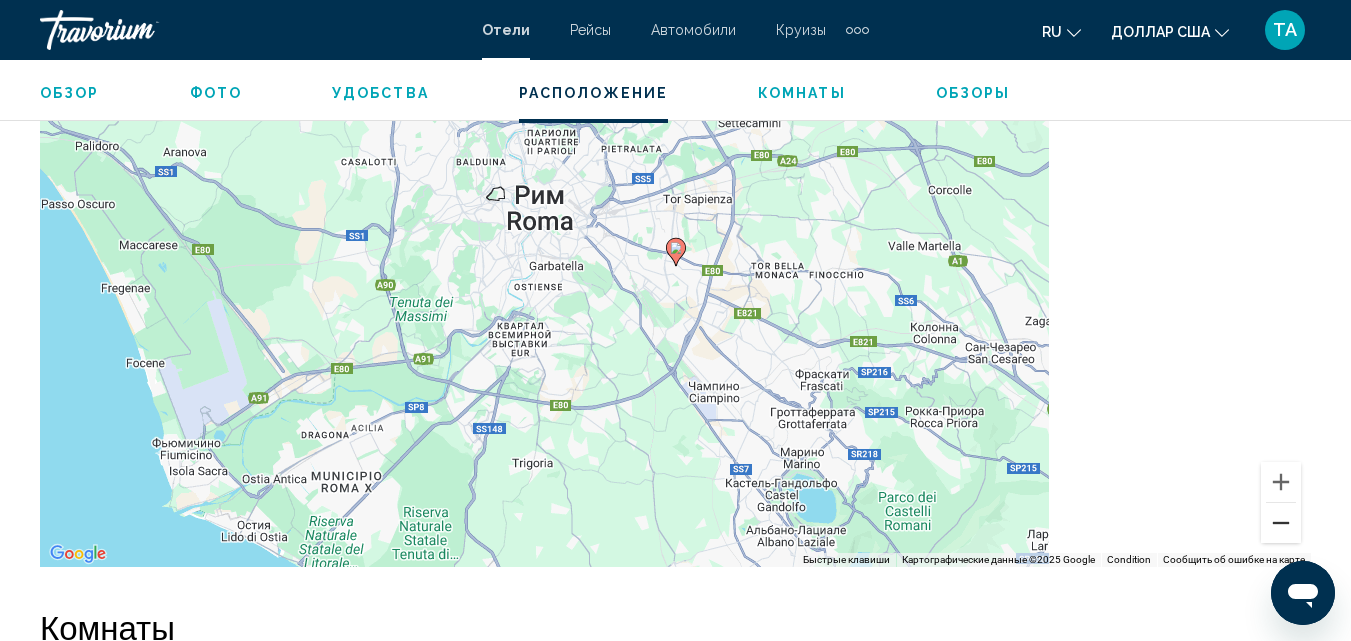 click at bounding box center [1281, 523] 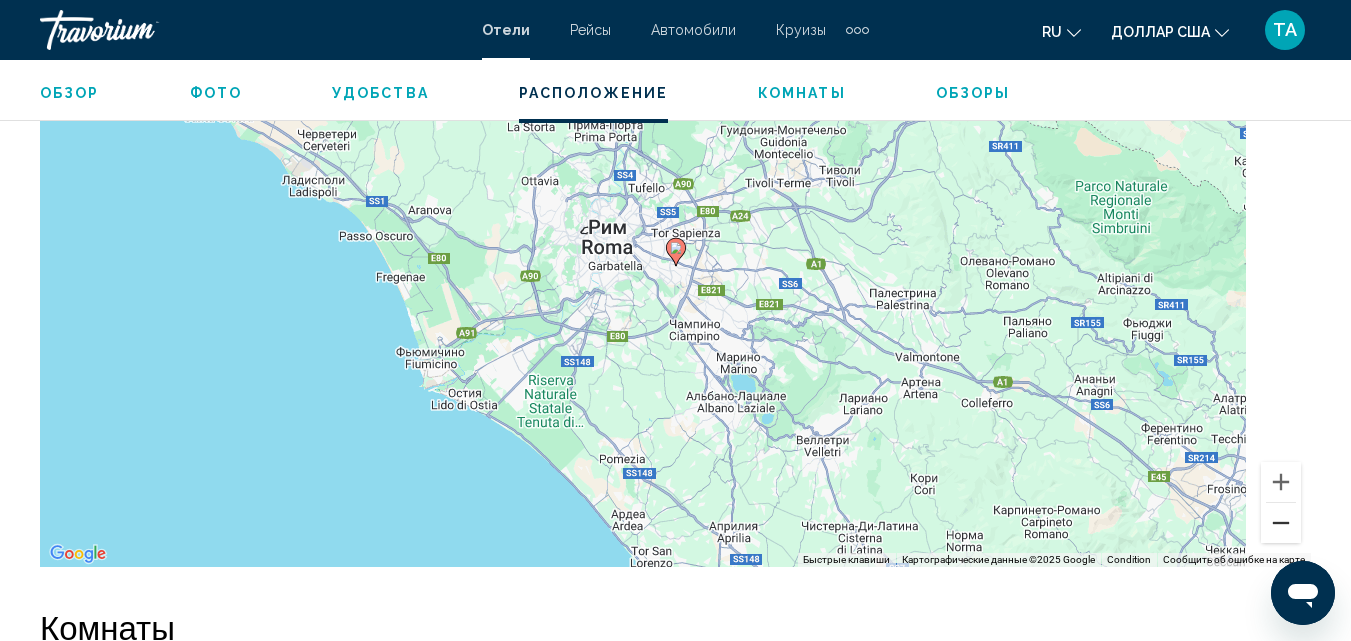 click at bounding box center [1281, 523] 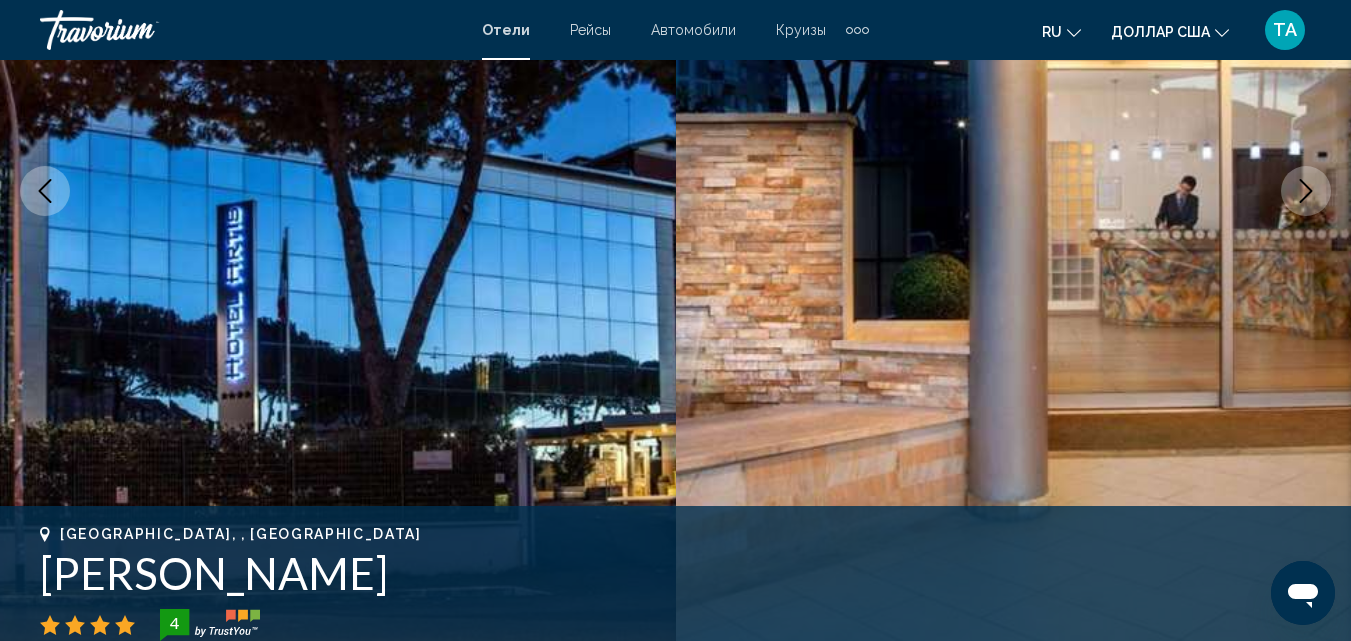 scroll, scrollTop: 0, scrollLeft: 0, axis: both 